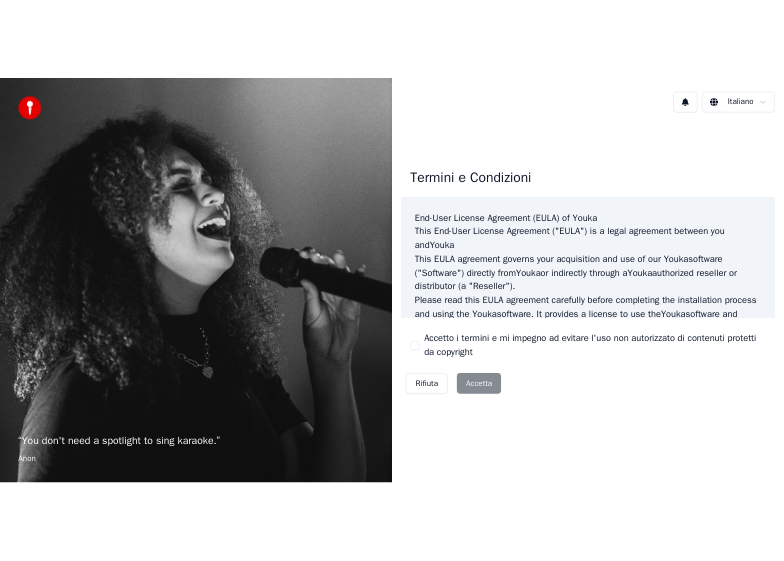 scroll, scrollTop: 0, scrollLeft: 0, axis: both 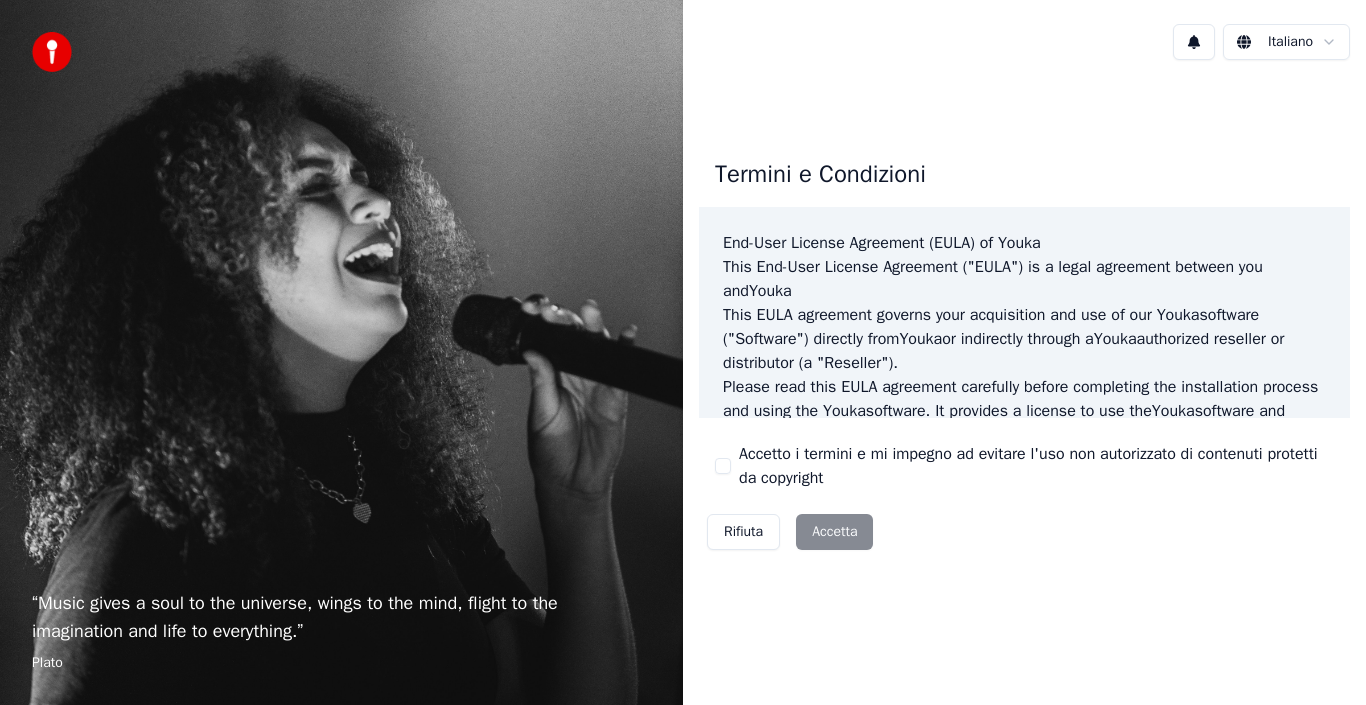 click on "Accetto i termini e mi impegno ad evitare l'uso non autorizzato di contenuti protetti da copyright" at bounding box center [723, 466] 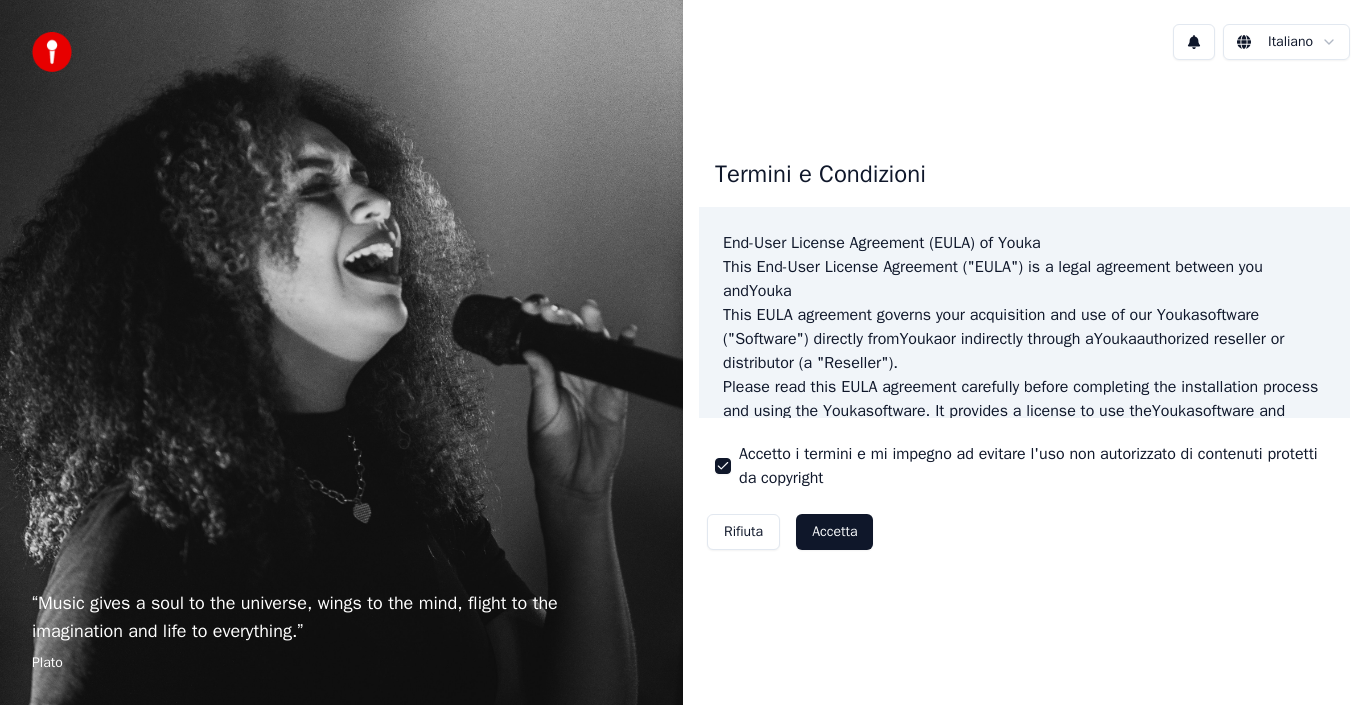 click on "Accetta" at bounding box center (834, 532) 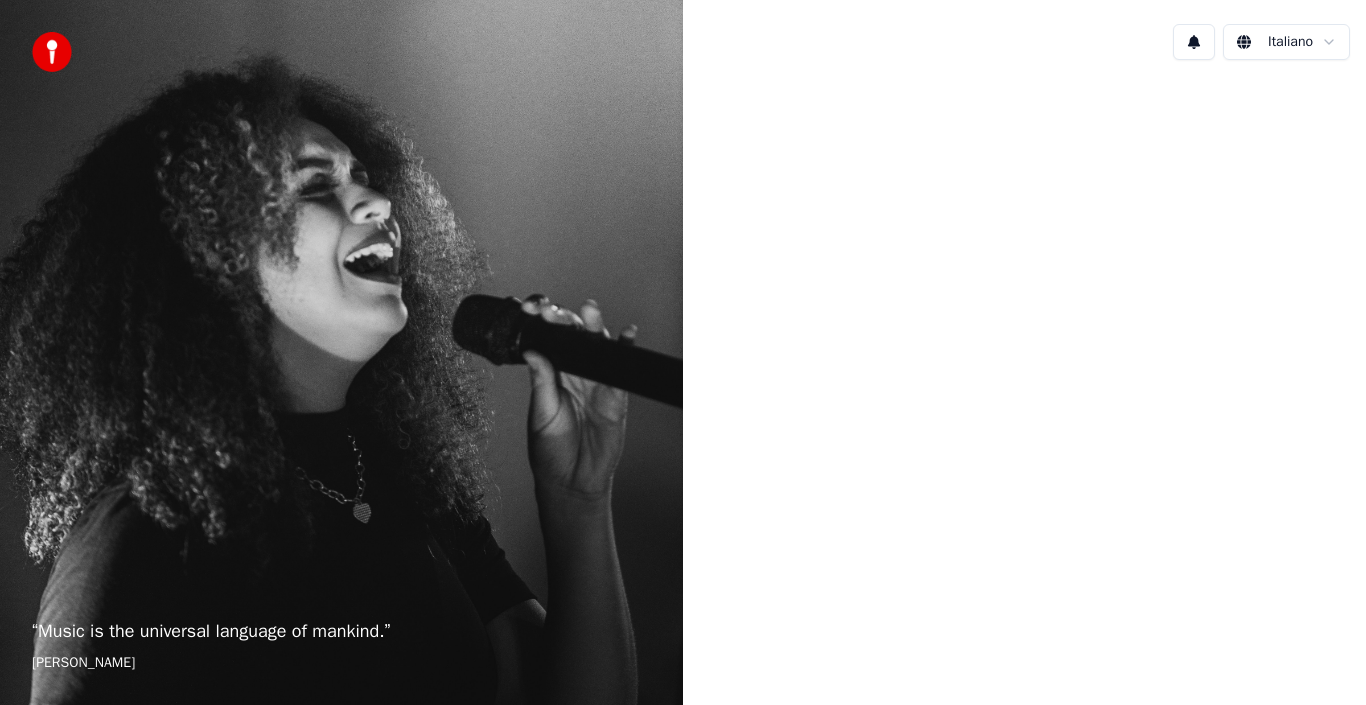click at bounding box center [1194, 42] 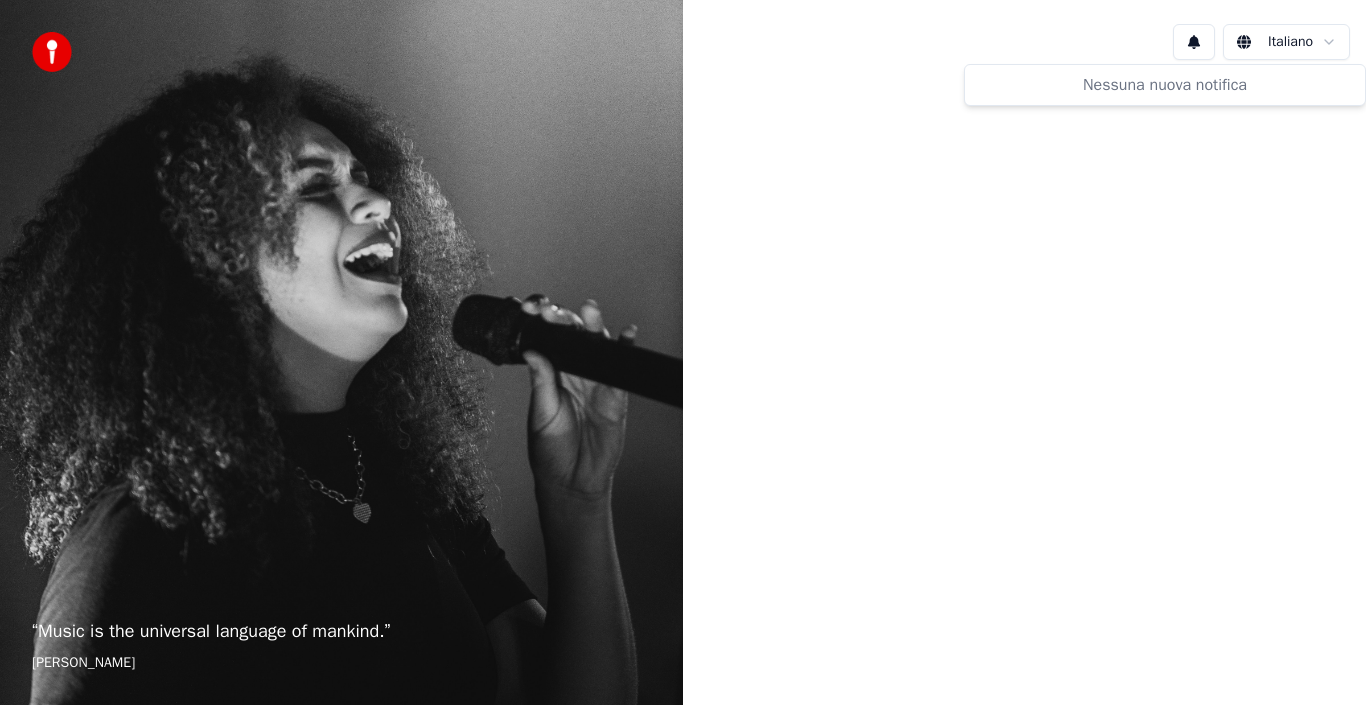 click at bounding box center [1024, 350] 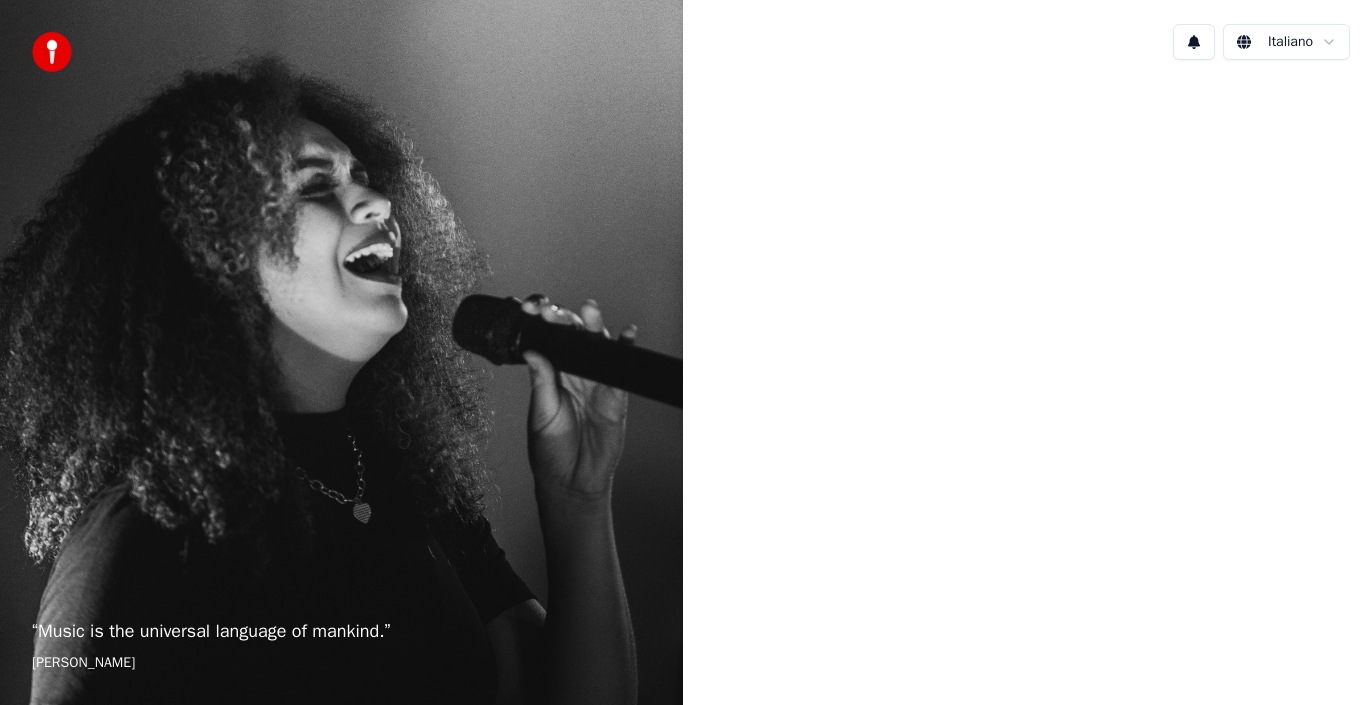 click at bounding box center [52, 52] 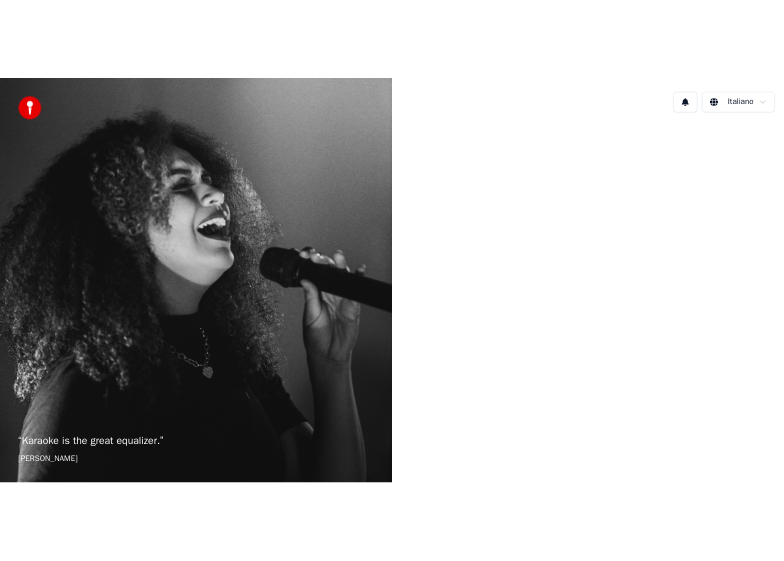 scroll, scrollTop: 0, scrollLeft: 0, axis: both 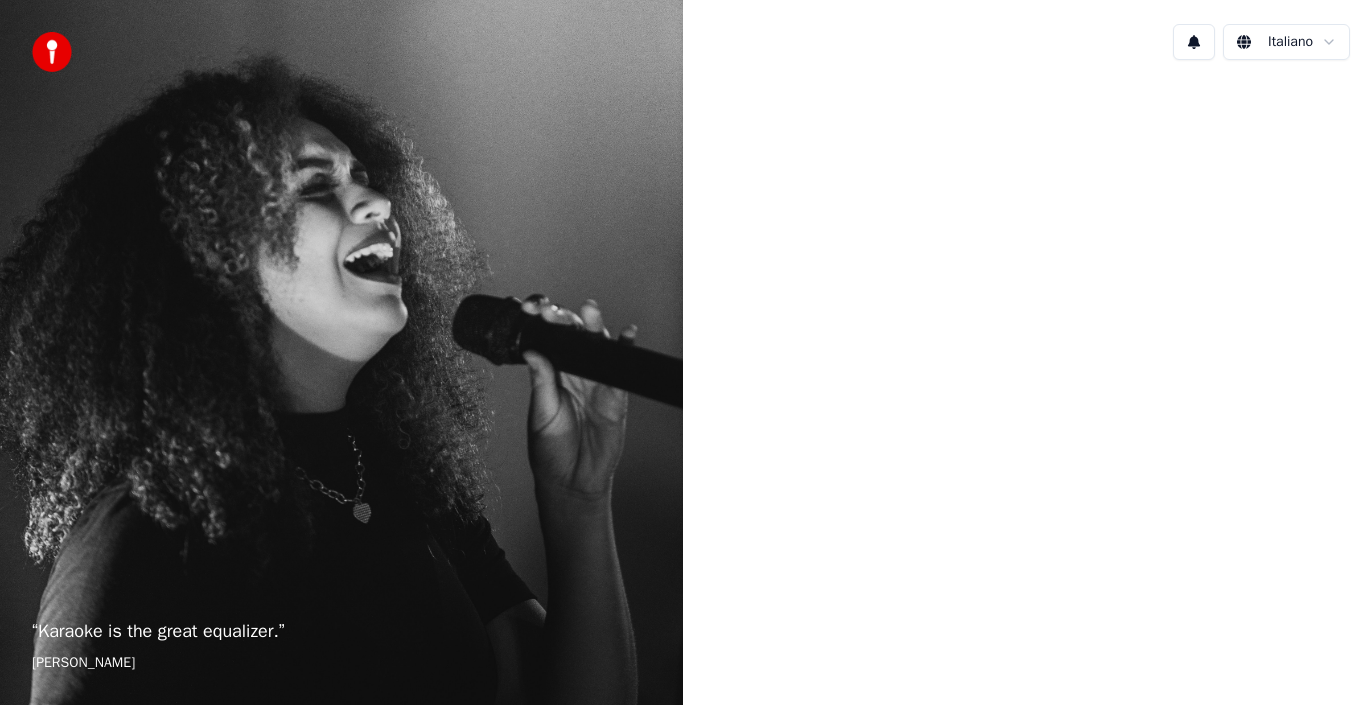 click on "“ Karaoke is the great equalizer. ” [PERSON_NAME]" at bounding box center (683, 352) 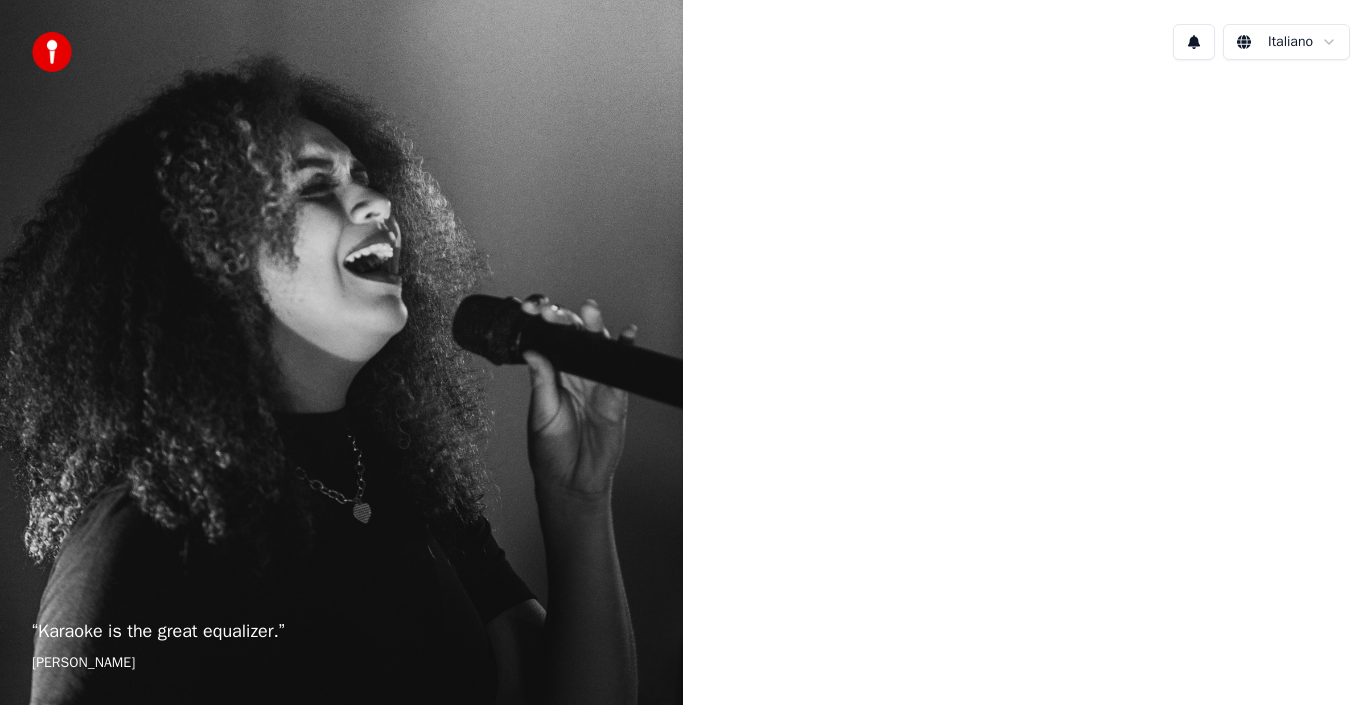click on "“ Karaoke is the great equalizer. ” [PERSON_NAME]" at bounding box center (683, 352) 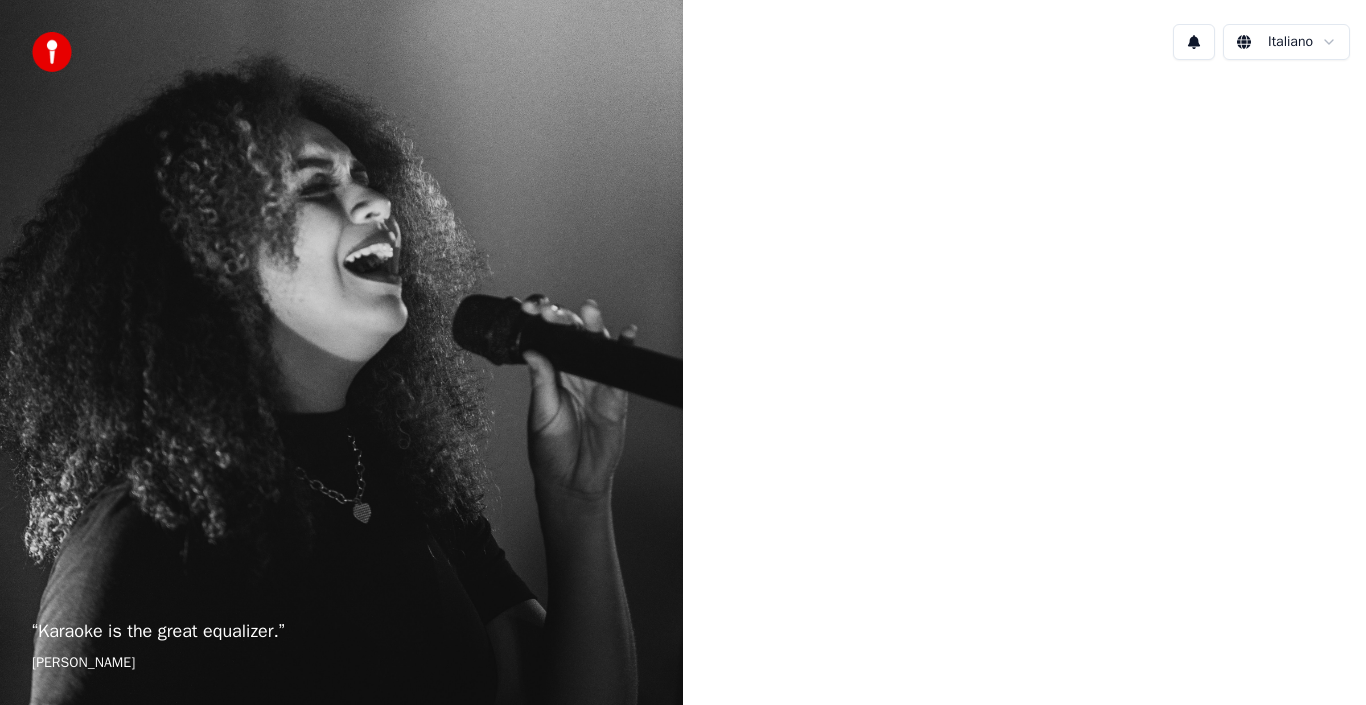 click at bounding box center (52, 52) 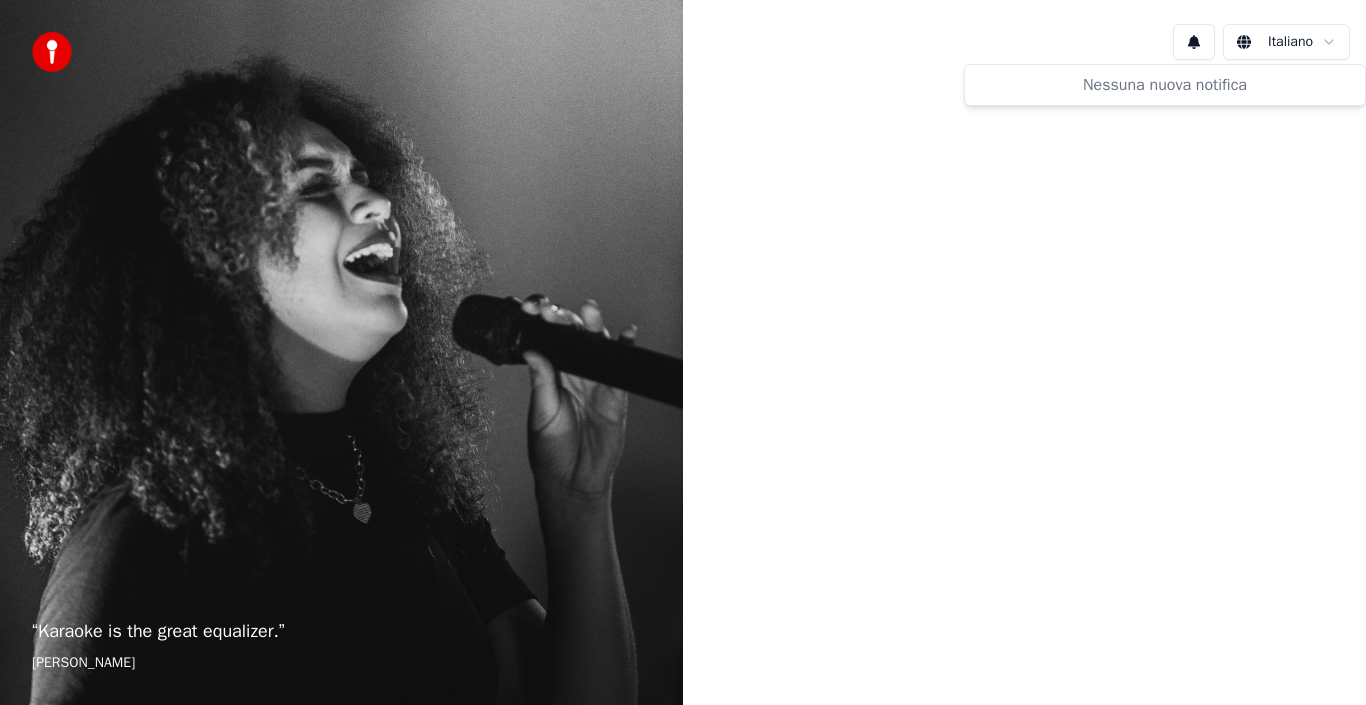 click on "Italiano" at bounding box center [1024, 42] 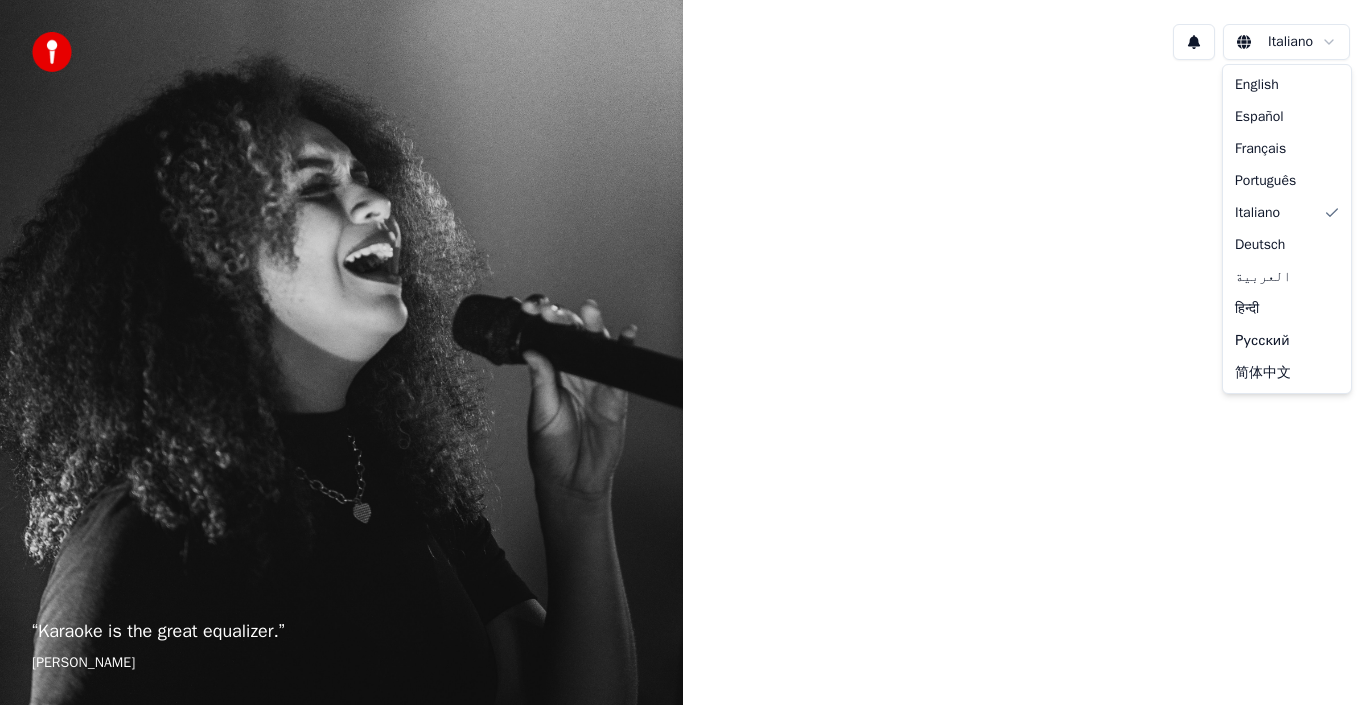 click on "“ Karaoke is the great equalizer. ” [PERSON_NAME] Italiano English Español Français Português Italiano Deutsch العربية हिन्दी Русский 简体中文" at bounding box center [683, 352] 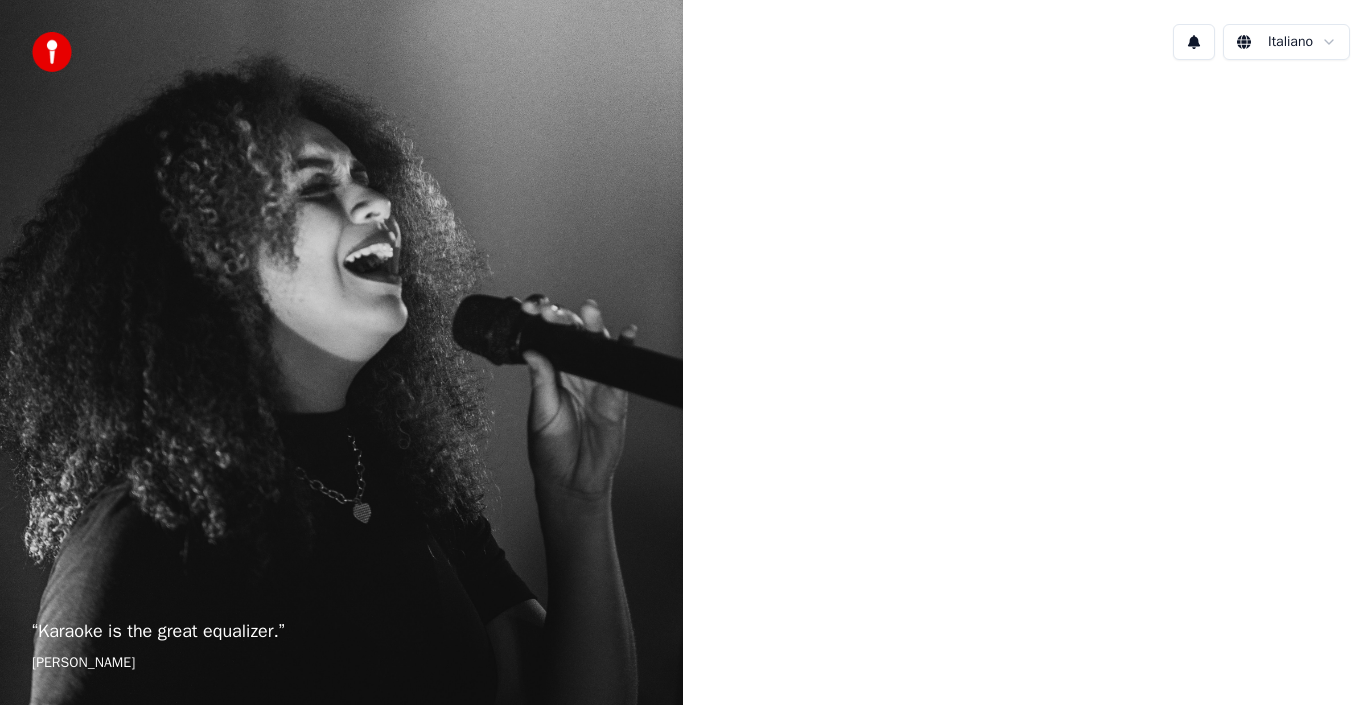 click on "“ Karaoke is the great equalizer. ” [PERSON_NAME]" at bounding box center (683, 352) 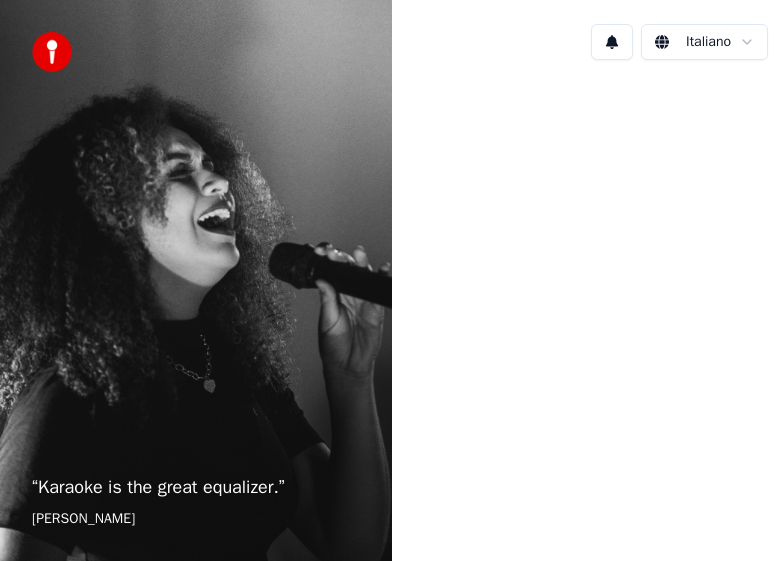 click on "“ Karaoke is the great equalizer. ” [PERSON_NAME]" at bounding box center [196, 280] 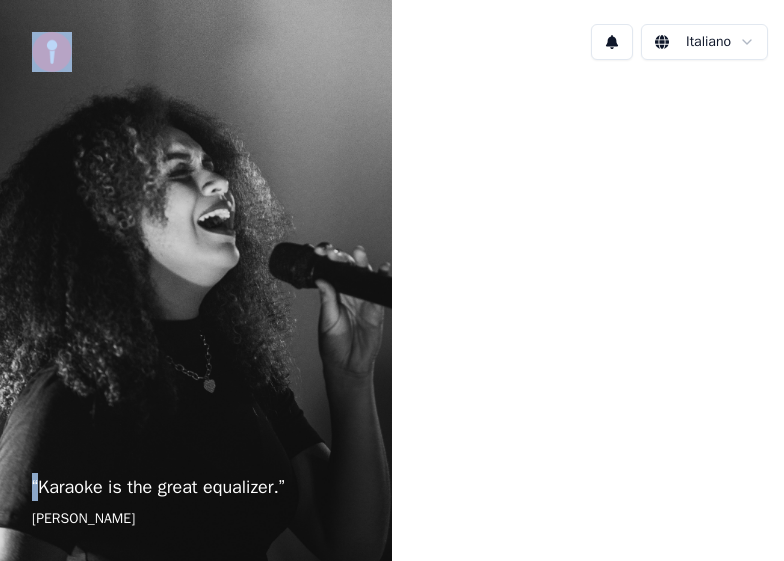 click on "“ Karaoke is the great equalizer. ” [PERSON_NAME]" at bounding box center [196, 280] 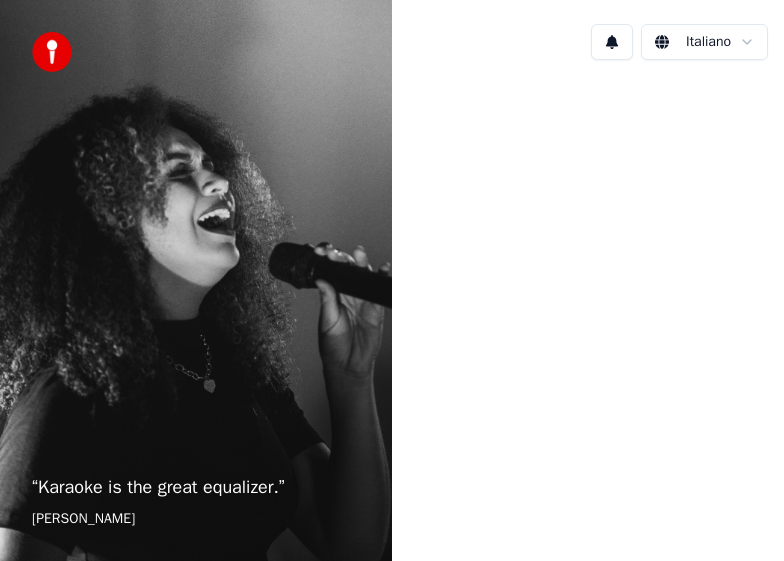 click at bounding box center (588, 278) 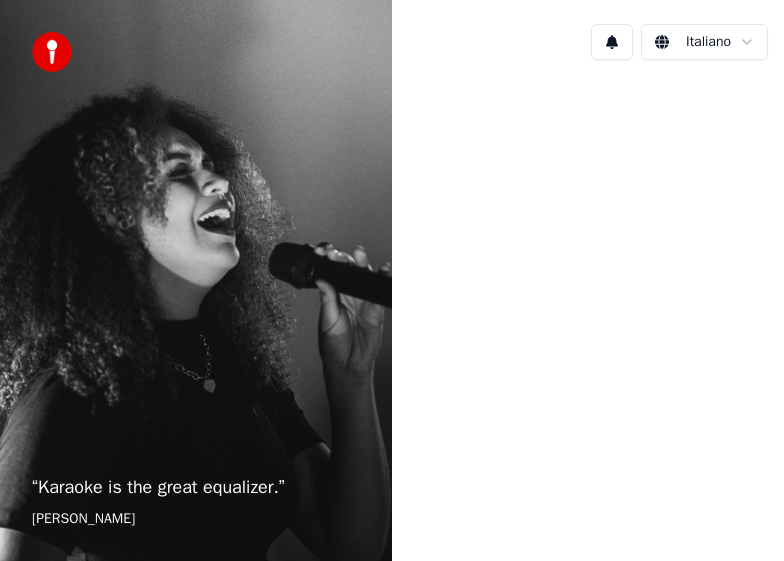 click on "“ Karaoke is the great equalizer. ” [PERSON_NAME]" at bounding box center (392, 280) 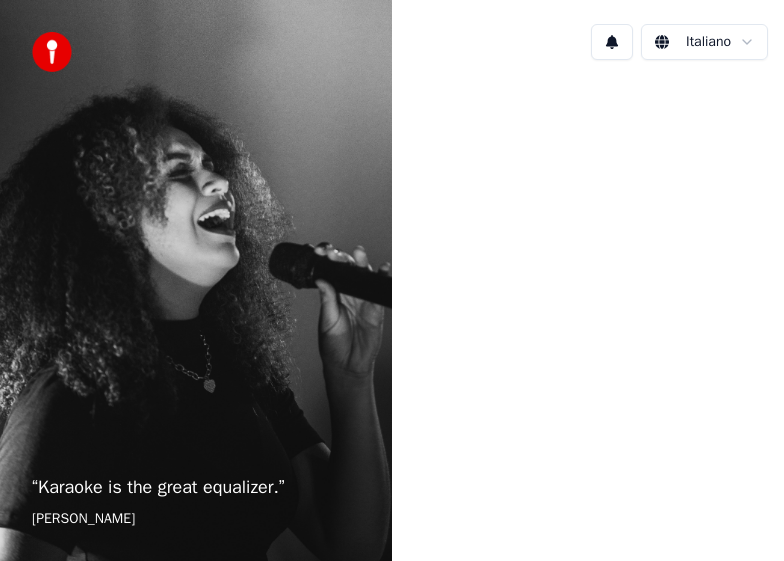 click on "[PERSON_NAME]" at bounding box center (196, 519) 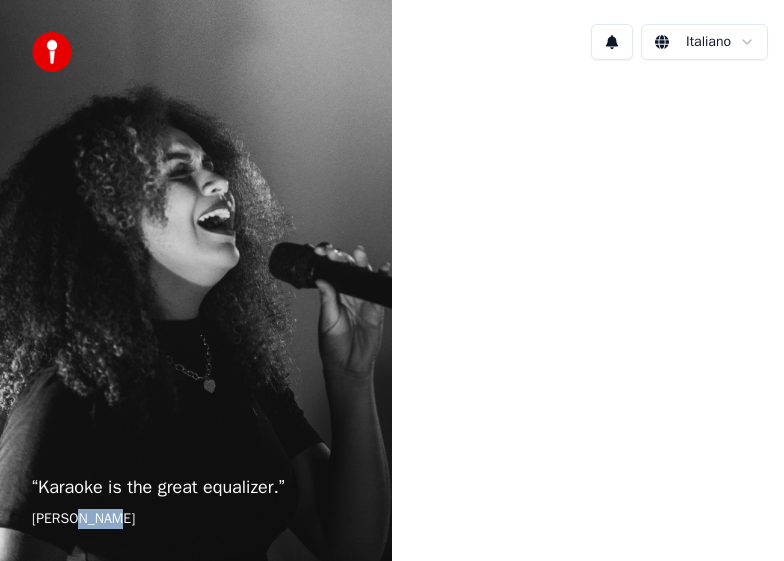 click on "[PERSON_NAME]" at bounding box center (196, 519) 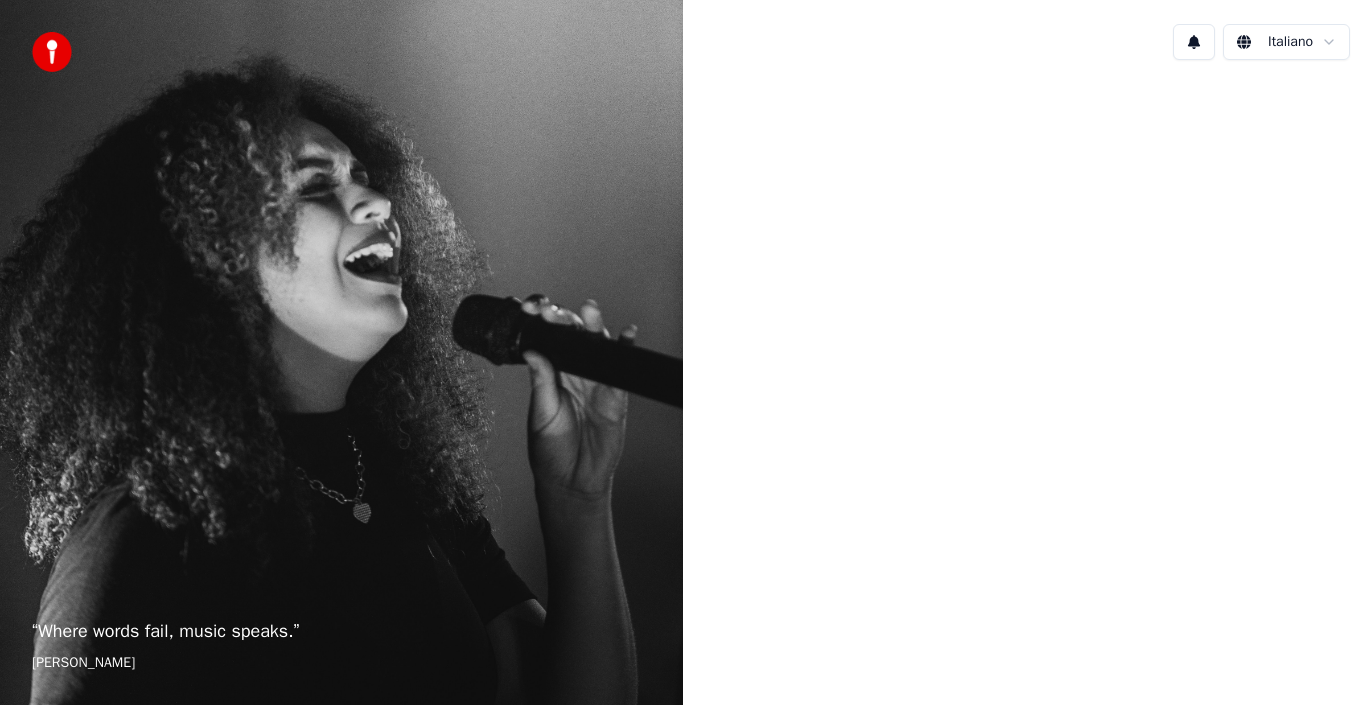 scroll, scrollTop: 0, scrollLeft: 0, axis: both 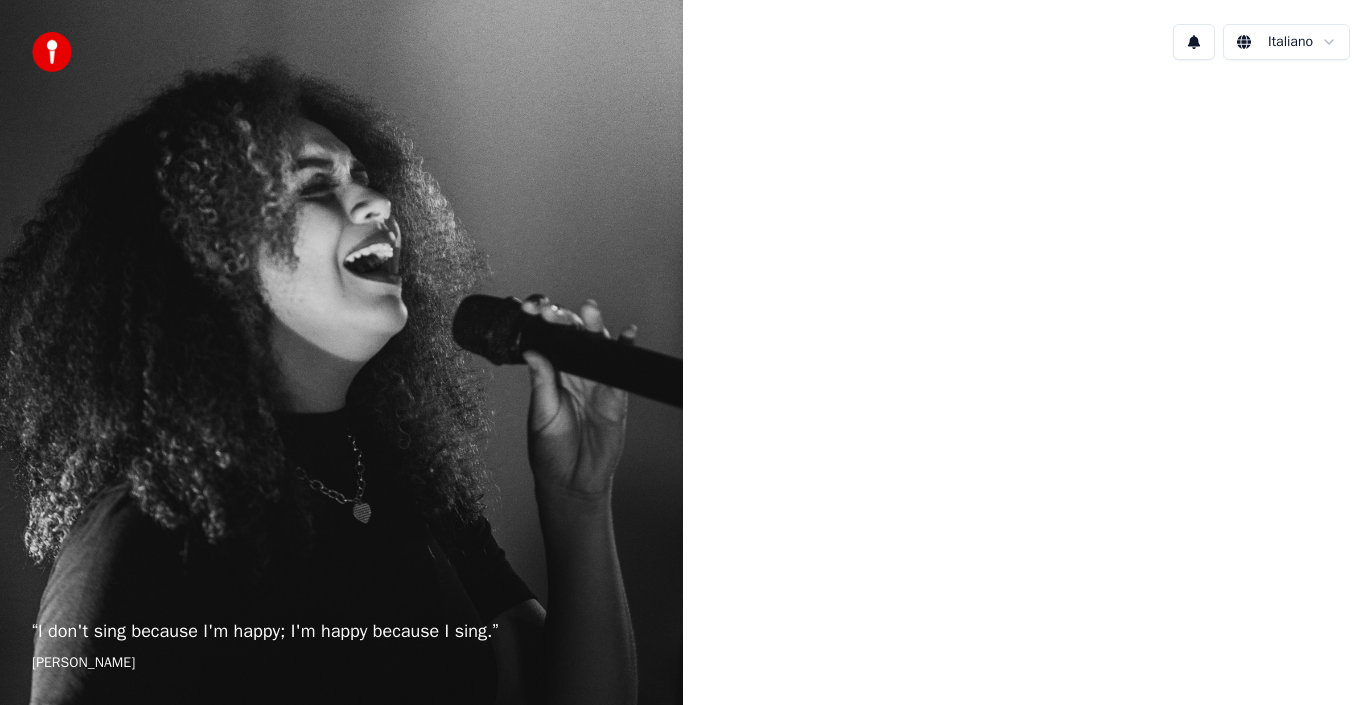 click at bounding box center (52, 52) 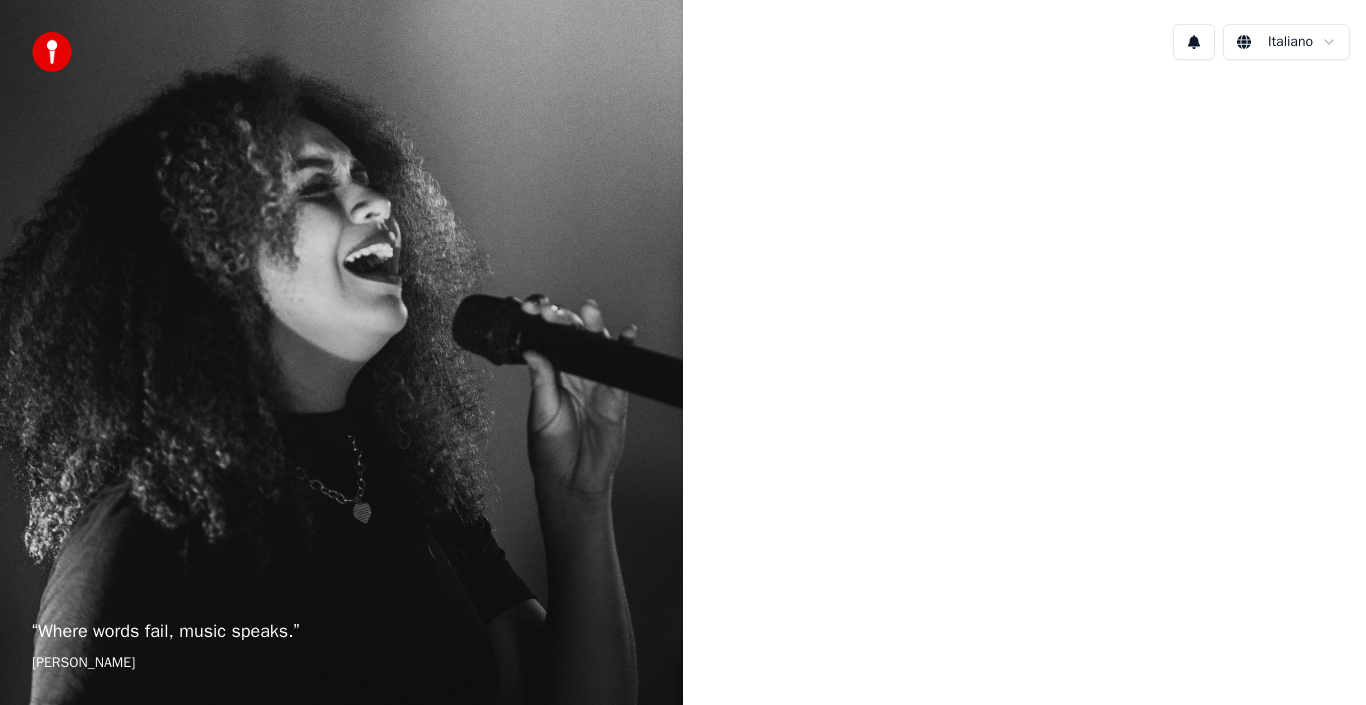 scroll, scrollTop: 0, scrollLeft: 0, axis: both 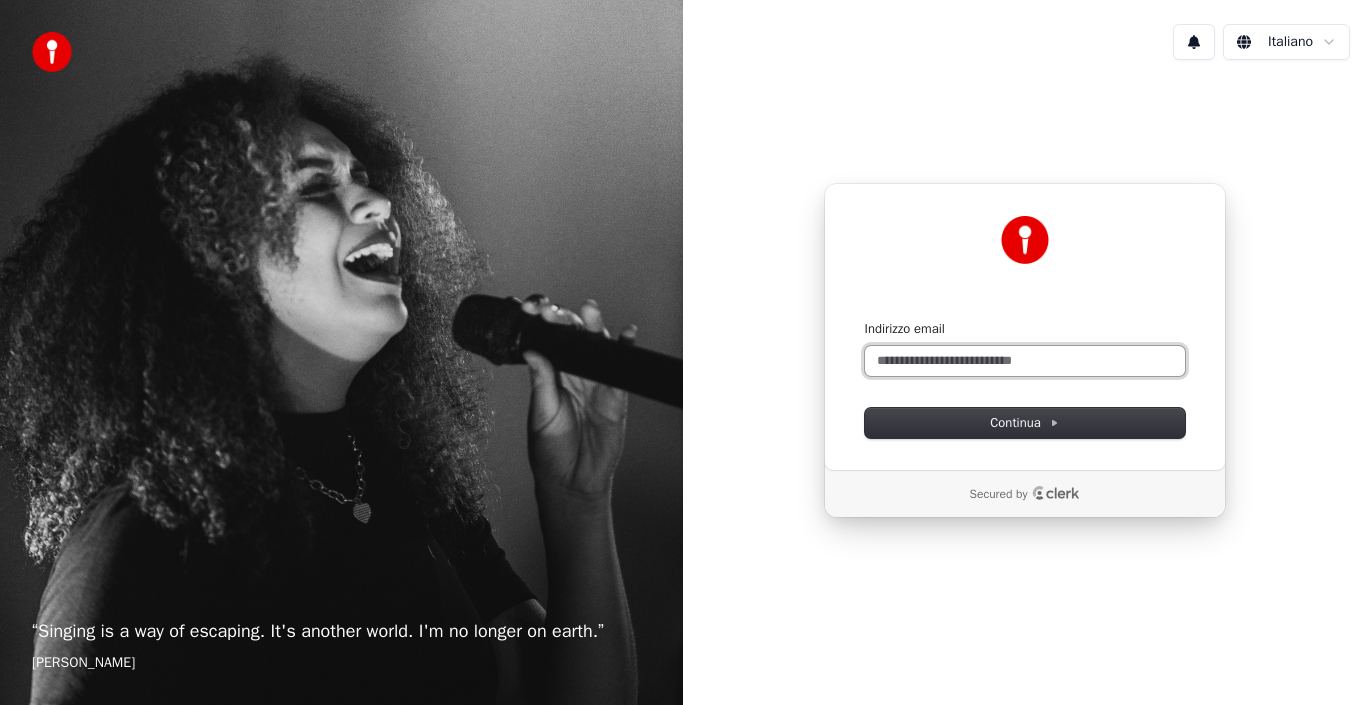 click on "Indirizzo email" at bounding box center (1025, 361) 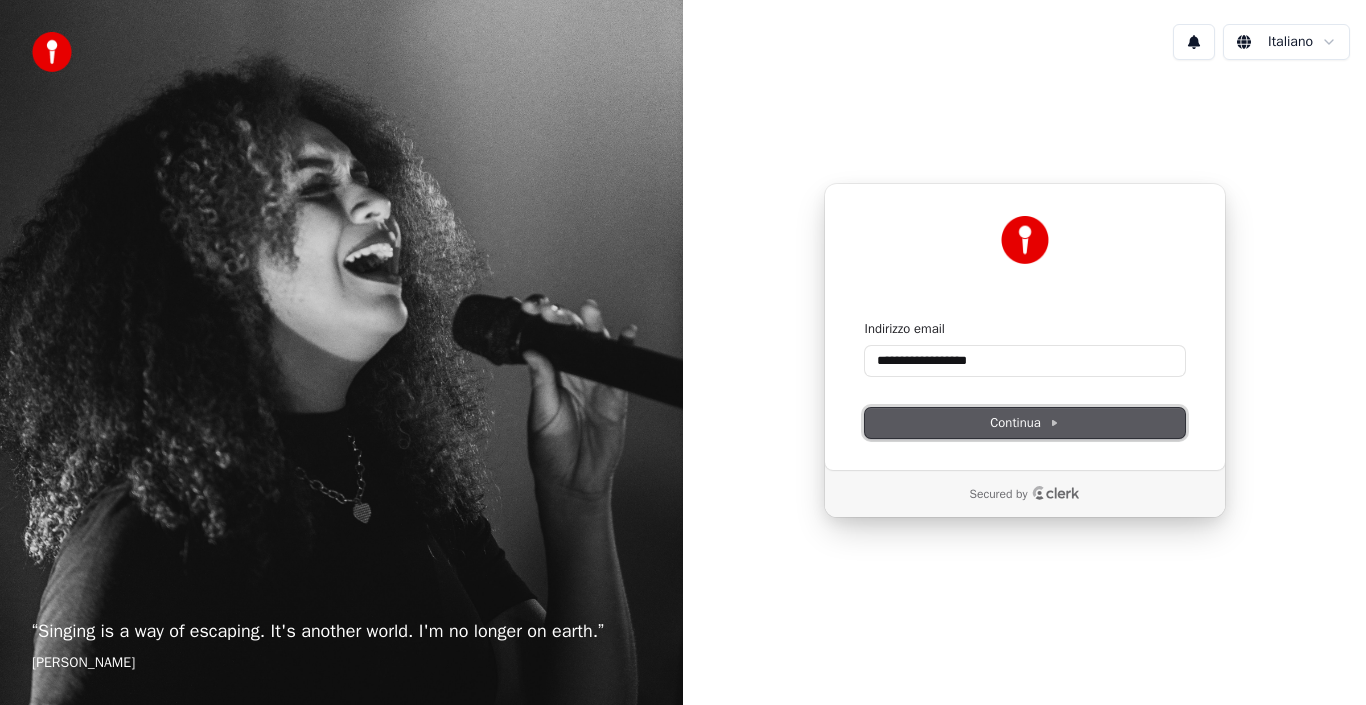 click on "Continua" at bounding box center (1024, 423) 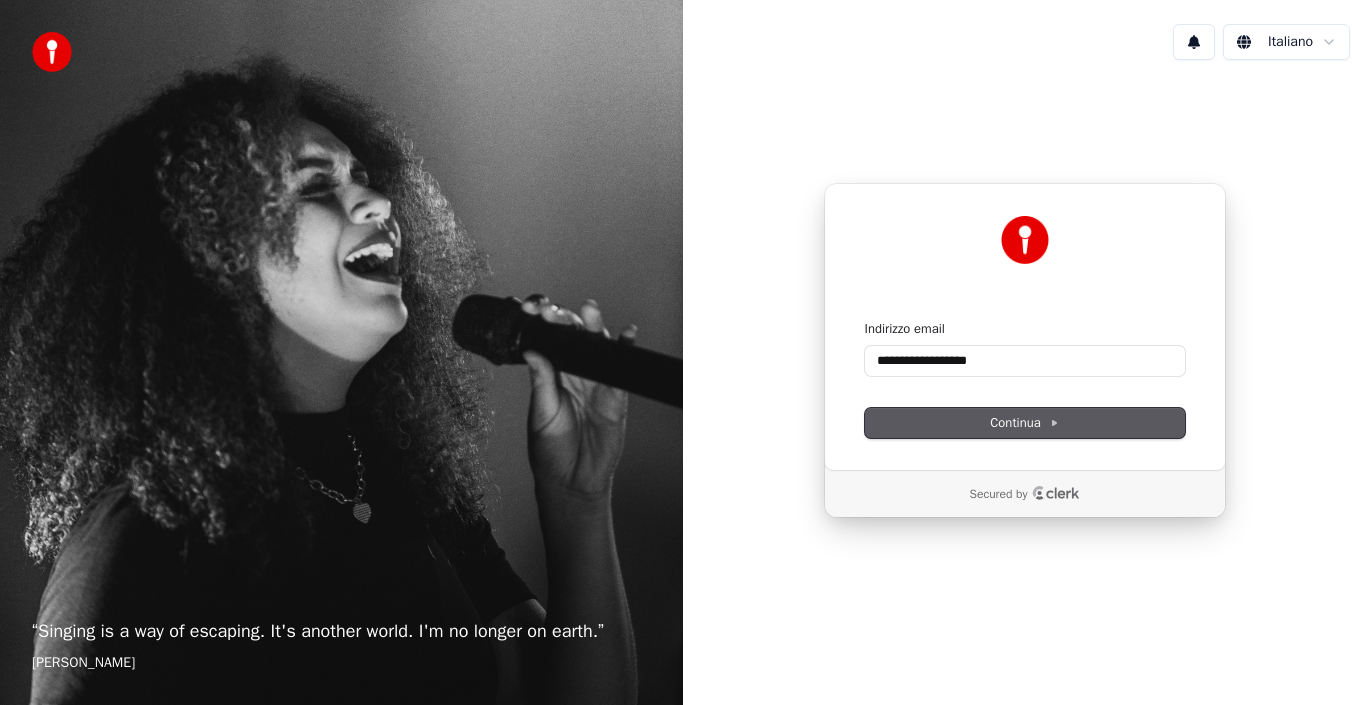 type on "**********" 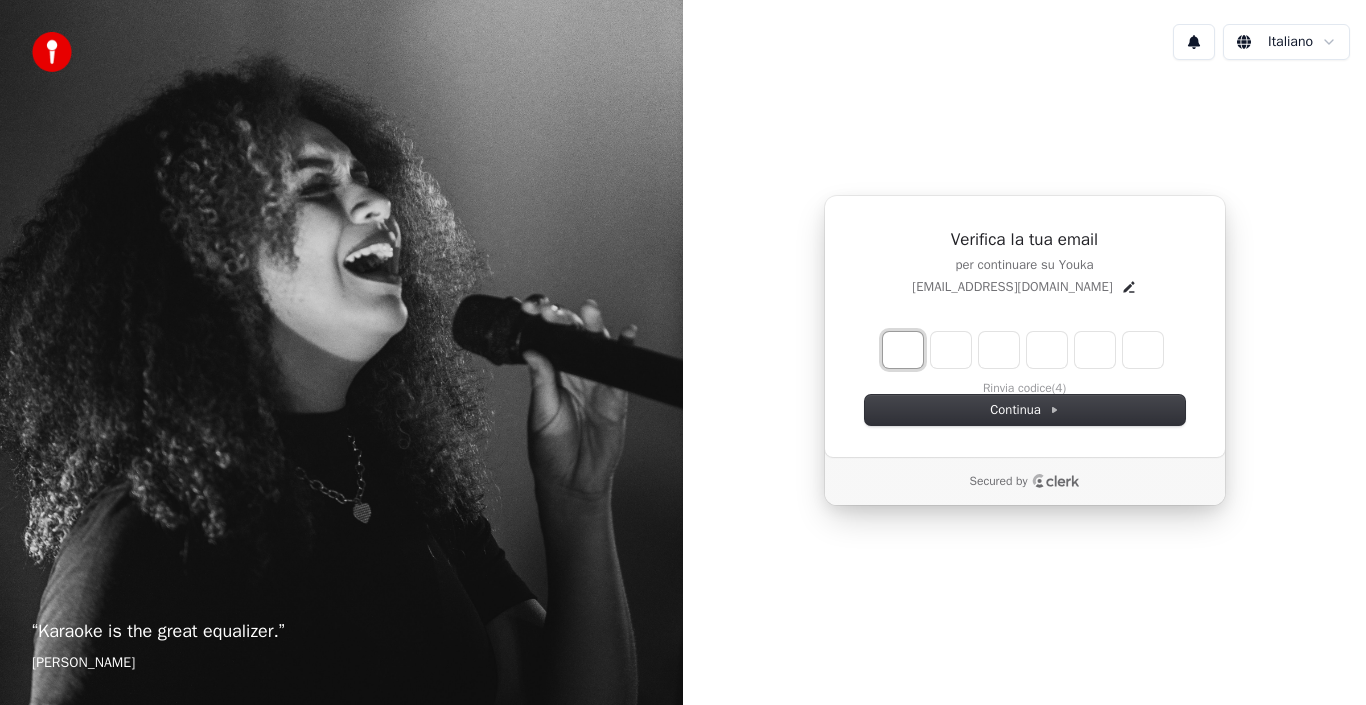 type on "*" 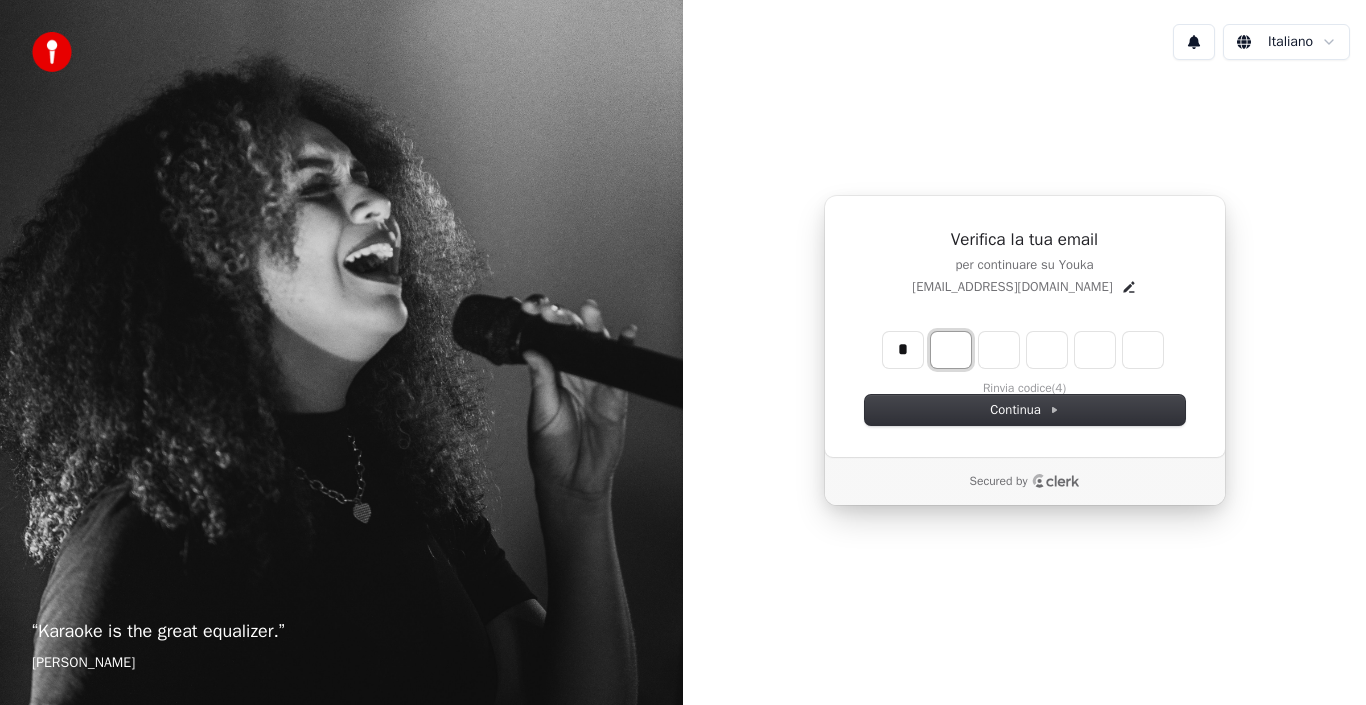 type on "*" 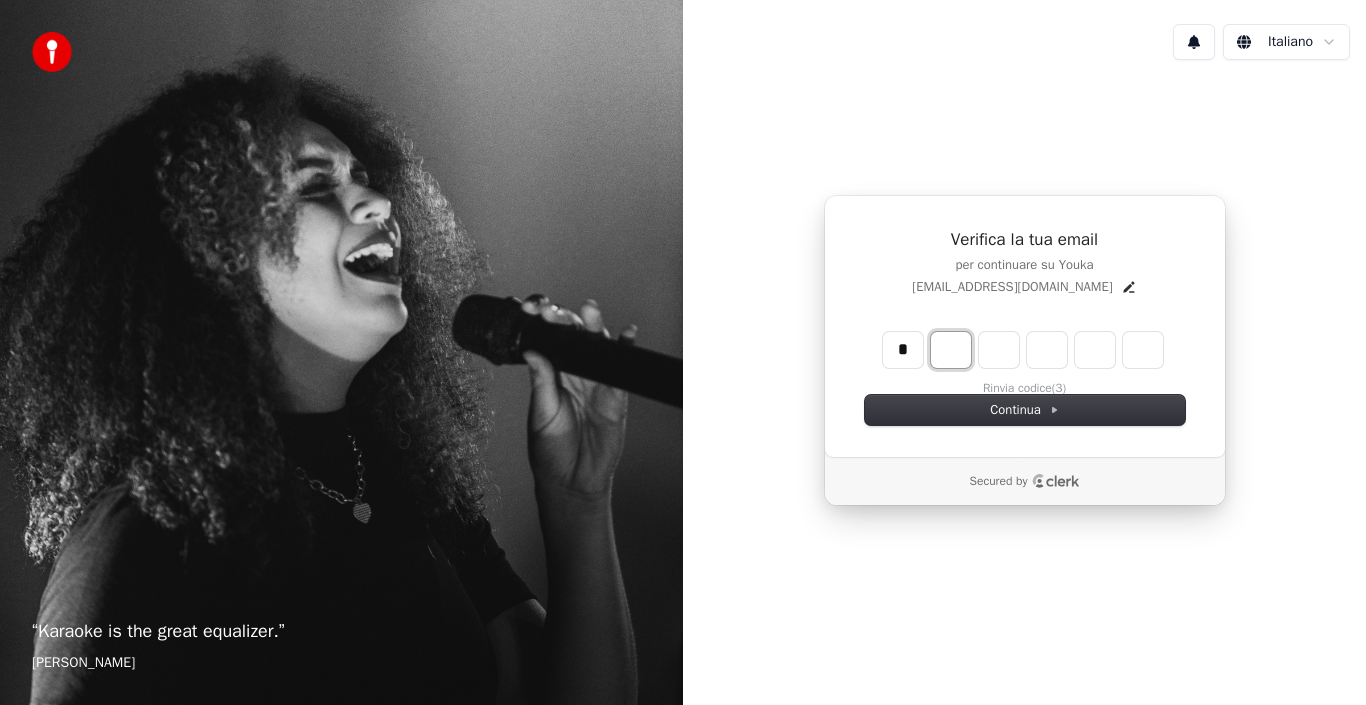 type on "*" 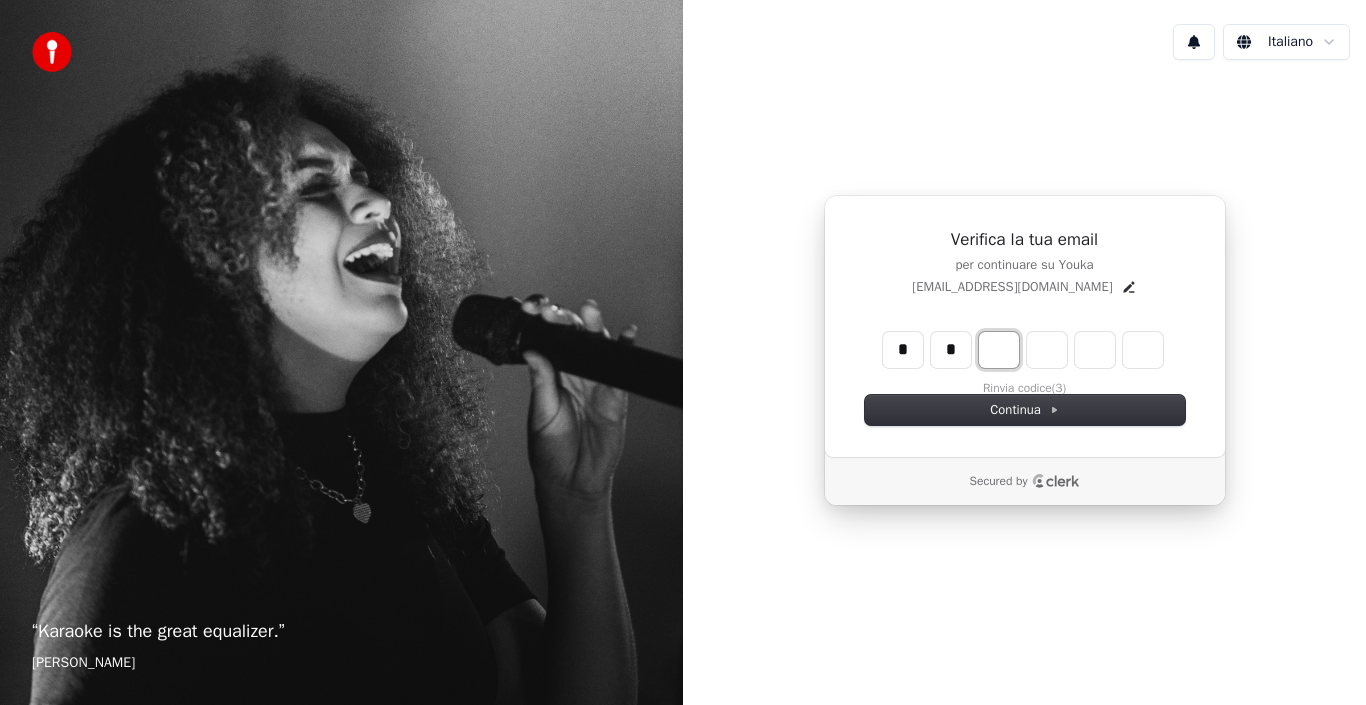 type on "**" 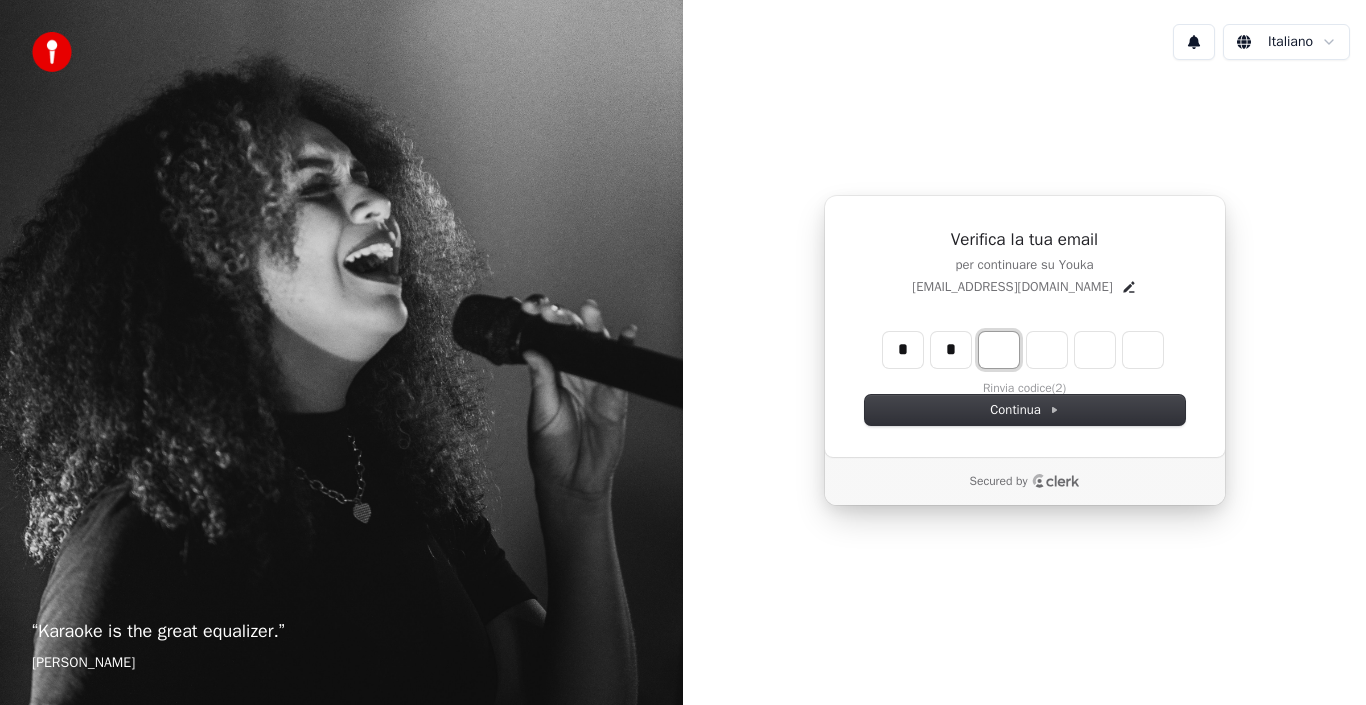 type on "*" 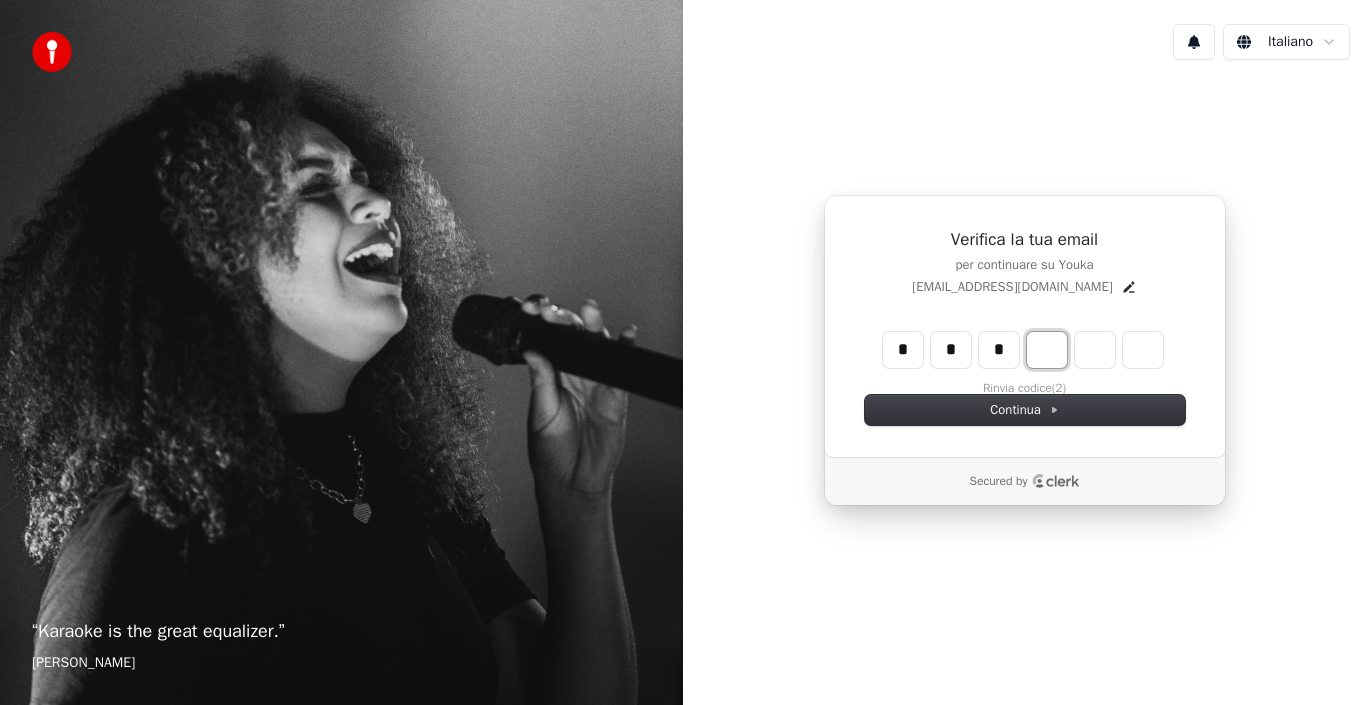 type on "***" 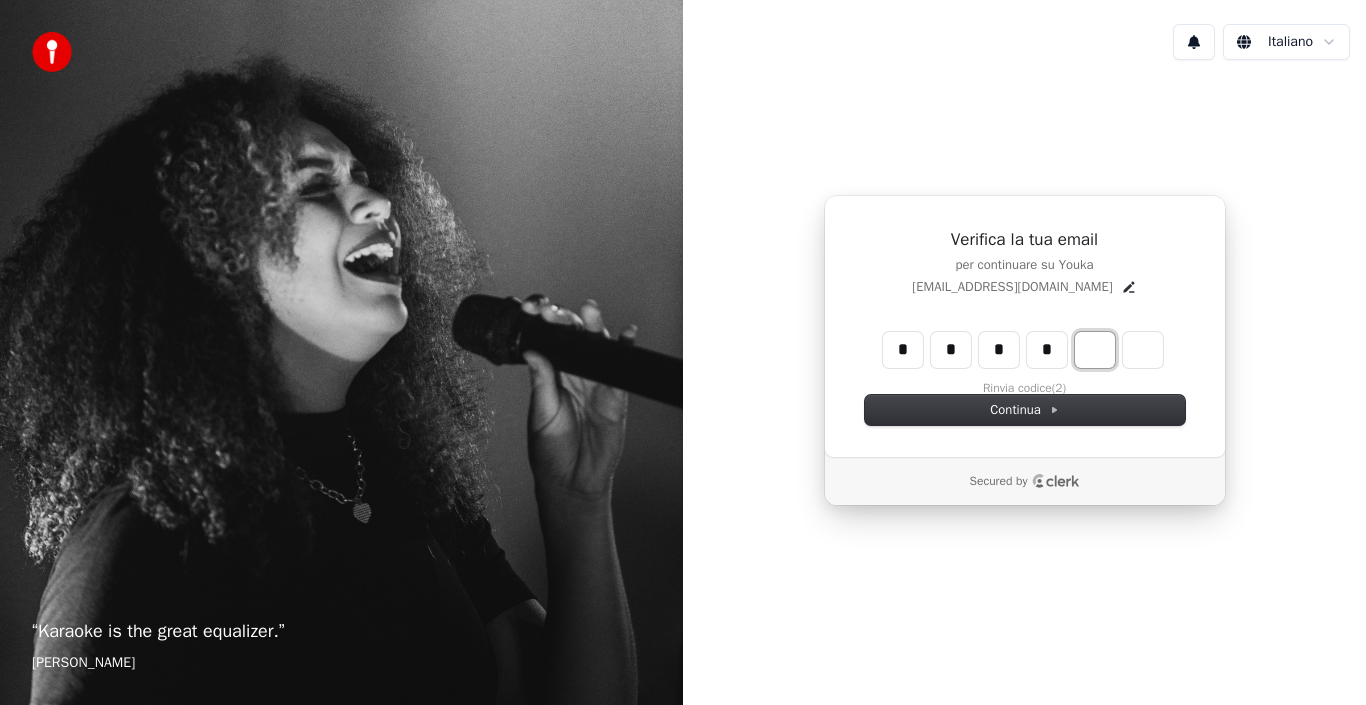 type on "****" 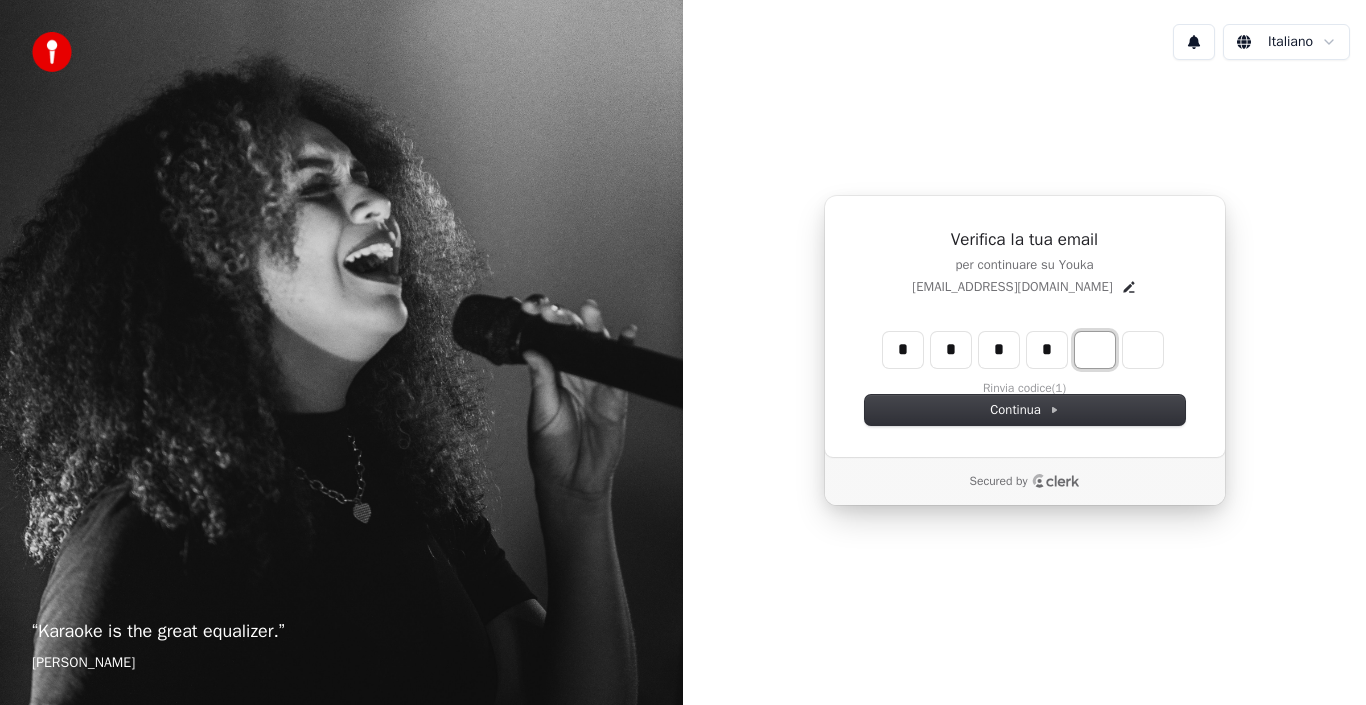 type on "*" 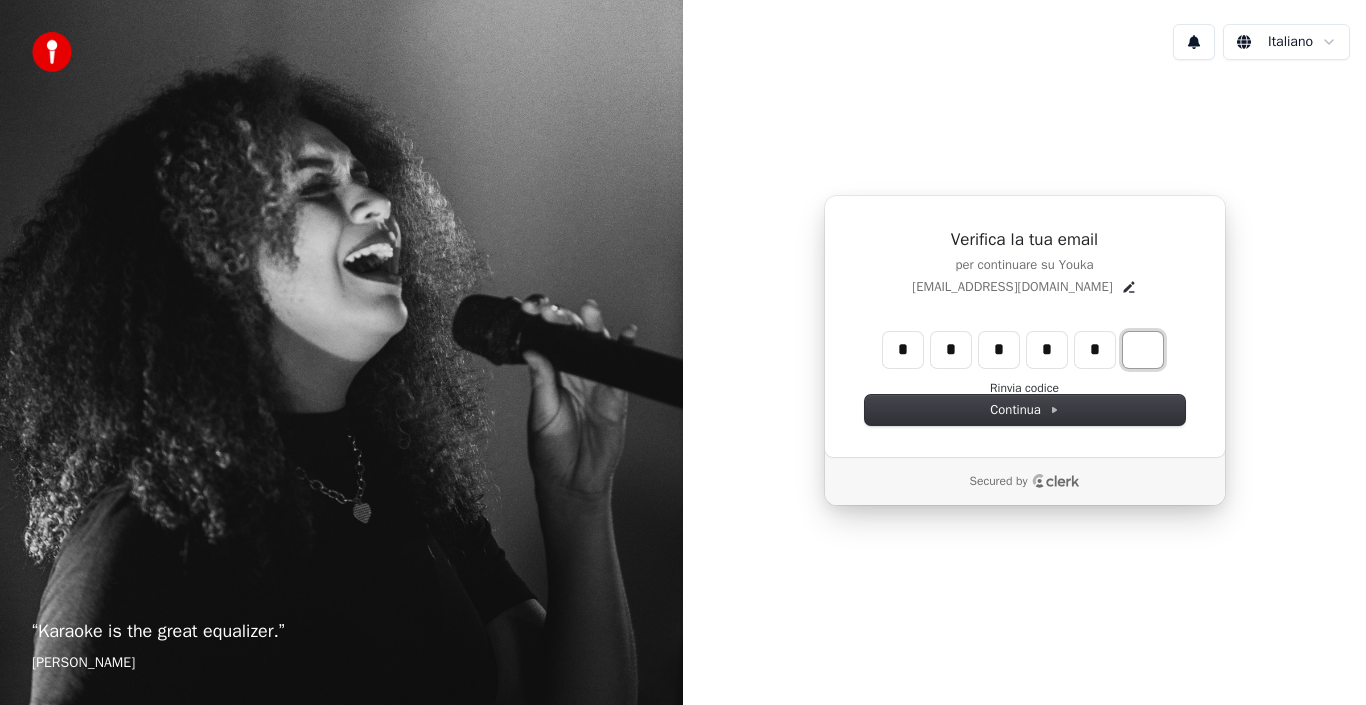 type on "******" 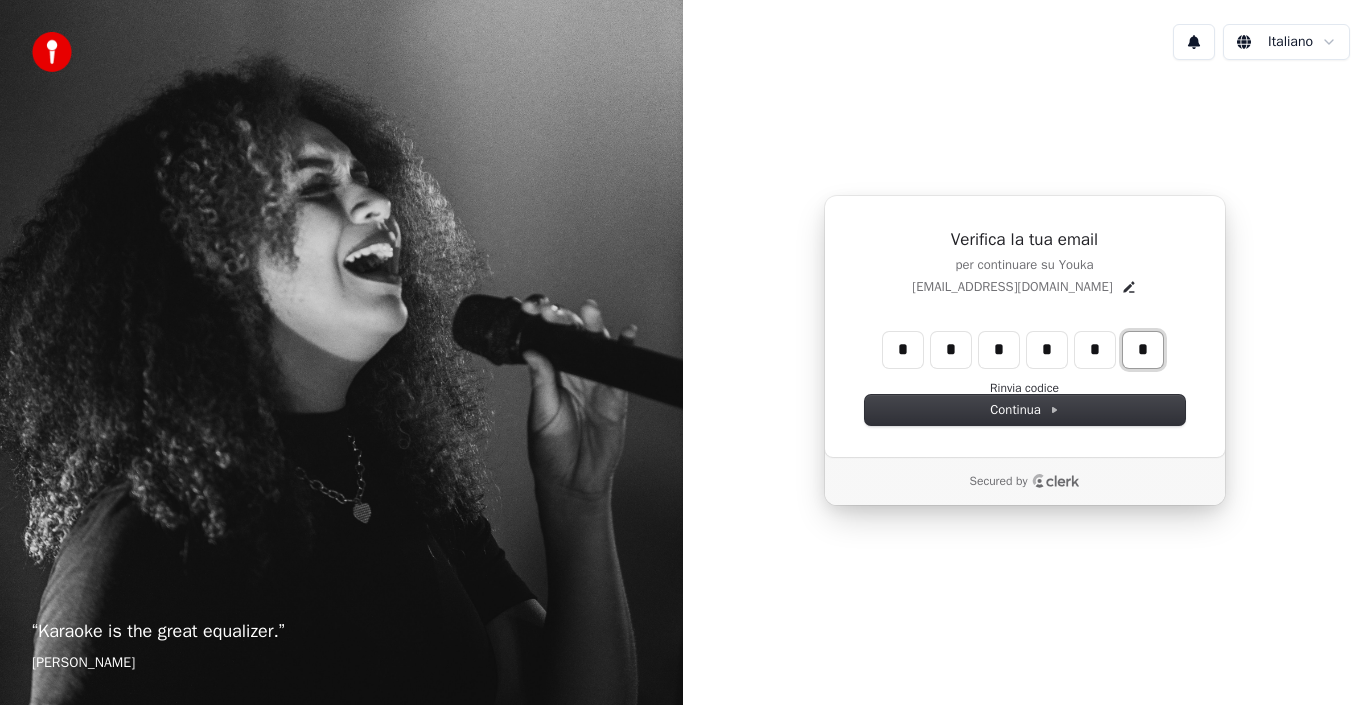 type on "*" 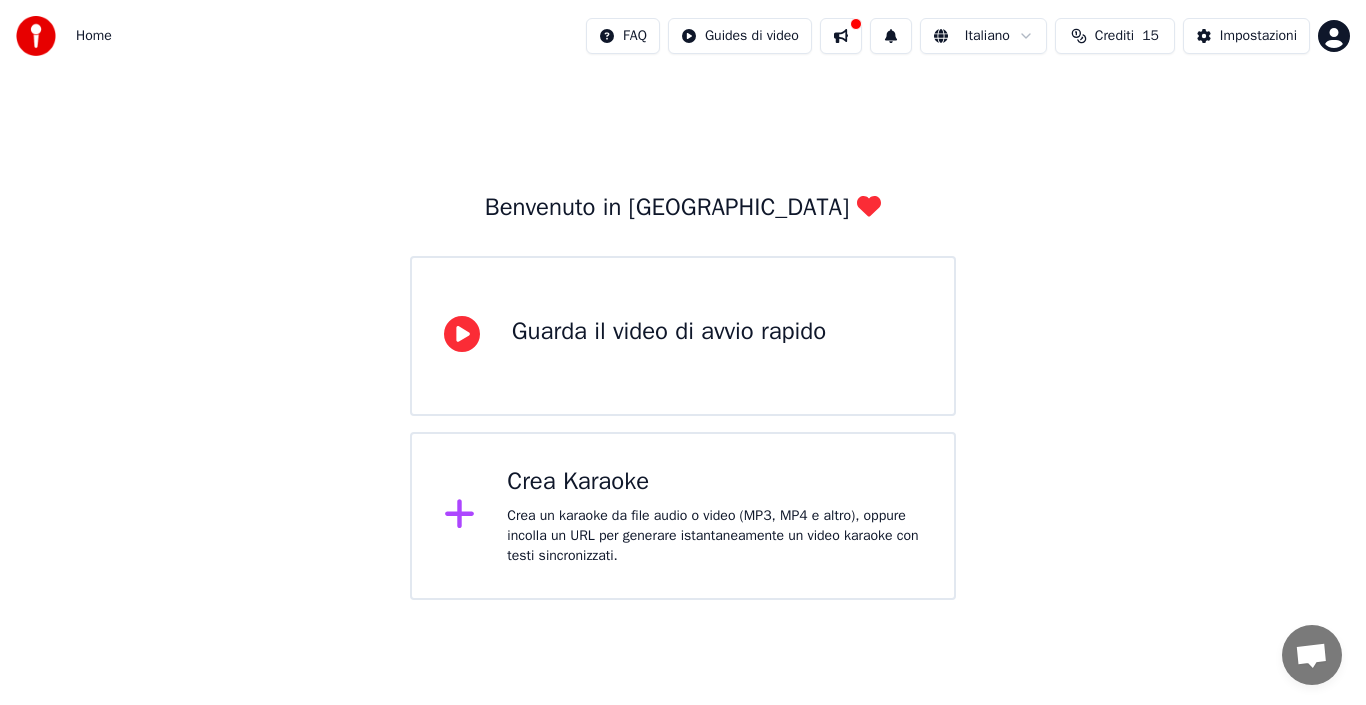 click on "Guarda il video di avvio rapido" at bounding box center [669, 332] 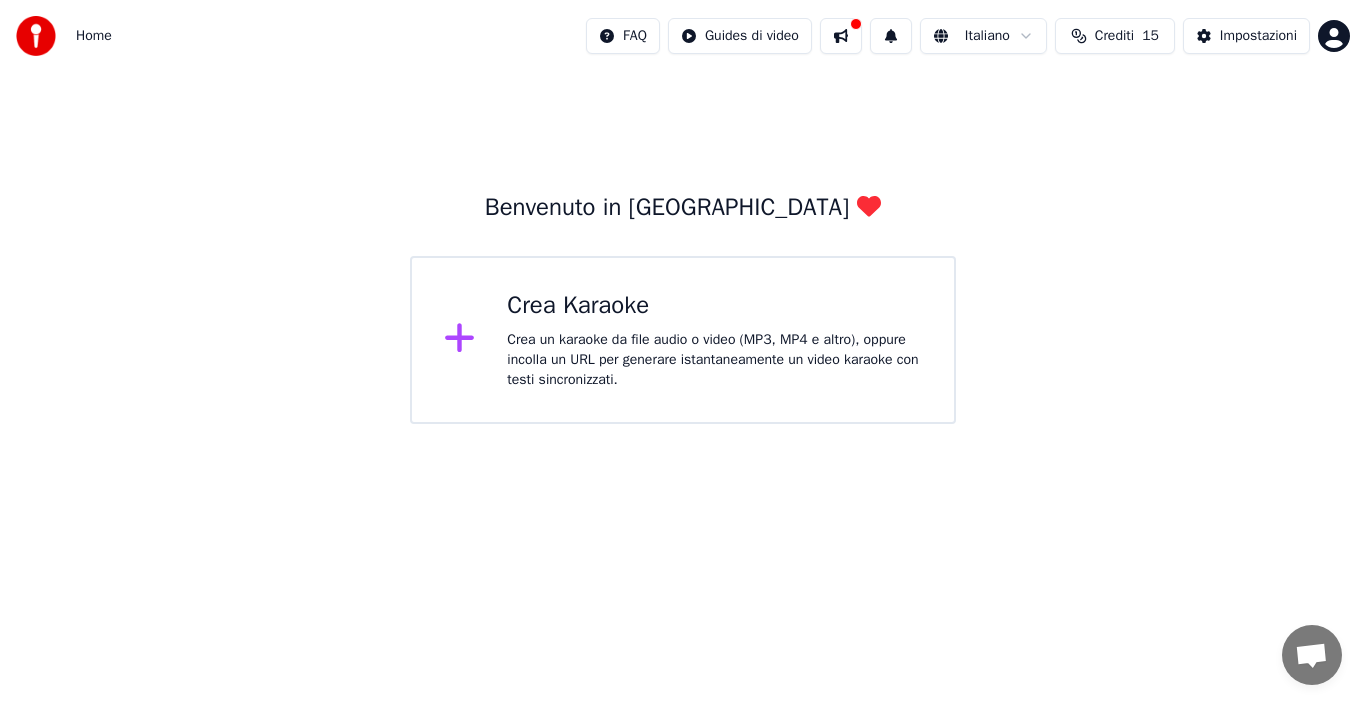click 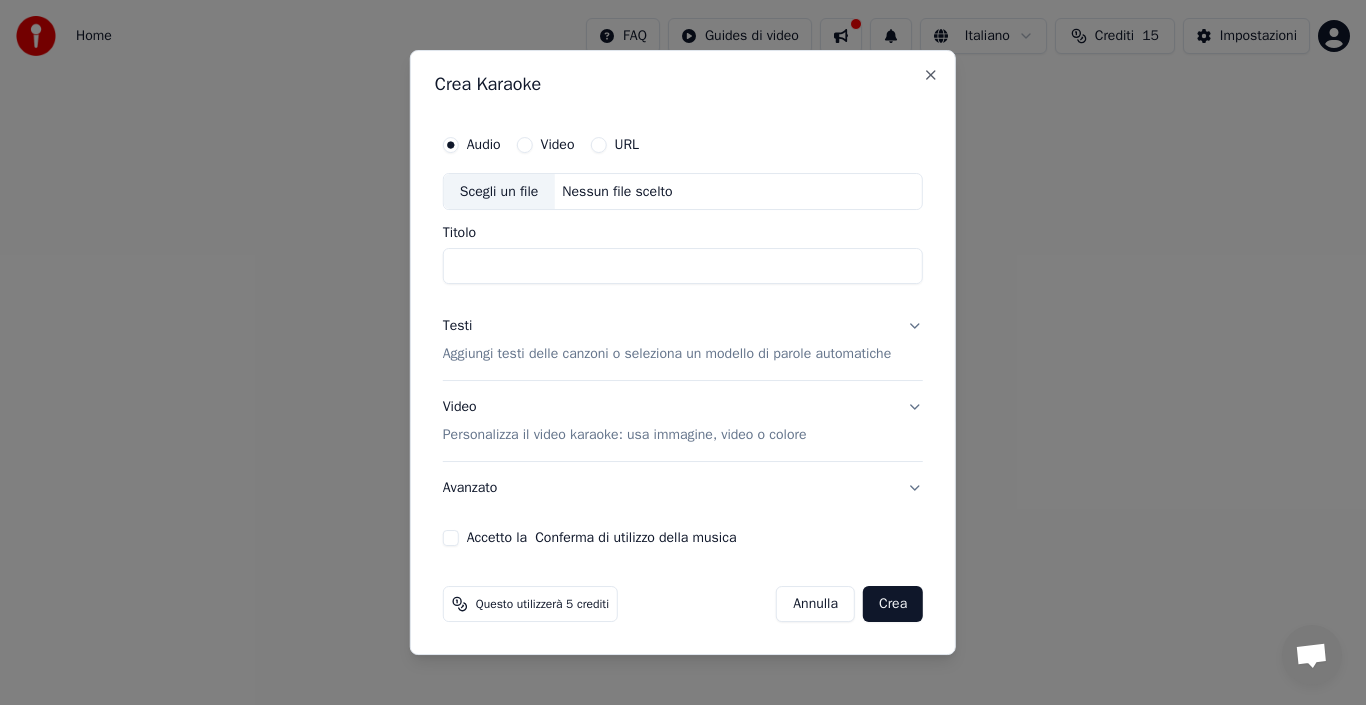 click on "Video" at bounding box center [525, 145] 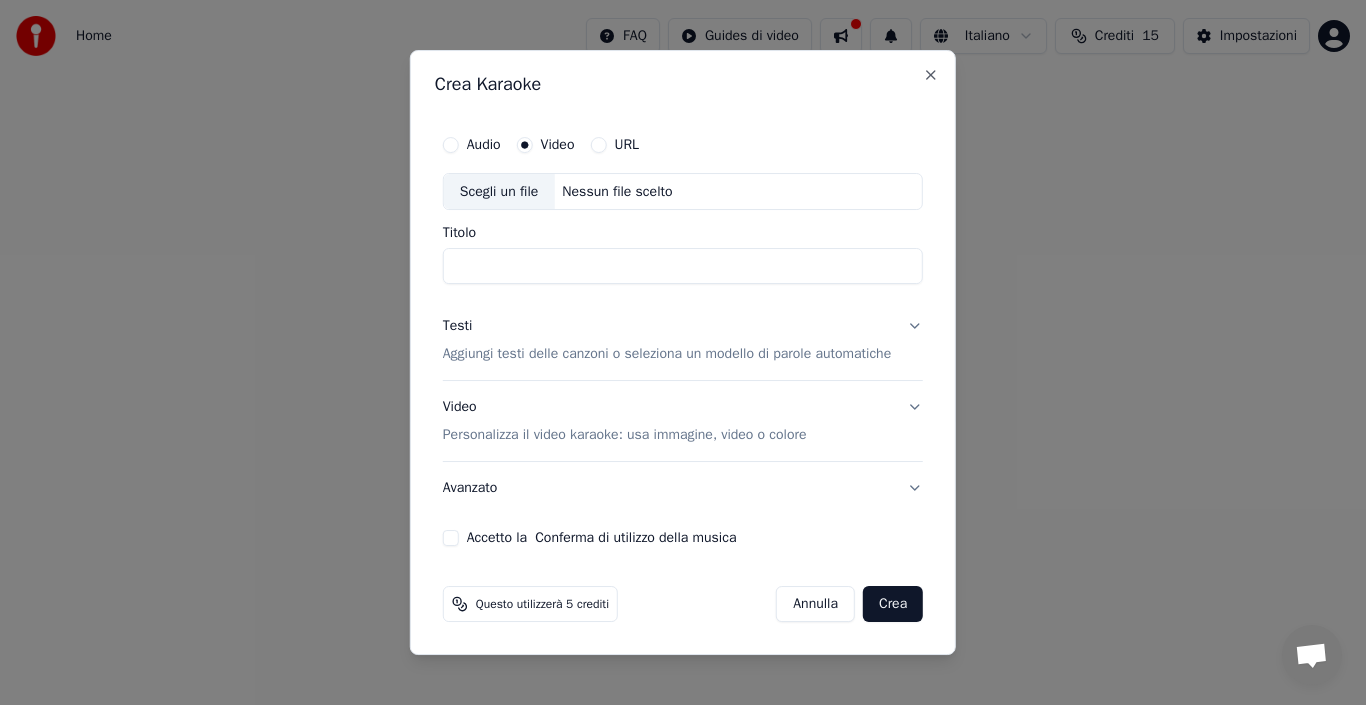 click on "Titolo" at bounding box center (683, 267) 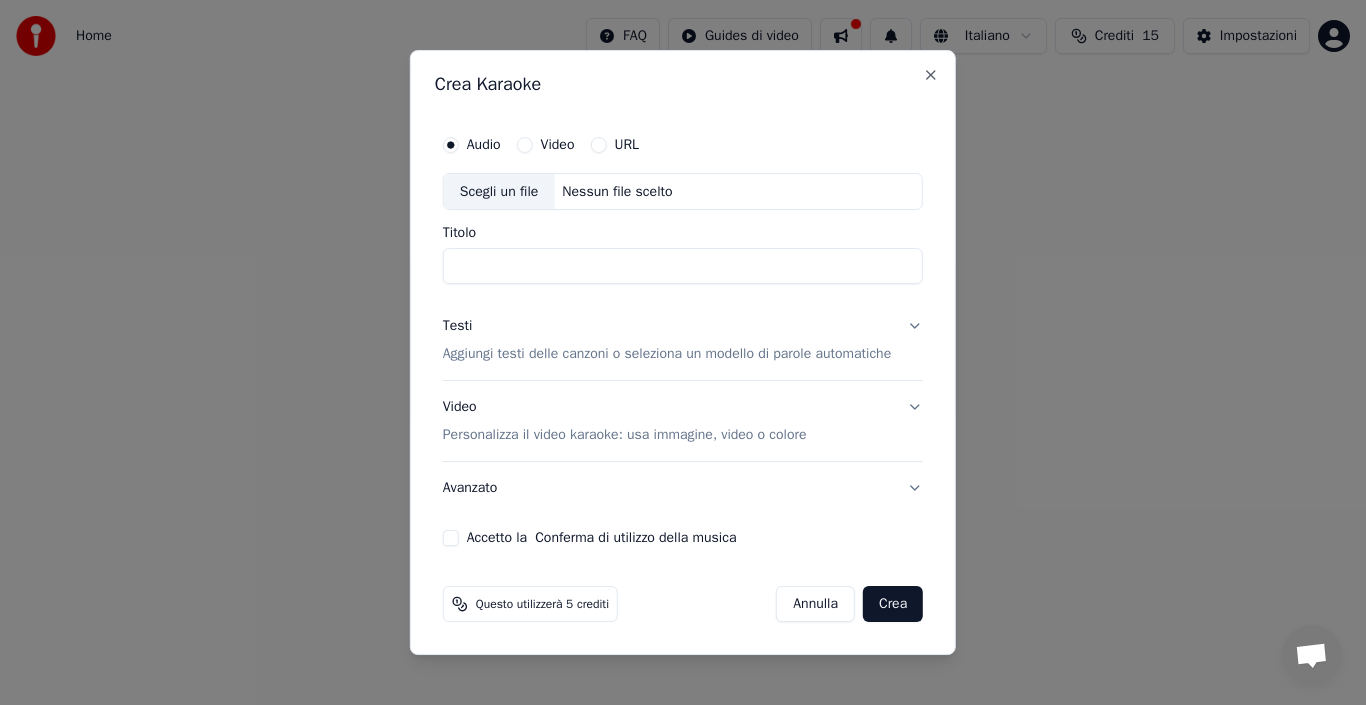 click on "Scegli un file" at bounding box center (499, 192) 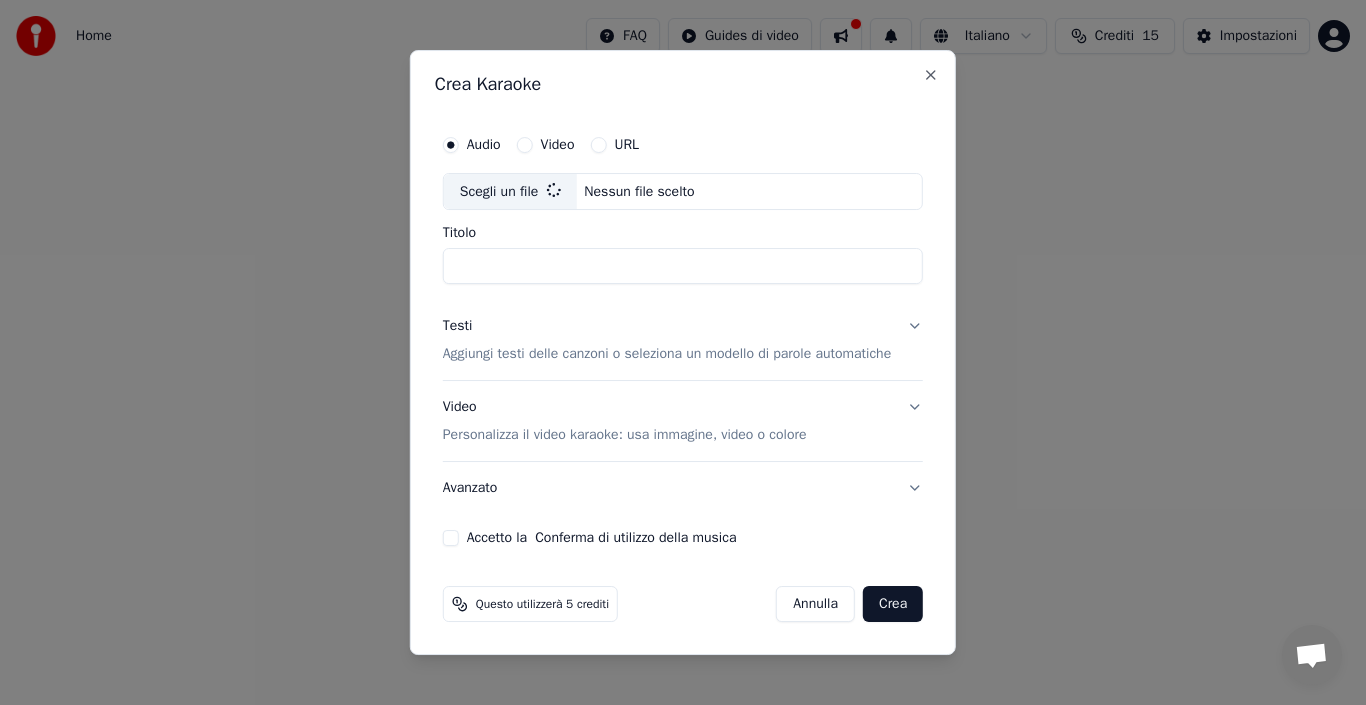 type on "****" 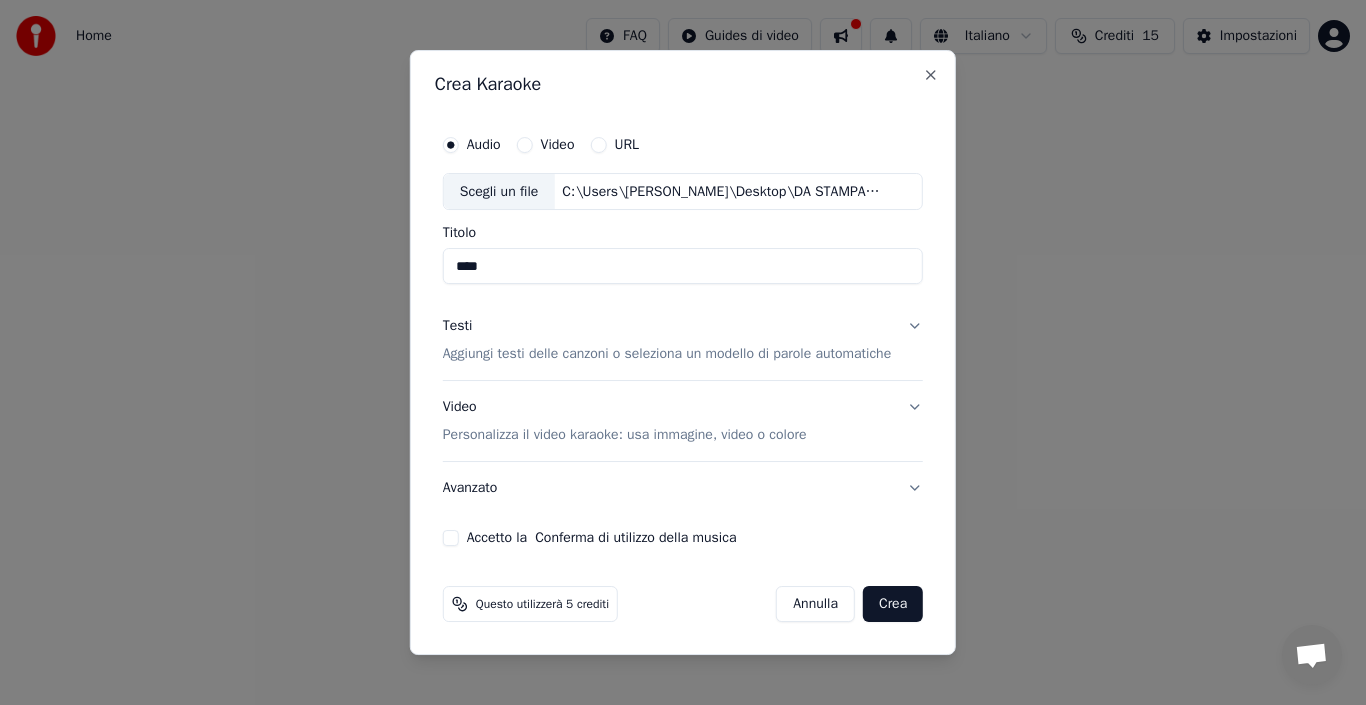 click on "Testi Aggiungi testi delle canzoni o seleziona un modello di parole automatiche" at bounding box center (683, 341) 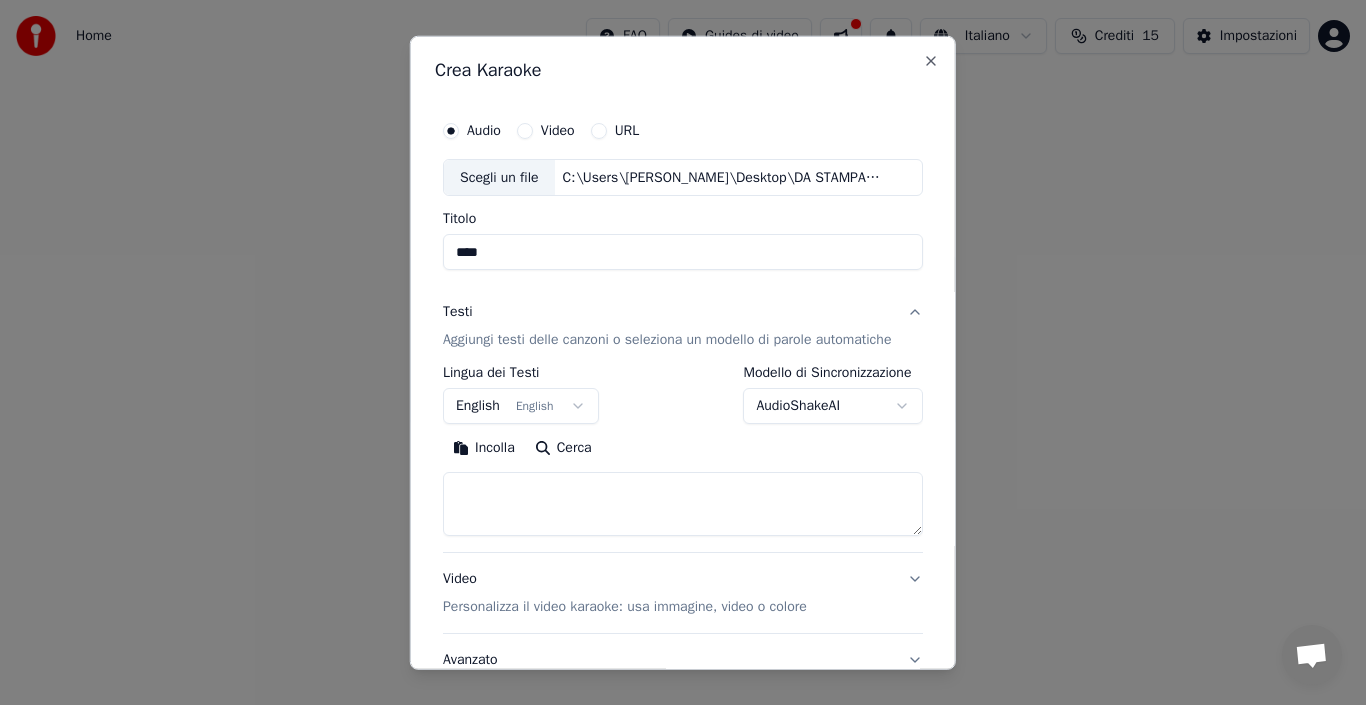 click on "English English" at bounding box center [521, 406] 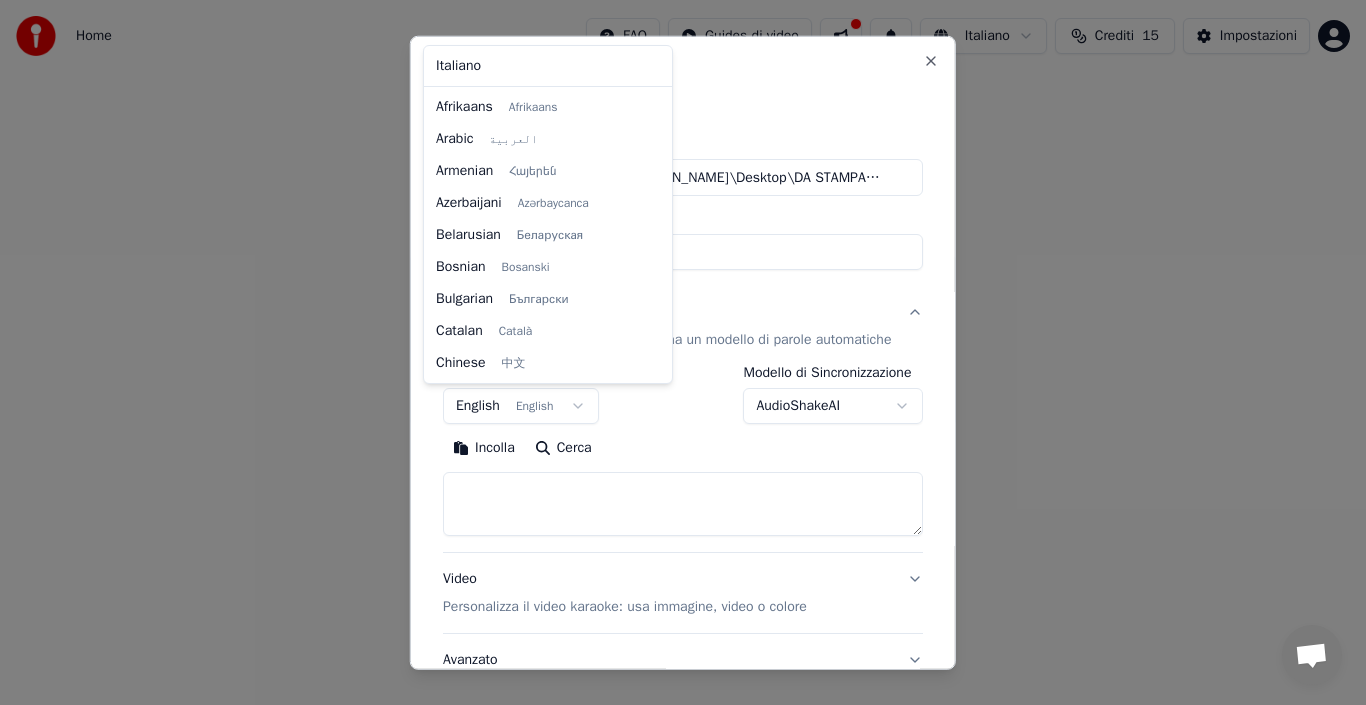 scroll, scrollTop: 160, scrollLeft: 0, axis: vertical 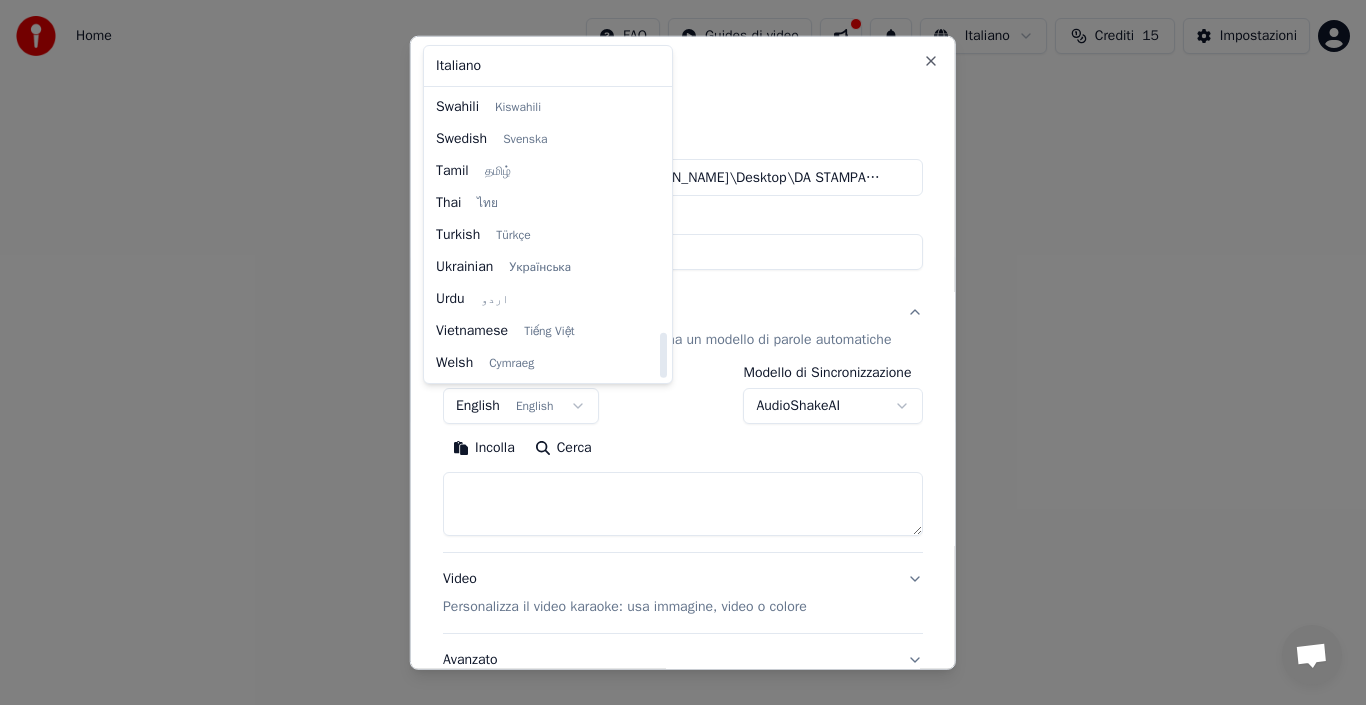 drag, startPoint x: 646, startPoint y: 153, endPoint x: 652, endPoint y: 378, distance: 225.07999 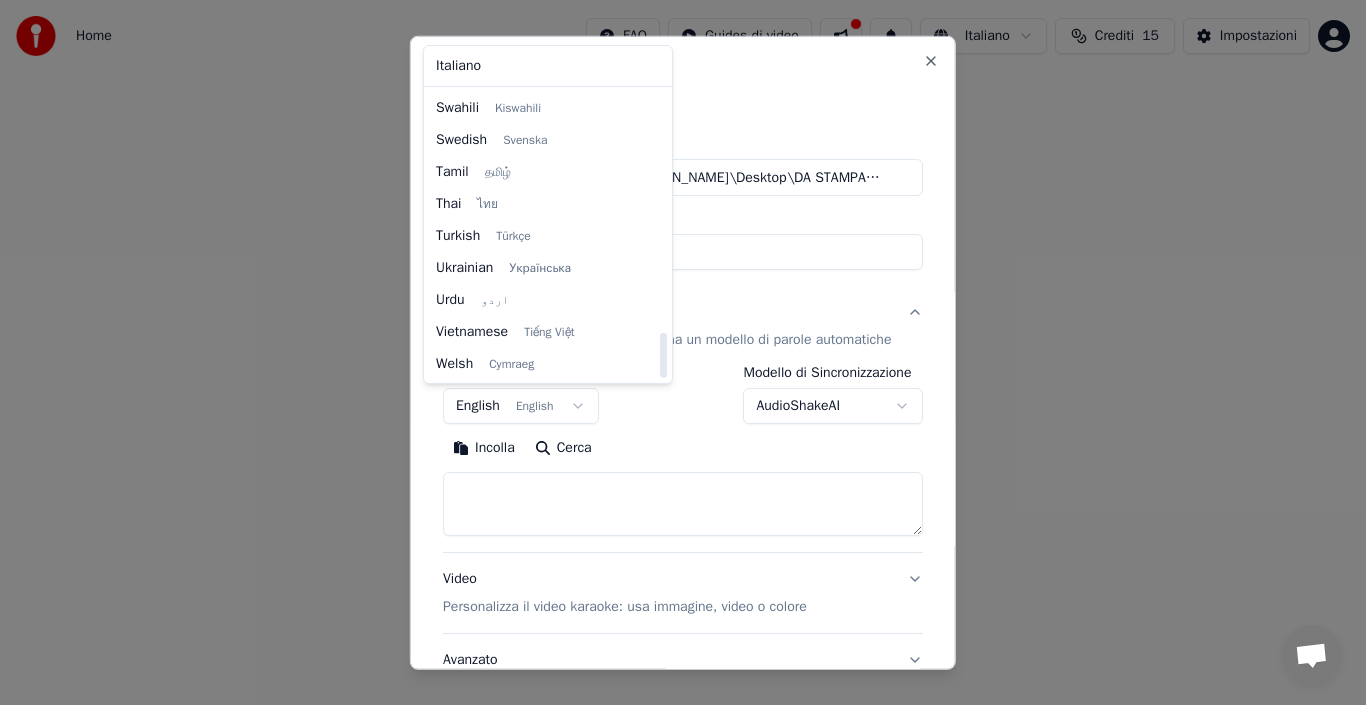 scroll, scrollTop: 1535, scrollLeft: 0, axis: vertical 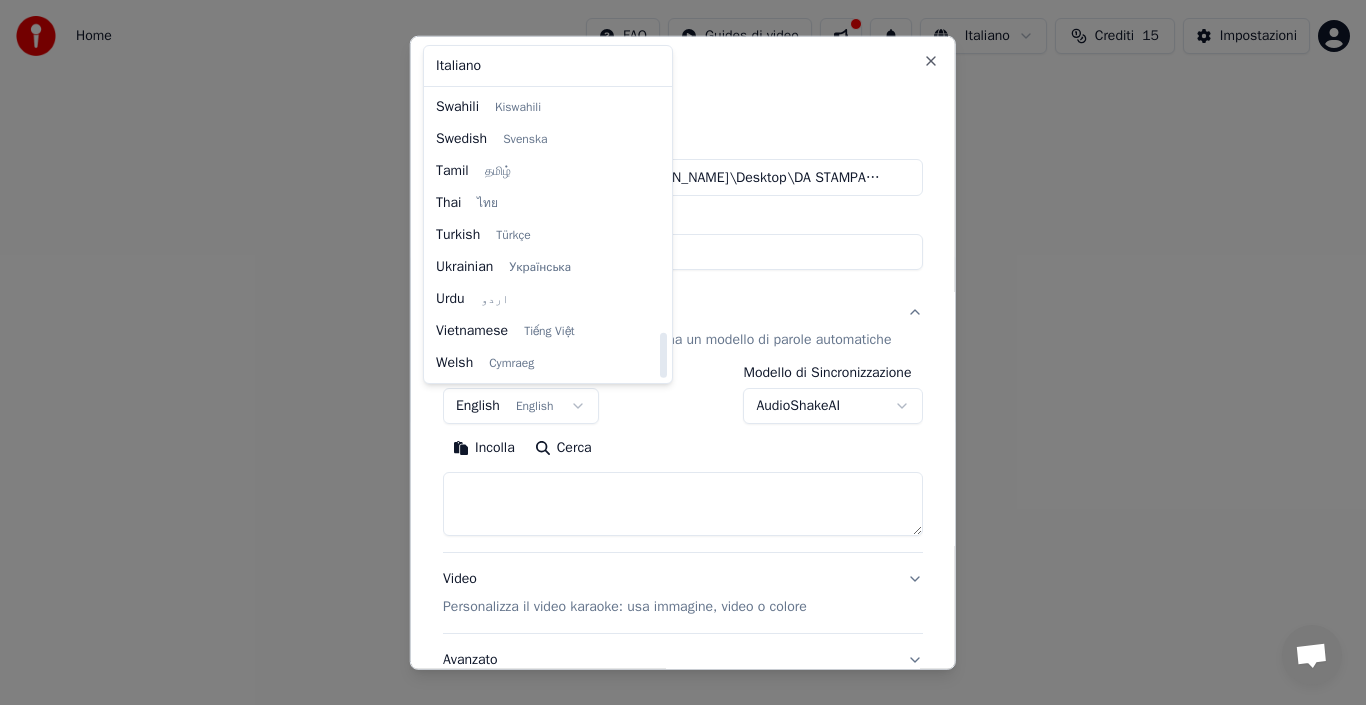 drag, startPoint x: 644, startPoint y: 363, endPoint x: 648, endPoint y: 373, distance: 10.770329 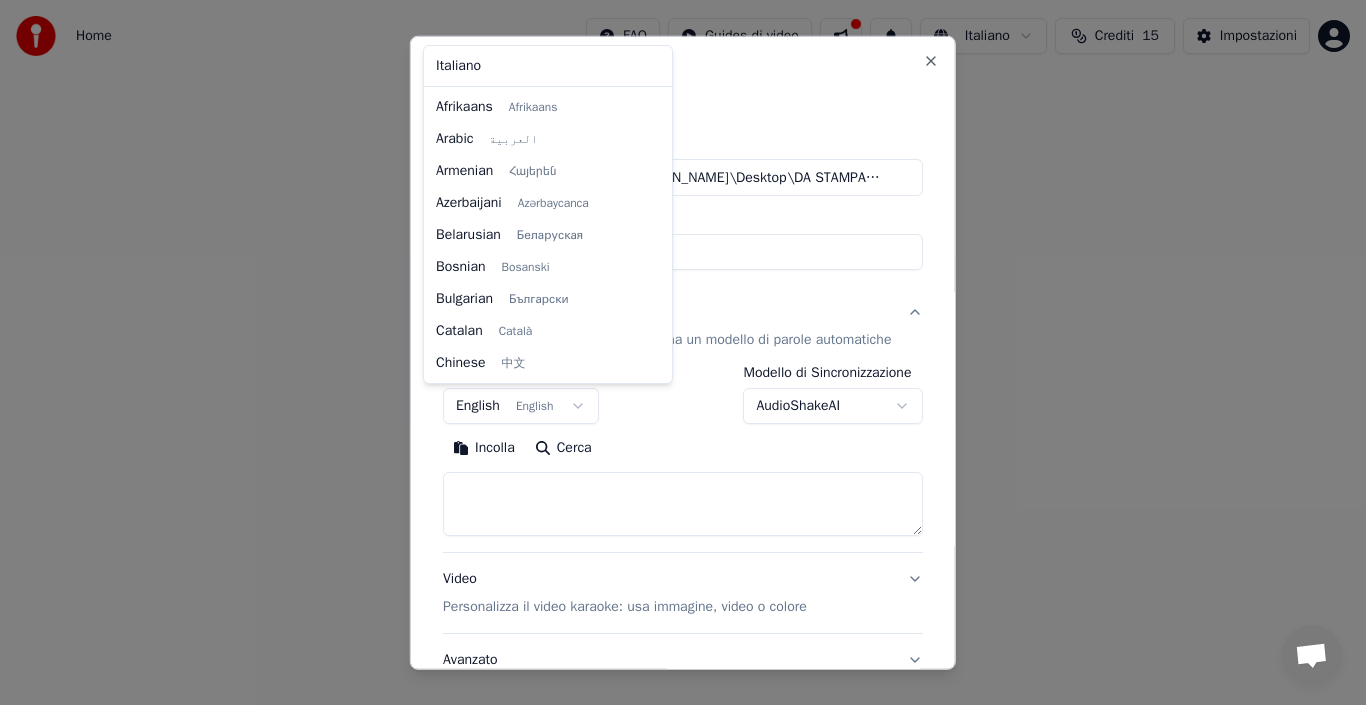 click on "**********" at bounding box center (683, 212) 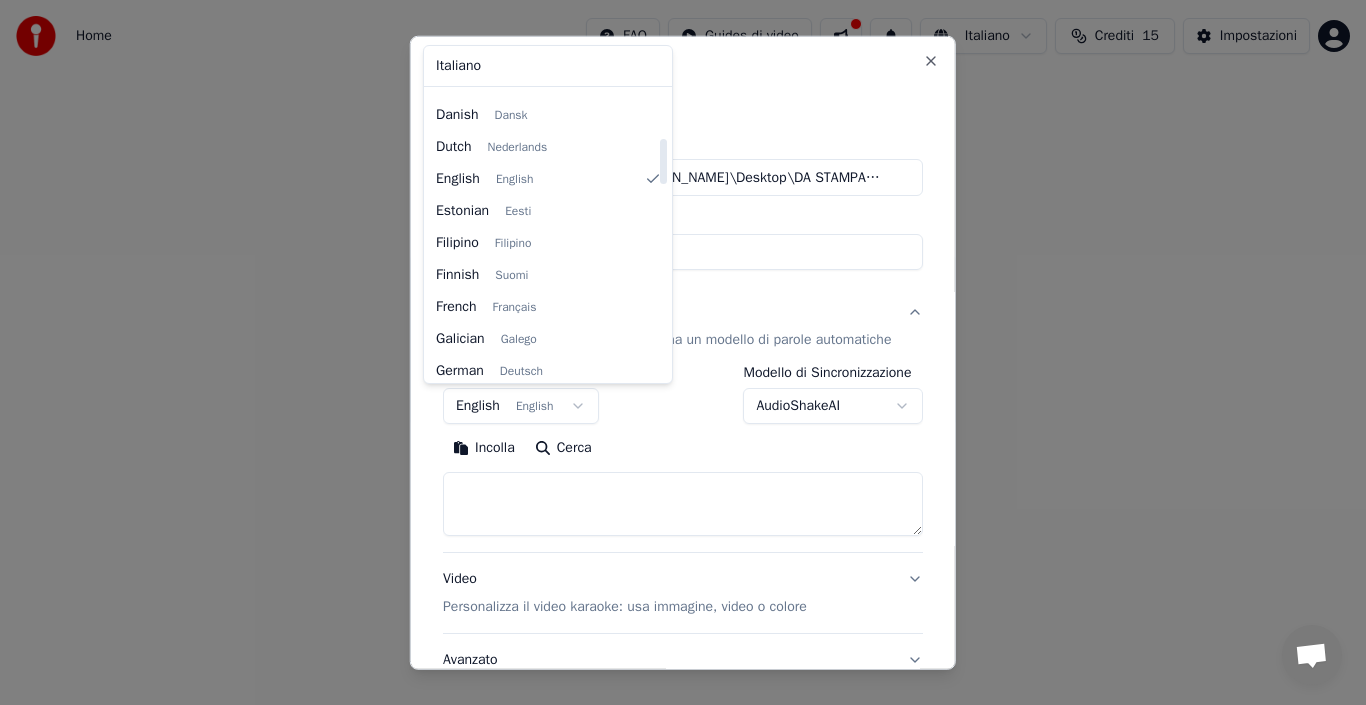 scroll, scrollTop: 408, scrollLeft: 0, axis: vertical 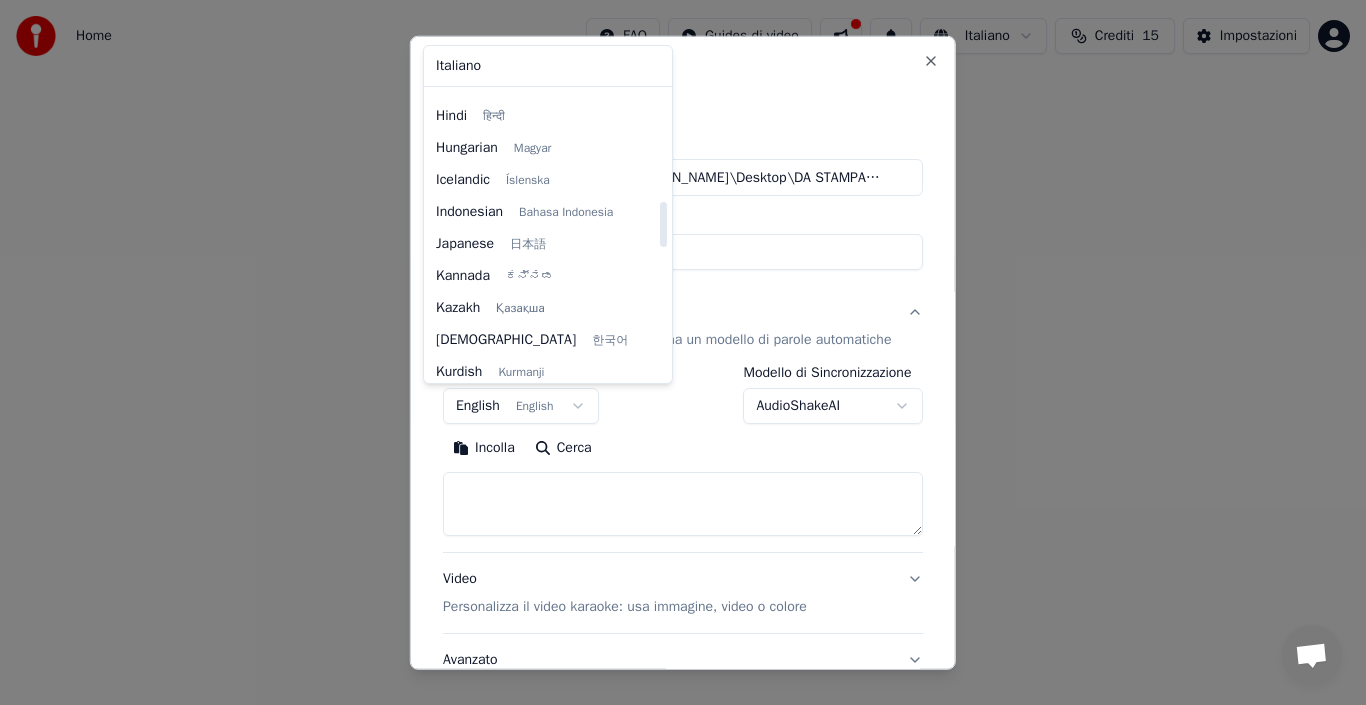 drag, startPoint x: 644, startPoint y: 147, endPoint x: 657, endPoint y: 232, distance: 85.98837 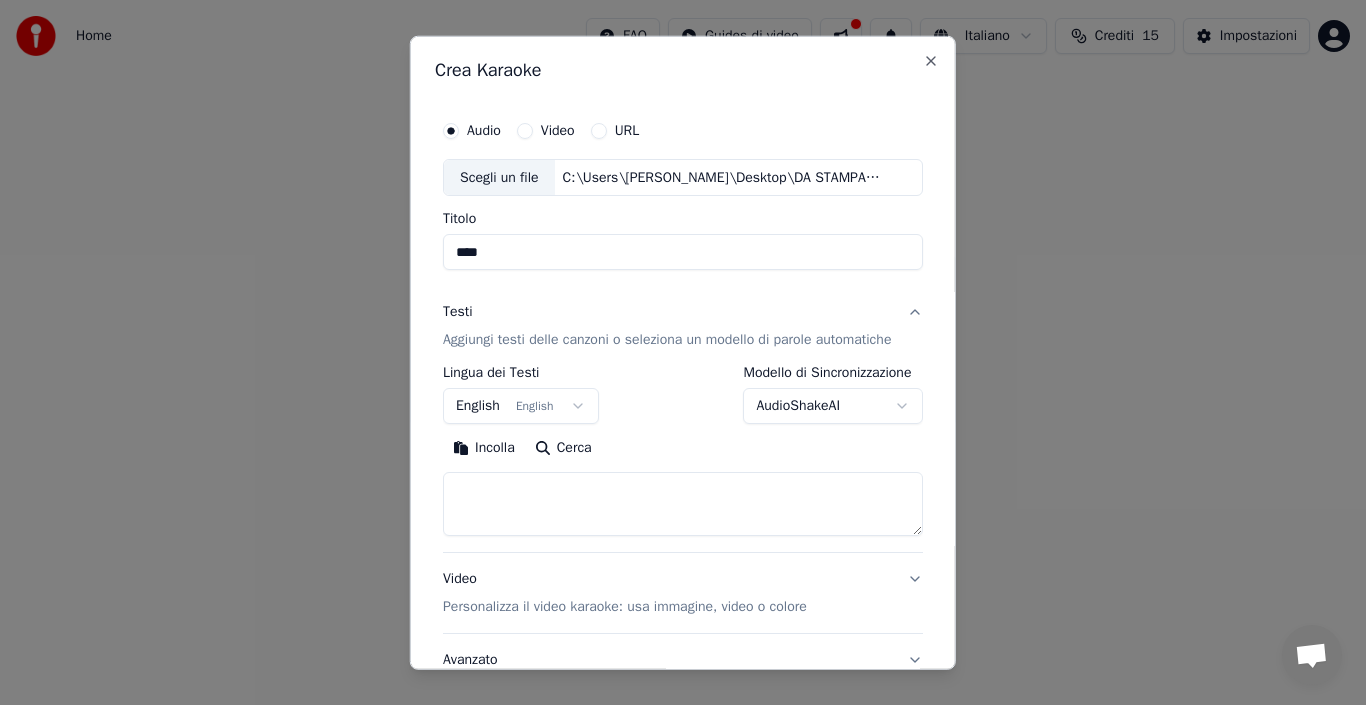 click on "**********" at bounding box center (683, 212) 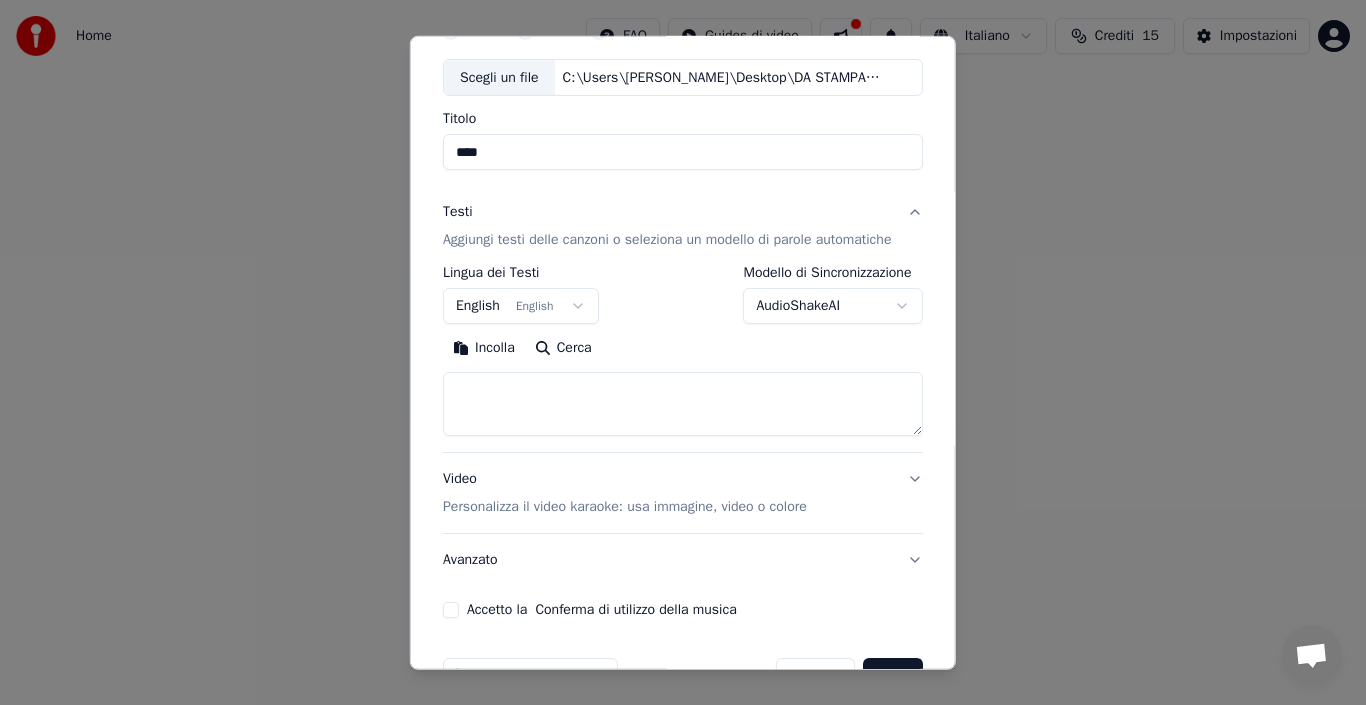 scroll, scrollTop: 157, scrollLeft: 0, axis: vertical 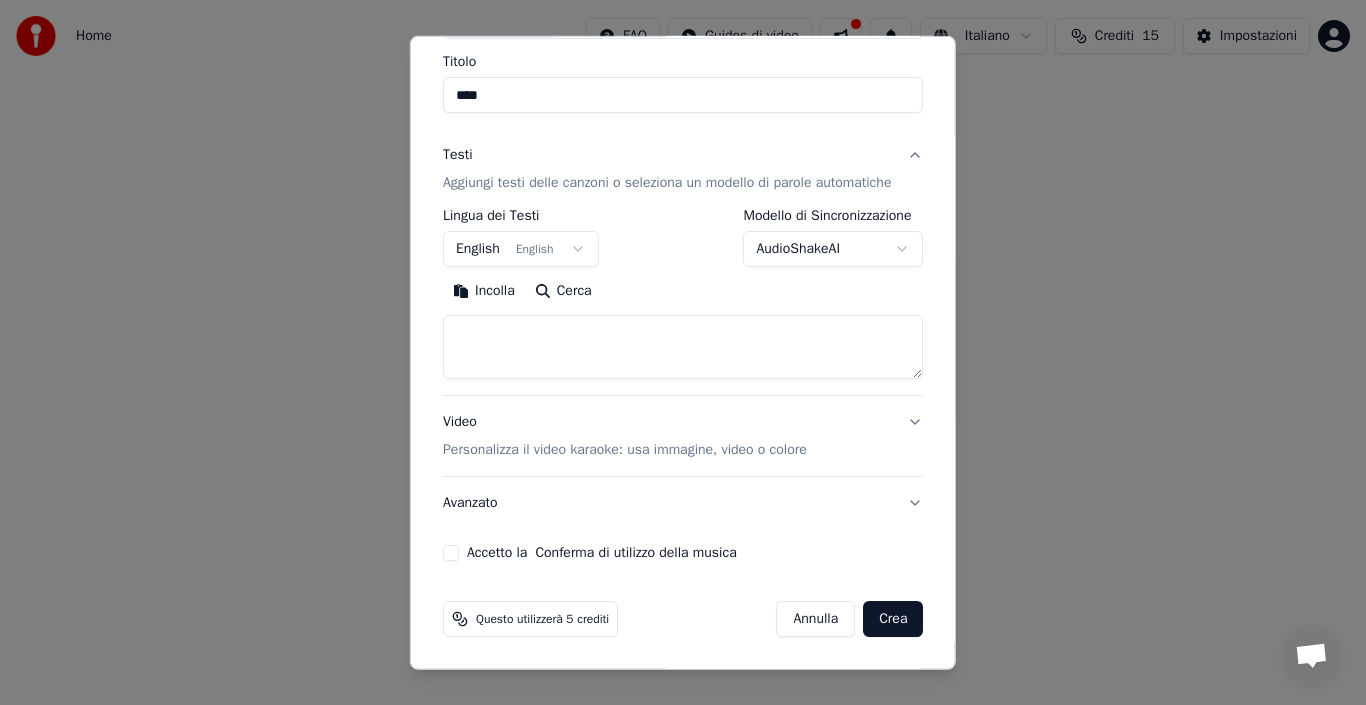 click on "Personalizza il video karaoke: usa immagine, video o colore" at bounding box center (625, 450) 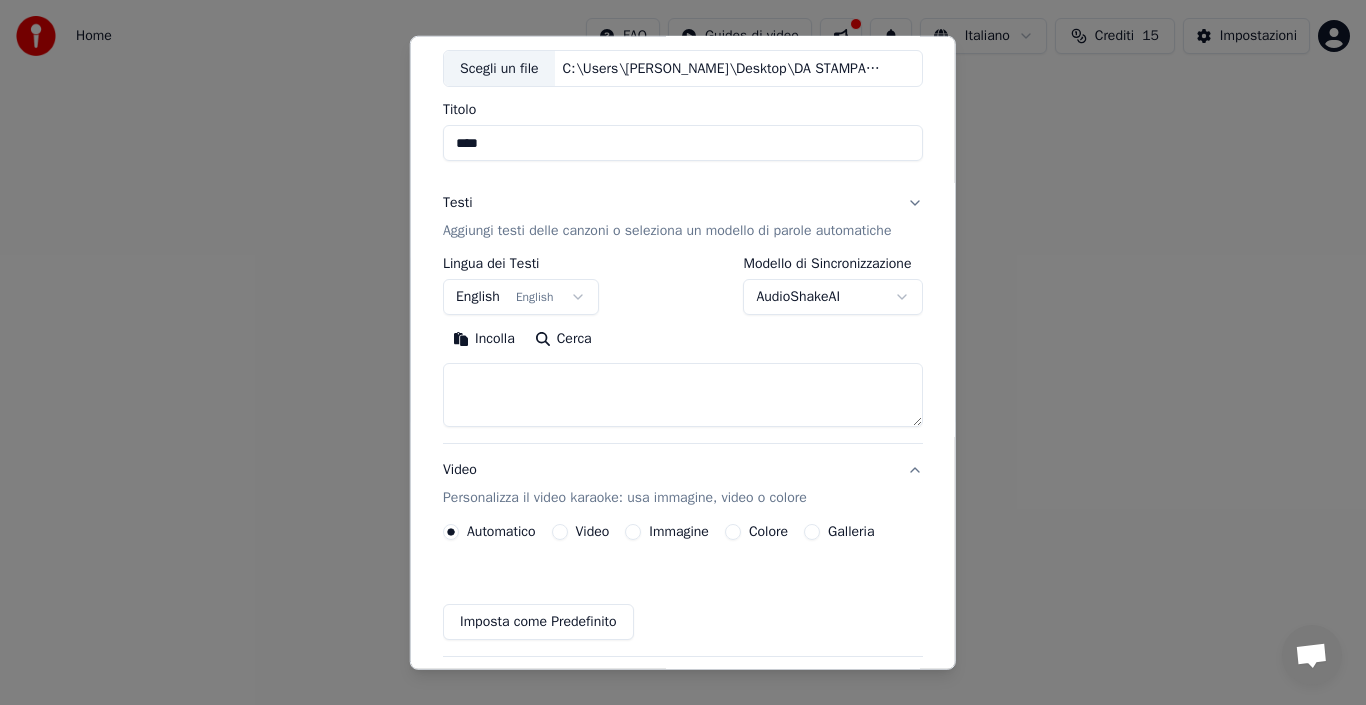 scroll, scrollTop: 103, scrollLeft: 0, axis: vertical 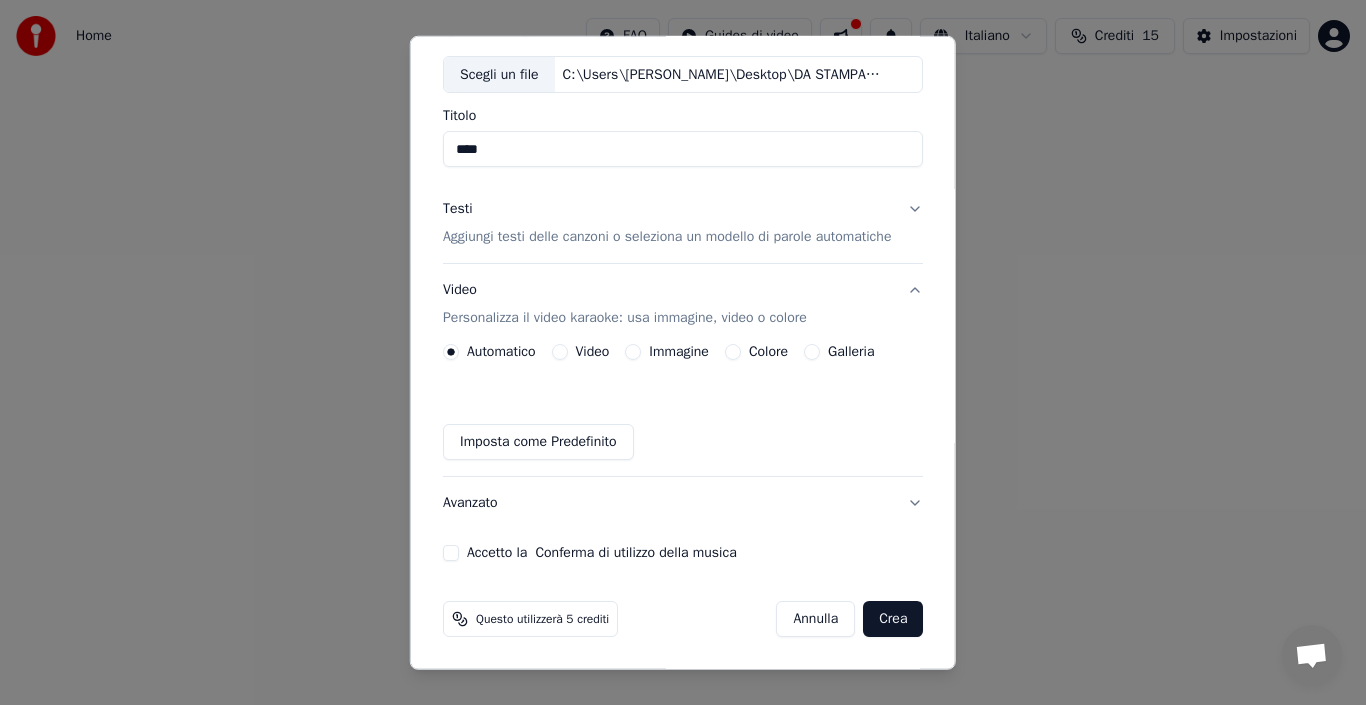 click on "Accetto la   Conferma di utilizzo della musica" at bounding box center [451, 553] 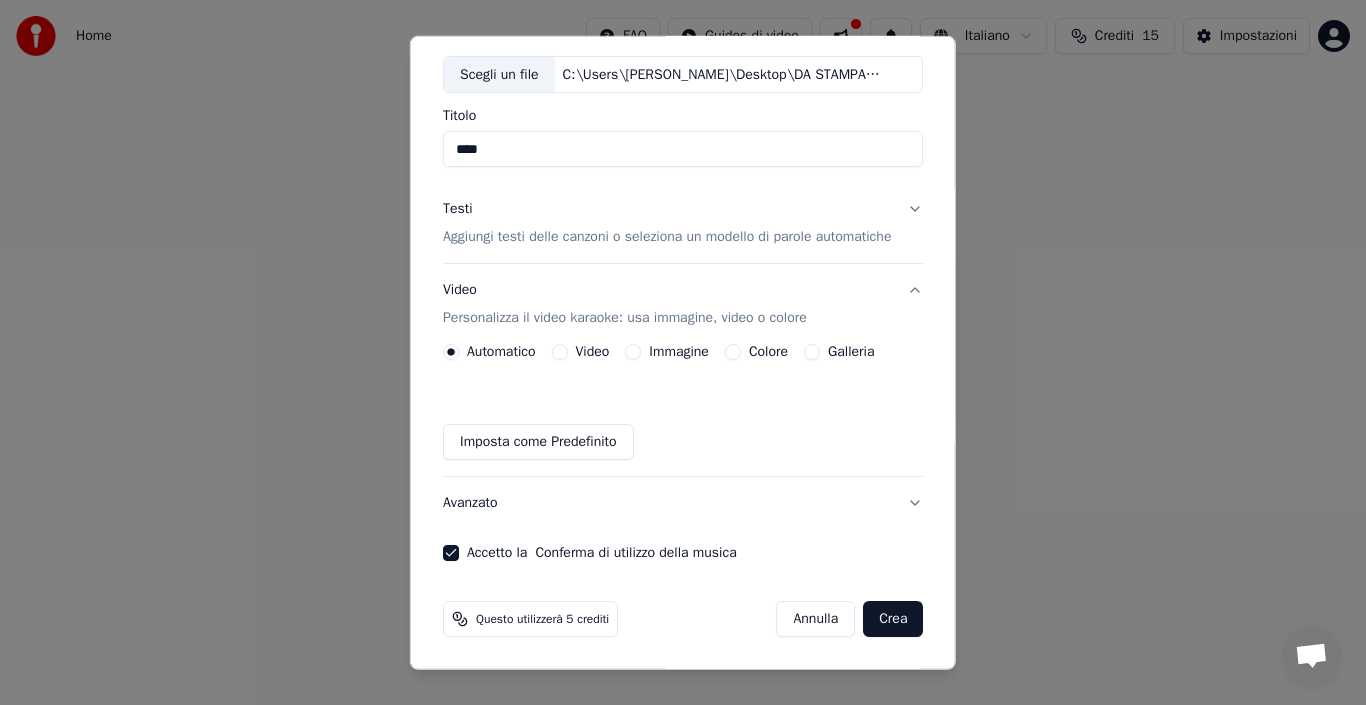 click on "Crea" at bounding box center (893, 619) 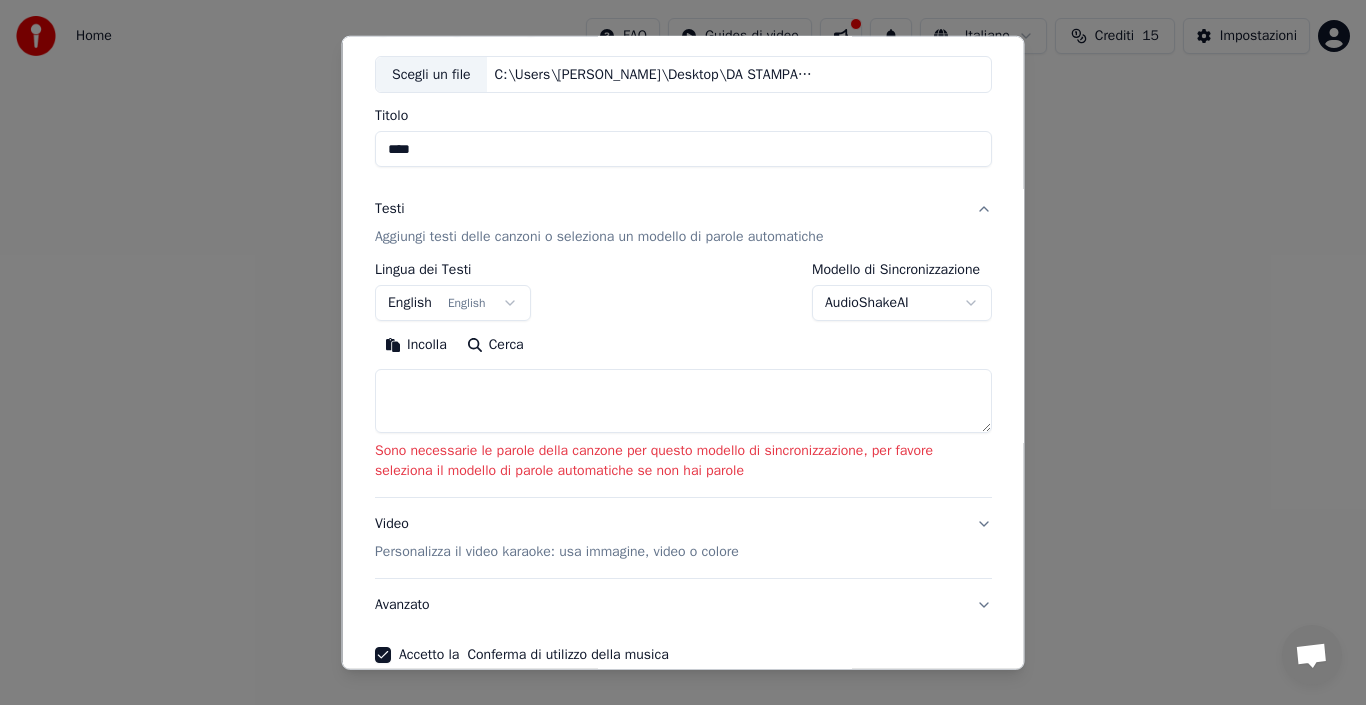 click at bounding box center (683, 401) 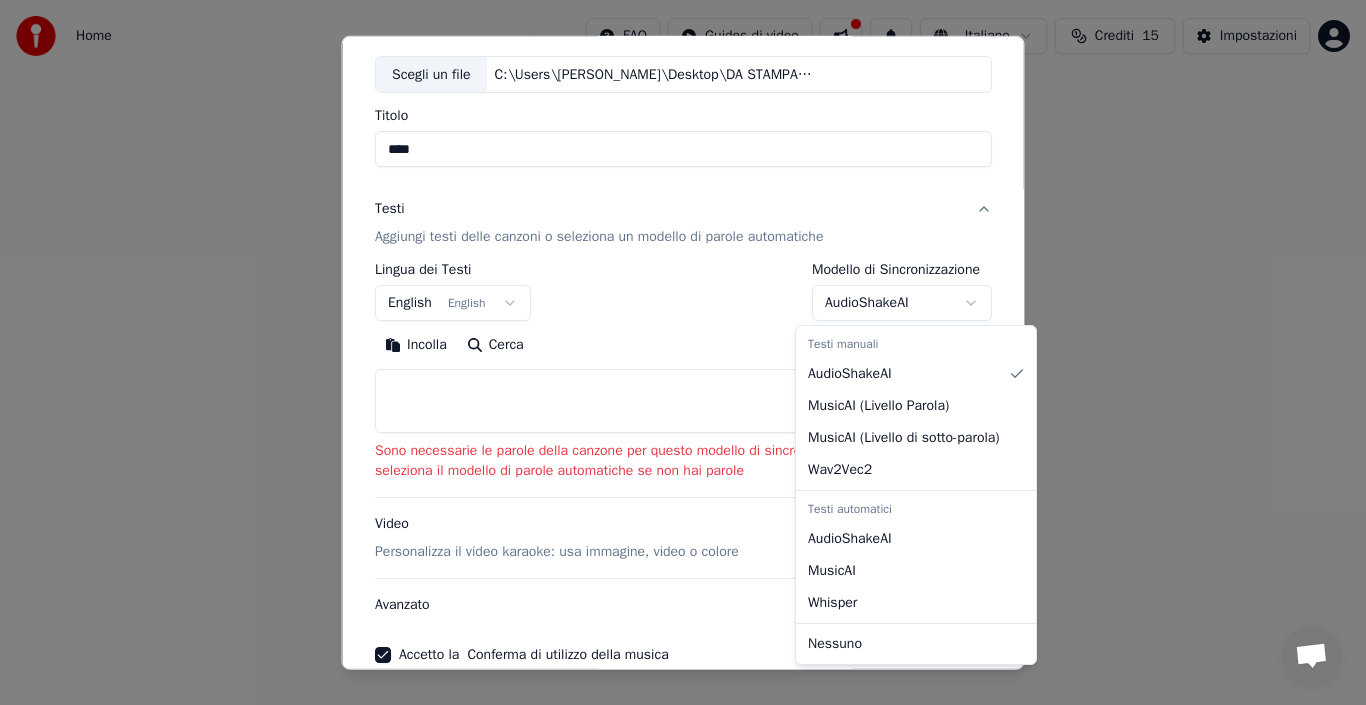 click on "**********" at bounding box center (683, 212) 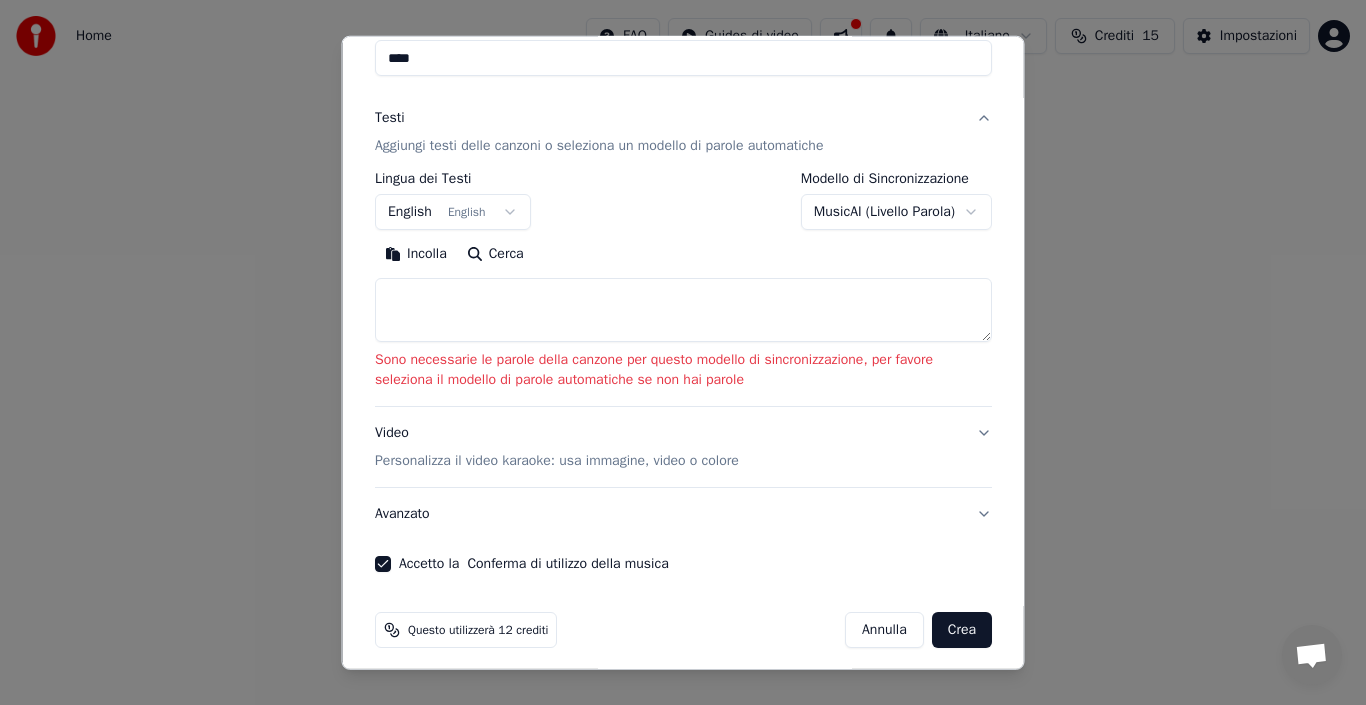 scroll, scrollTop: 205, scrollLeft: 0, axis: vertical 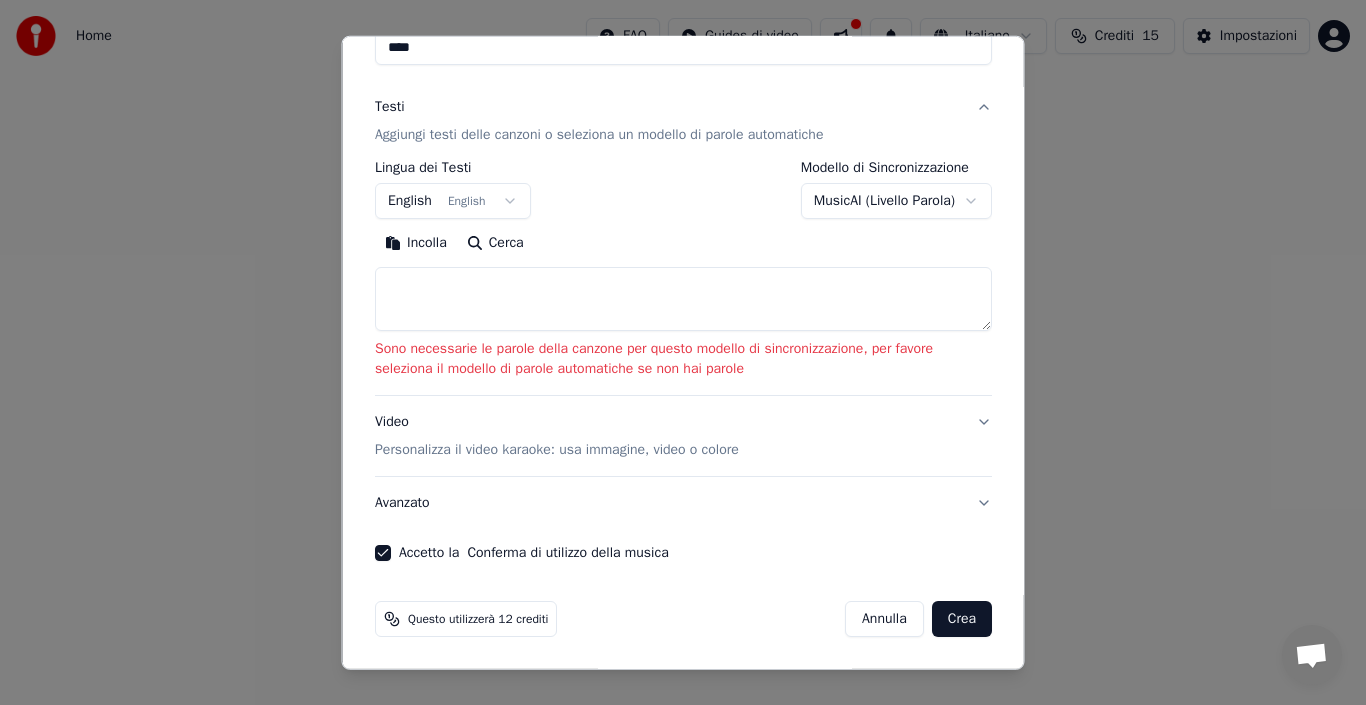 click on "Crea" at bounding box center [961, 619] 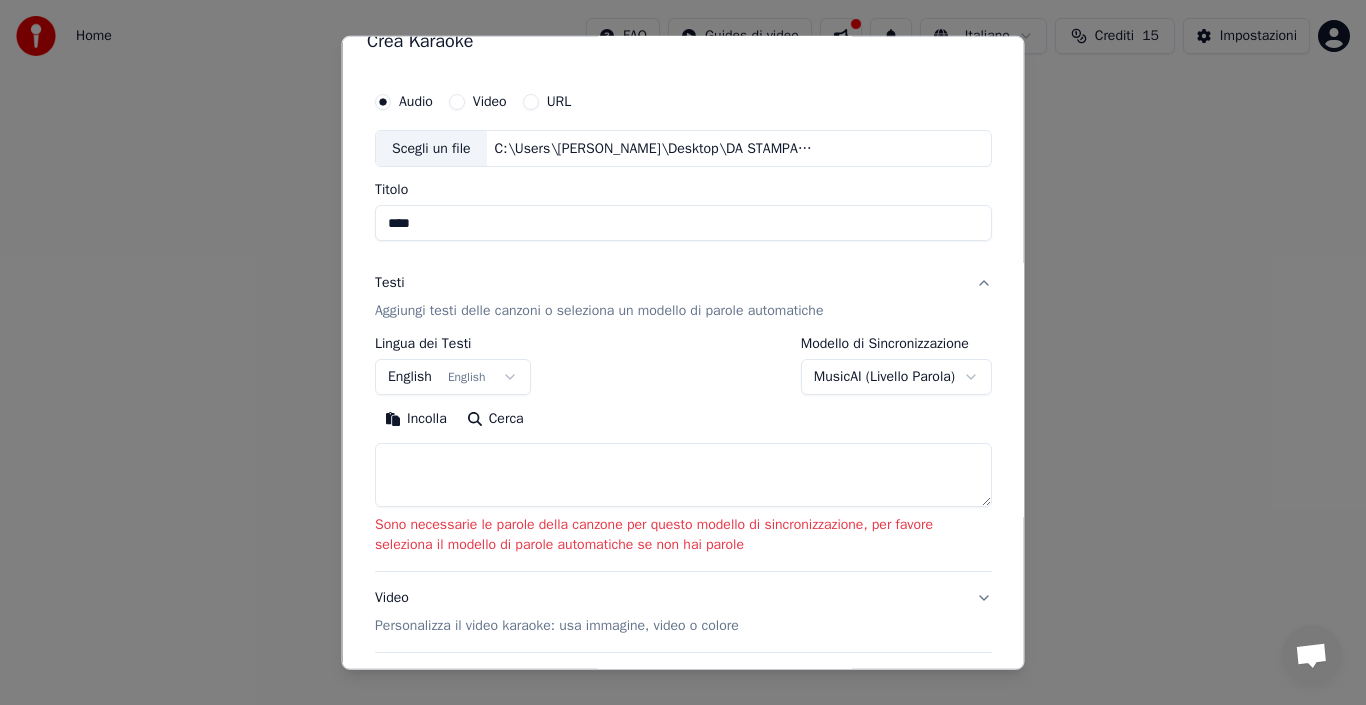 scroll, scrollTop: 0, scrollLeft: 0, axis: both 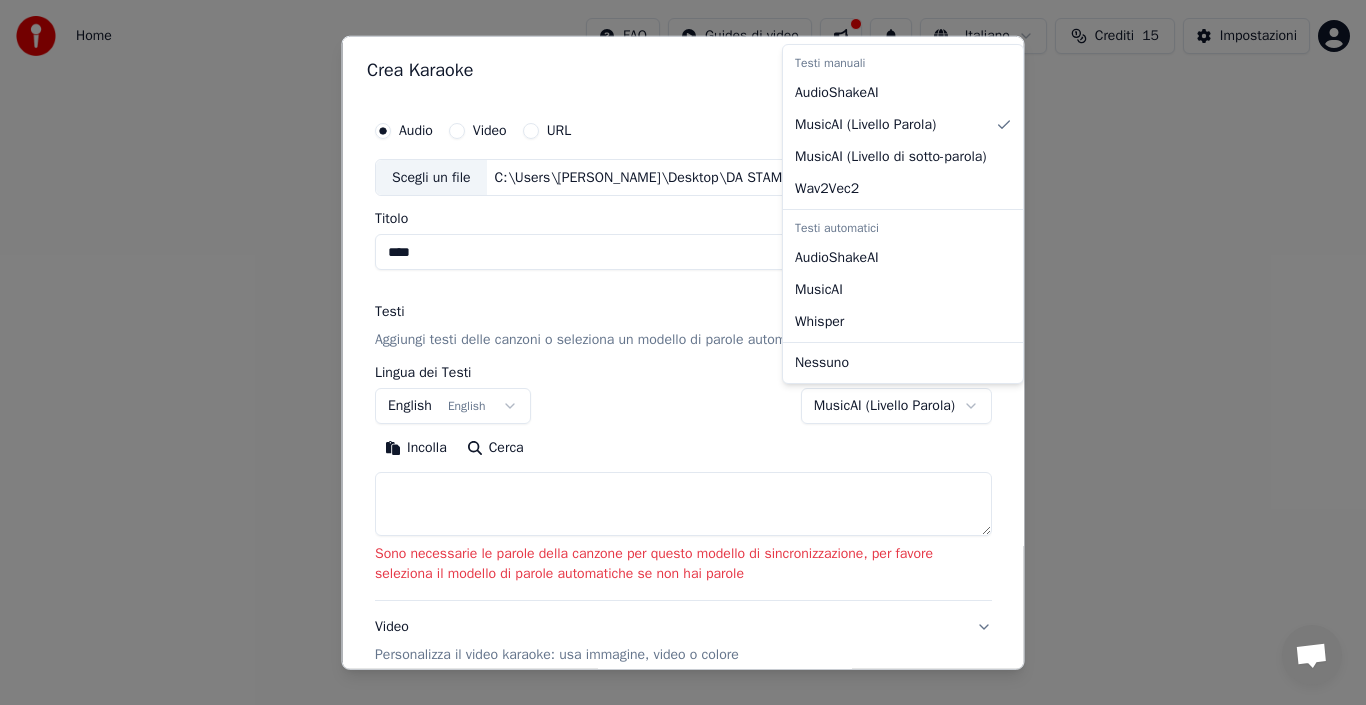 click on "**********" at bounding box center [683, 212] 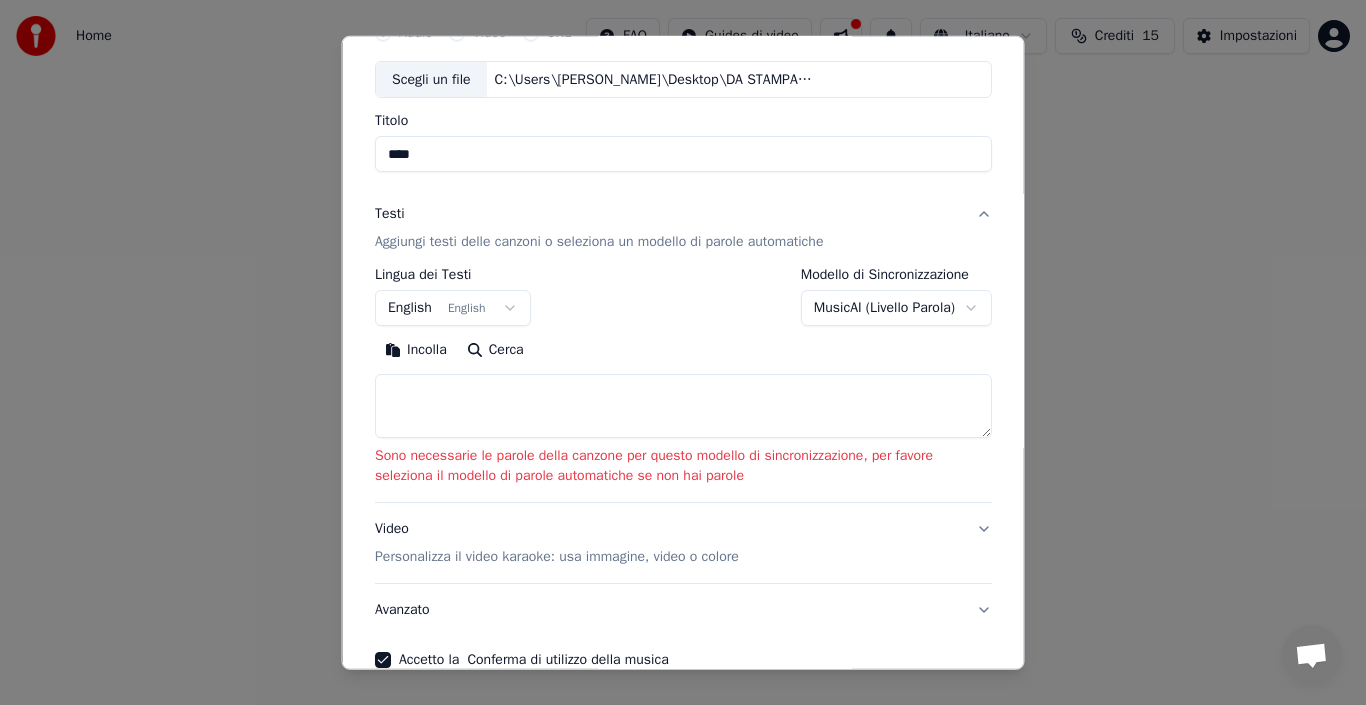 scroll, scrollTop: 205, scrollLeft: 0, axis: vertical 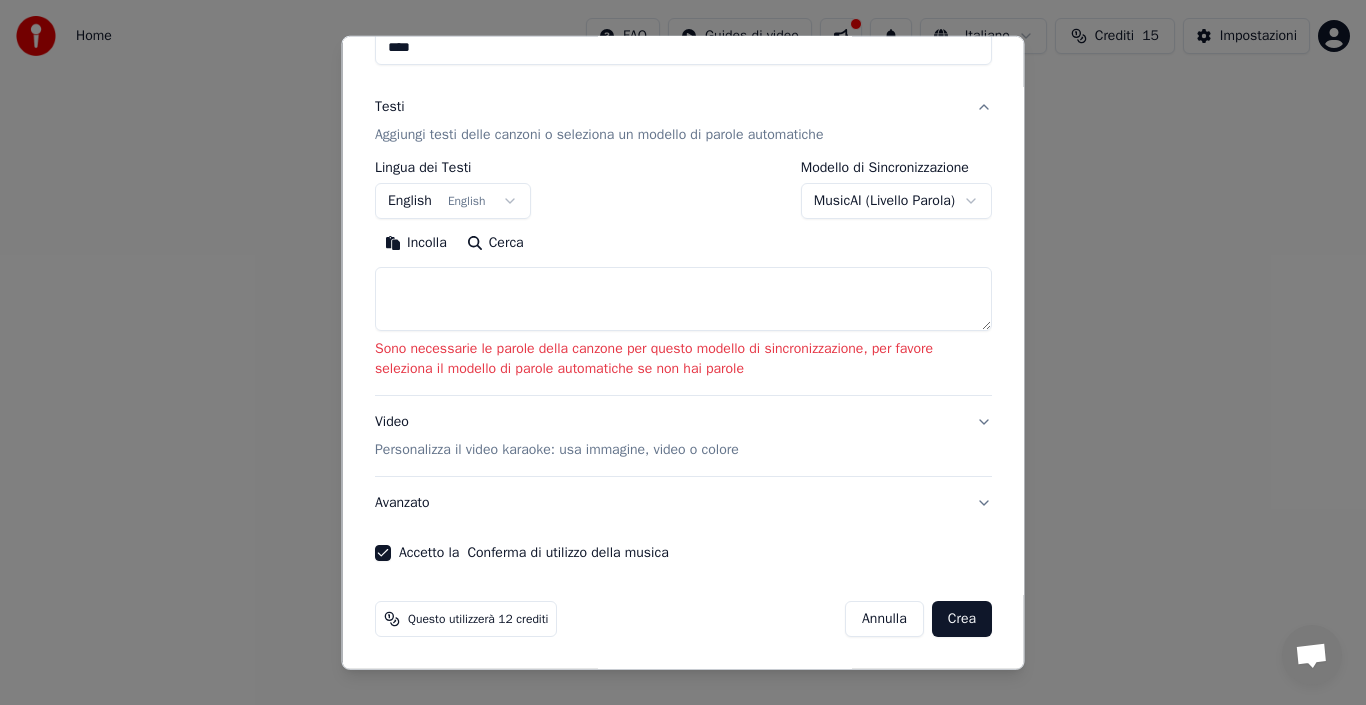 click on "Crea" at bounding box center (961, 619) 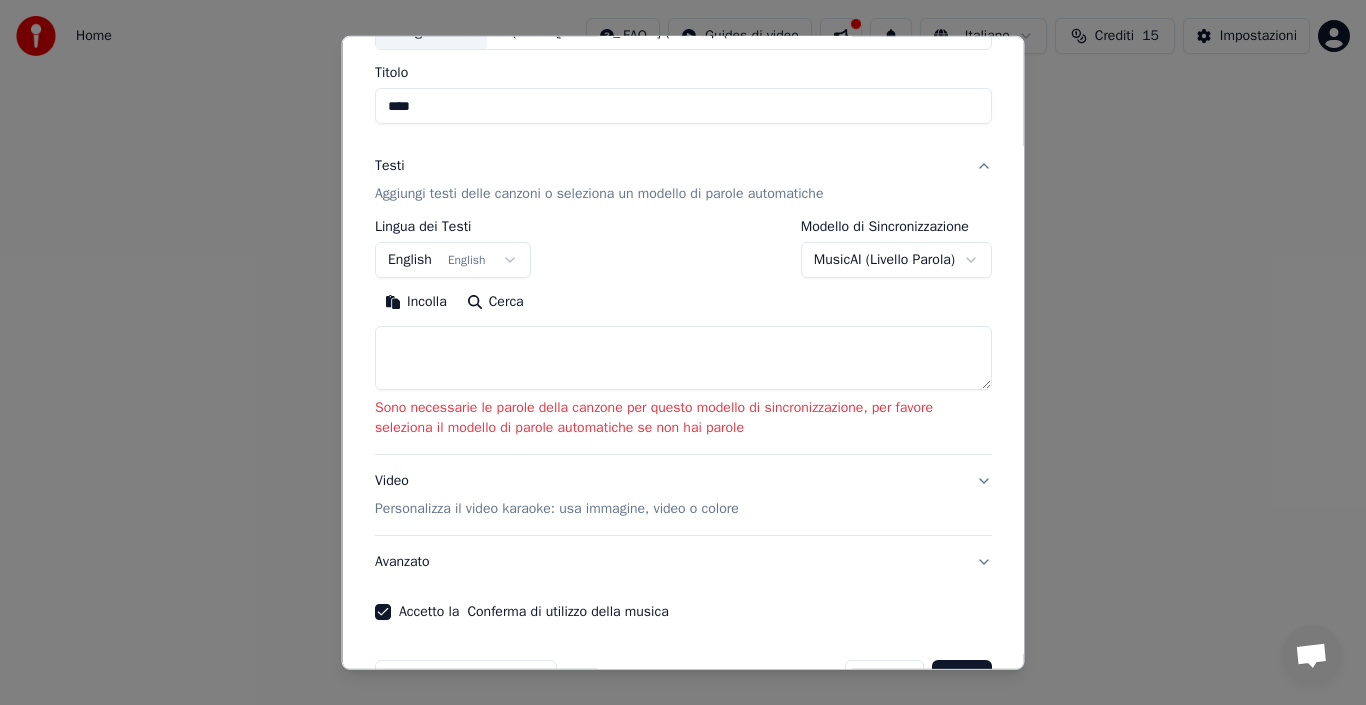 scroll, scrollTop: 0, scrollLeft: 0, axis: both 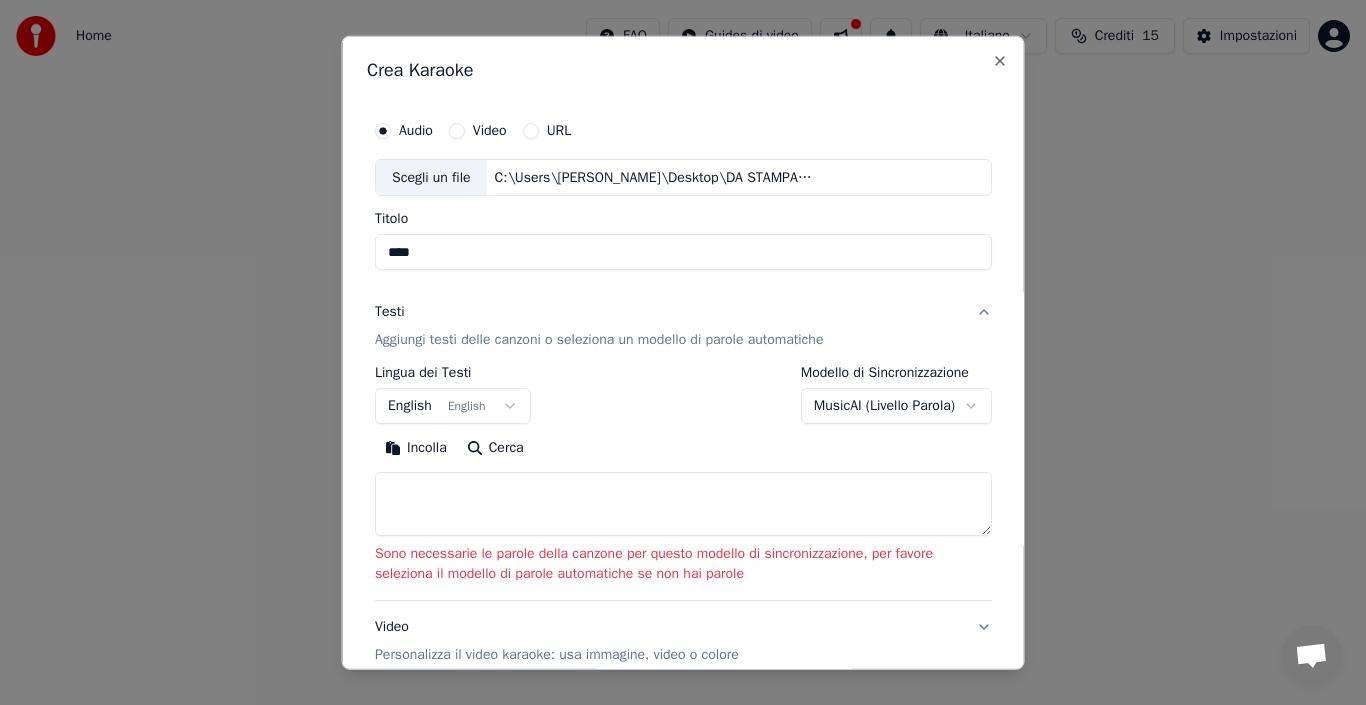 select on "**********" 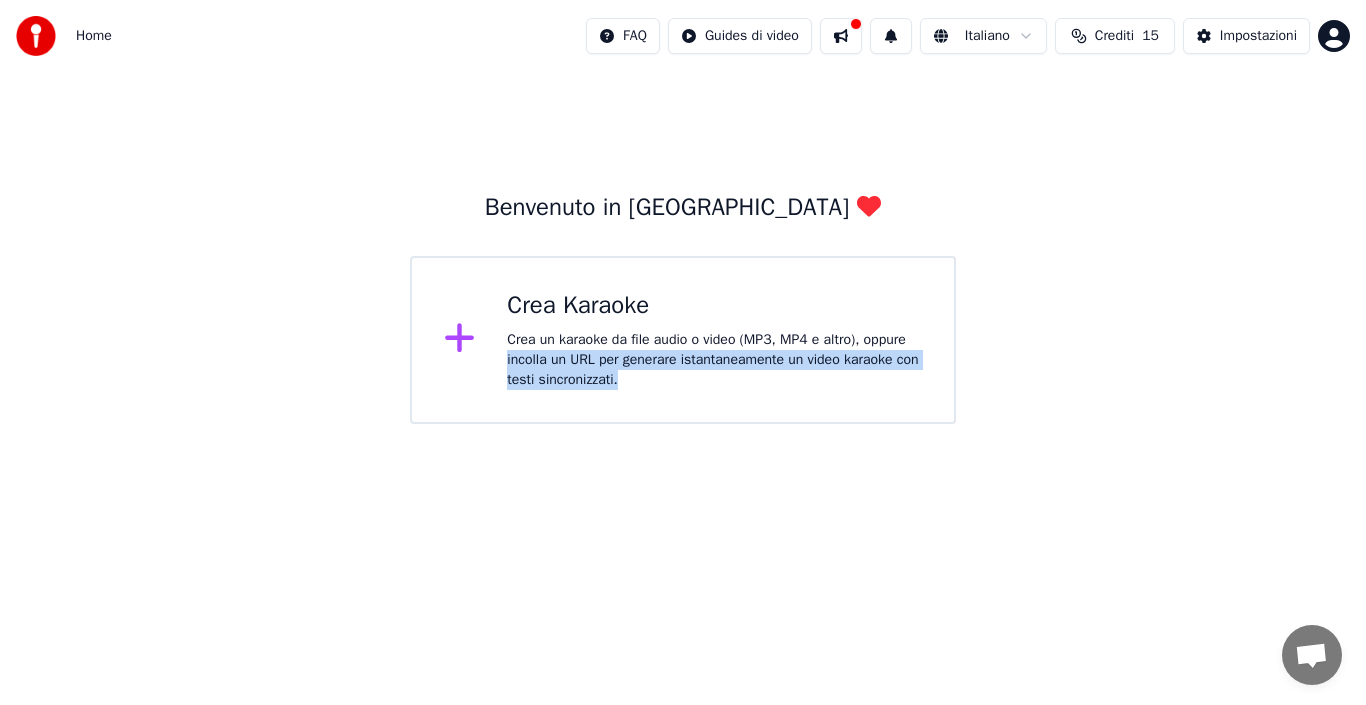 drag, startPoint x: 1025, startPoint y: 410, endPoint x: 1040, endPoint y: 344, distance: 67.68308 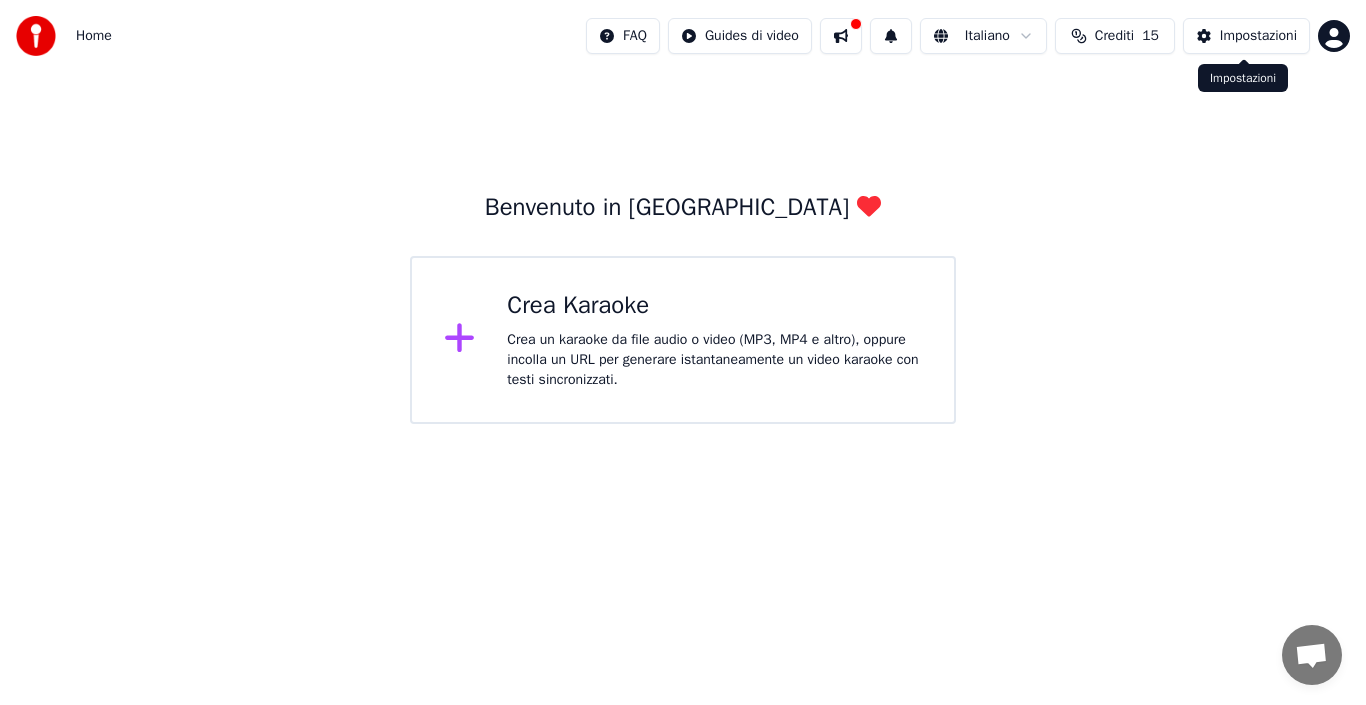 click on "Impostazioni" at bounding box center [1258, 36] 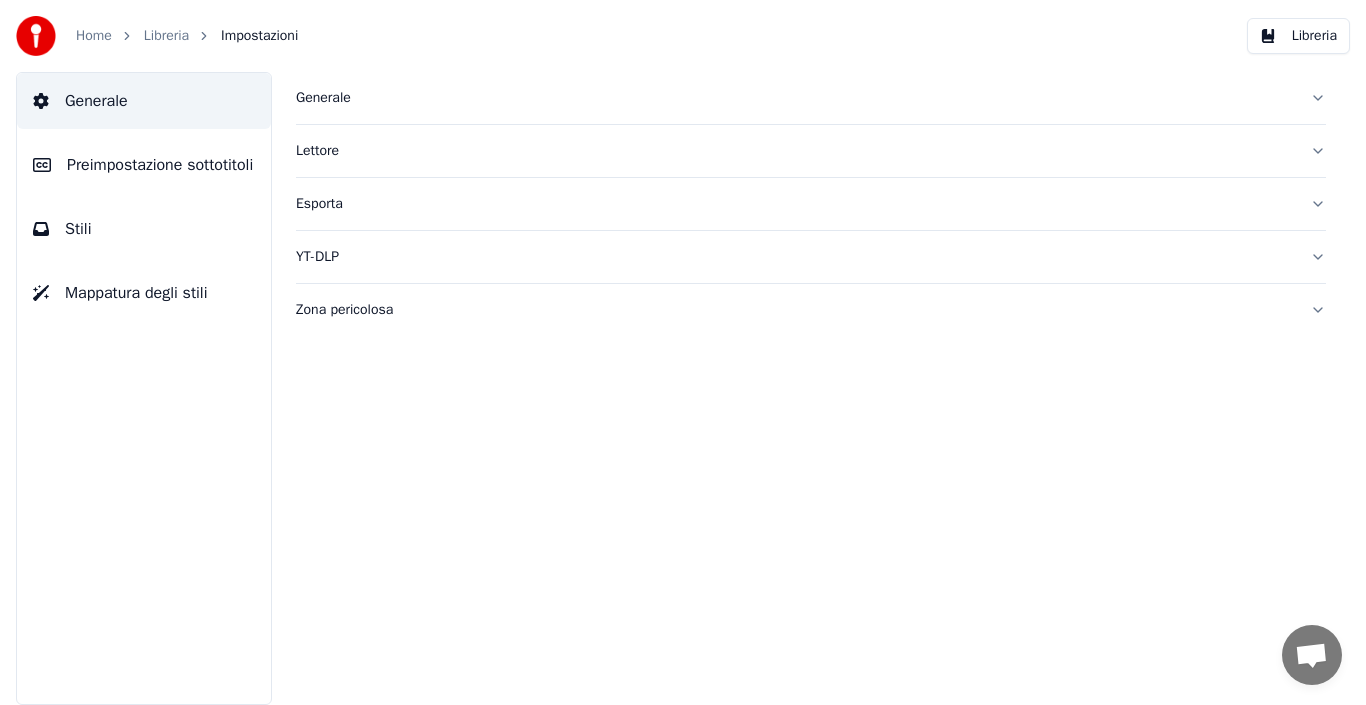 click on "Zona pericolosa" at bounding box center (811, 310) 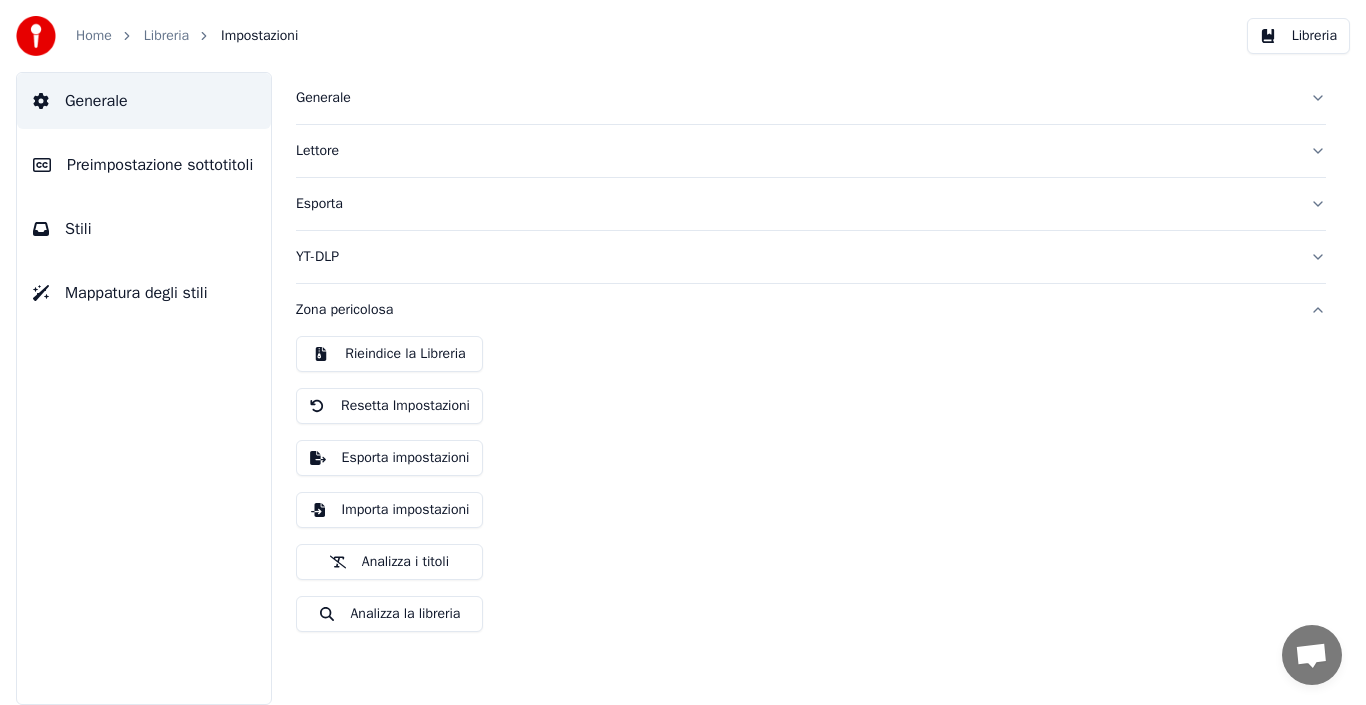 click on "Generale" at bounding box center (811, 98) 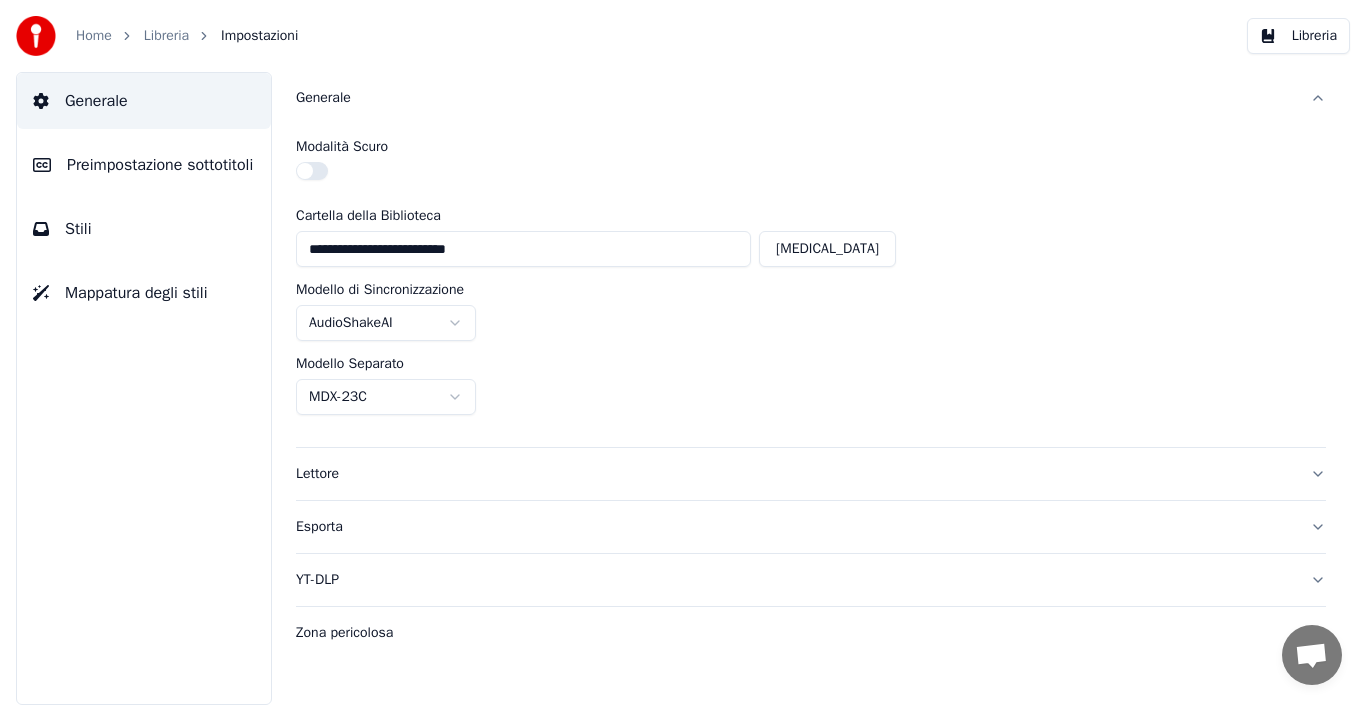 click on "Libreria" at bounding box center [166, 36] 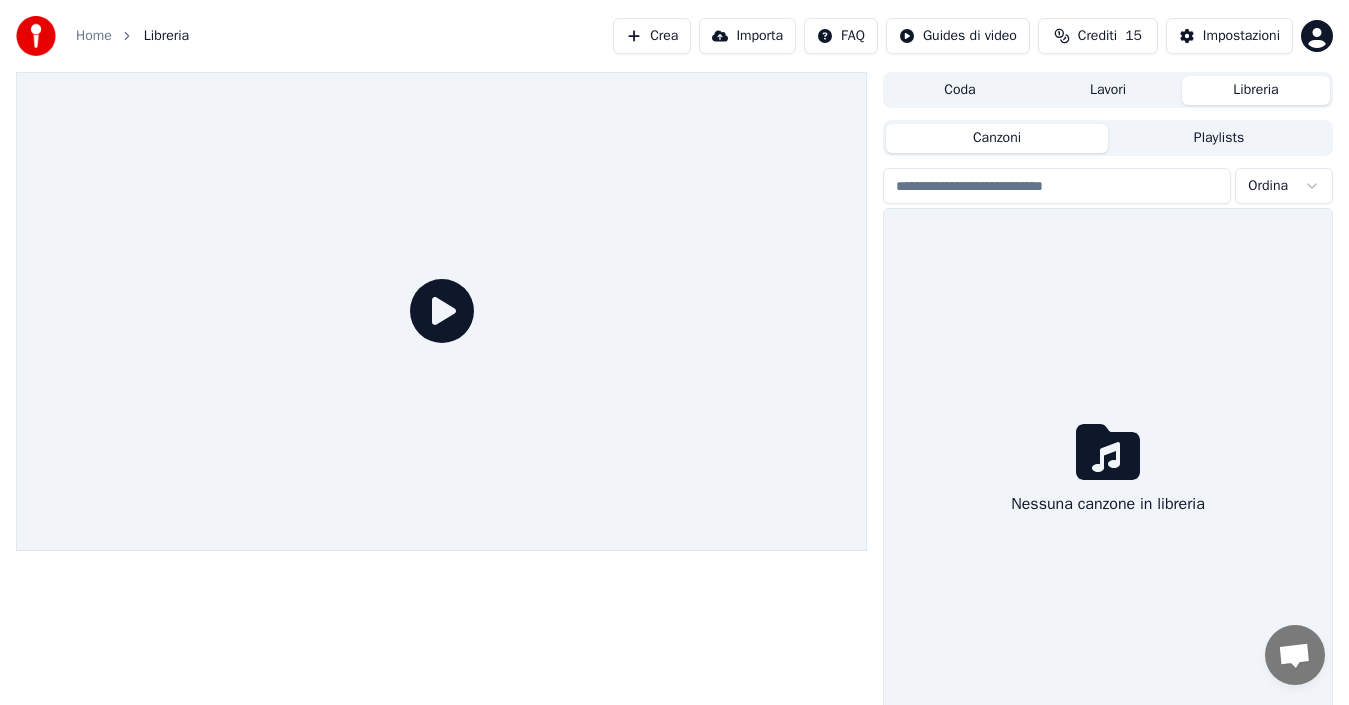 click on "Home" at bounding box center [94, 36] 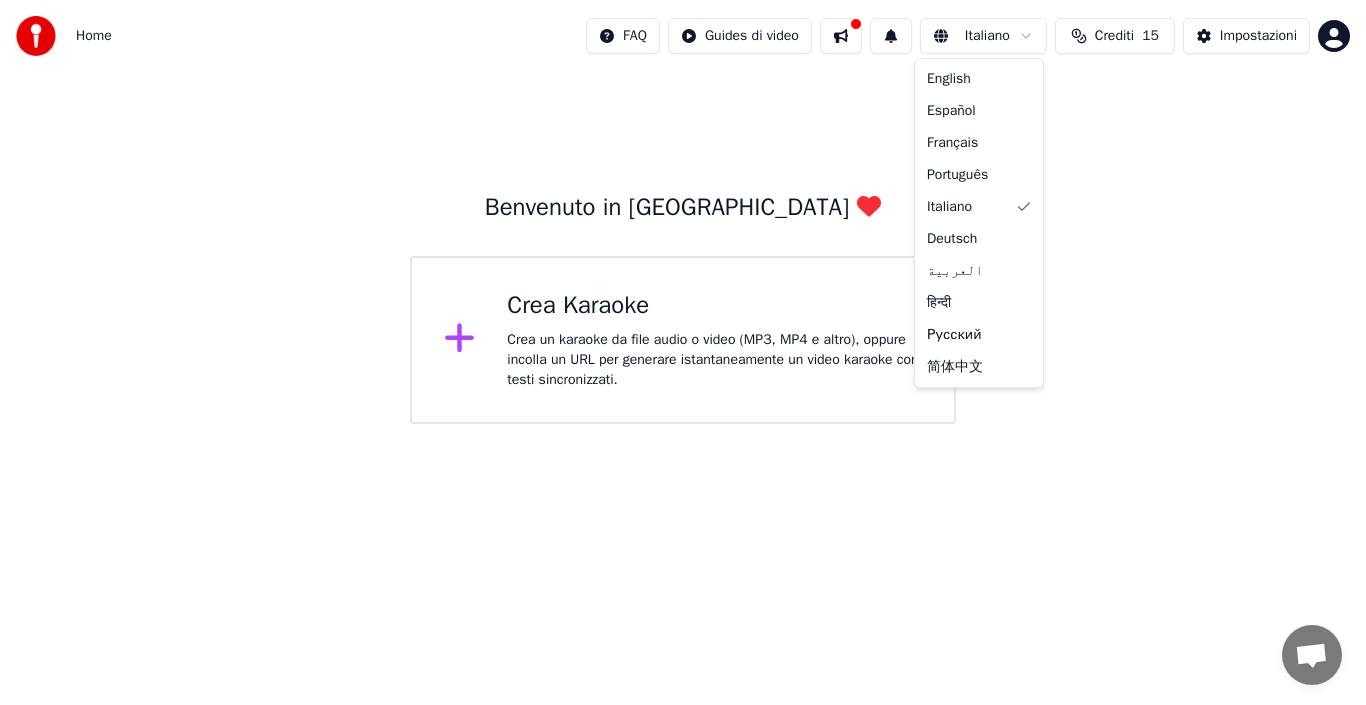 click on "Home FAQ Guides di video Italiano Crediti 15 Impostazioni Benvenuto in Youka Crea Karaoke Crea un karaoke da file audio o video (MP3, MP4 e altro), oppure incolla un URL per generare istantaneamente un video karaoke con testi sincronizzati. English Español Français Português Italiano Deutsch العربية हिन्दी Русский 简体中文" at bounding box center [683, 212] 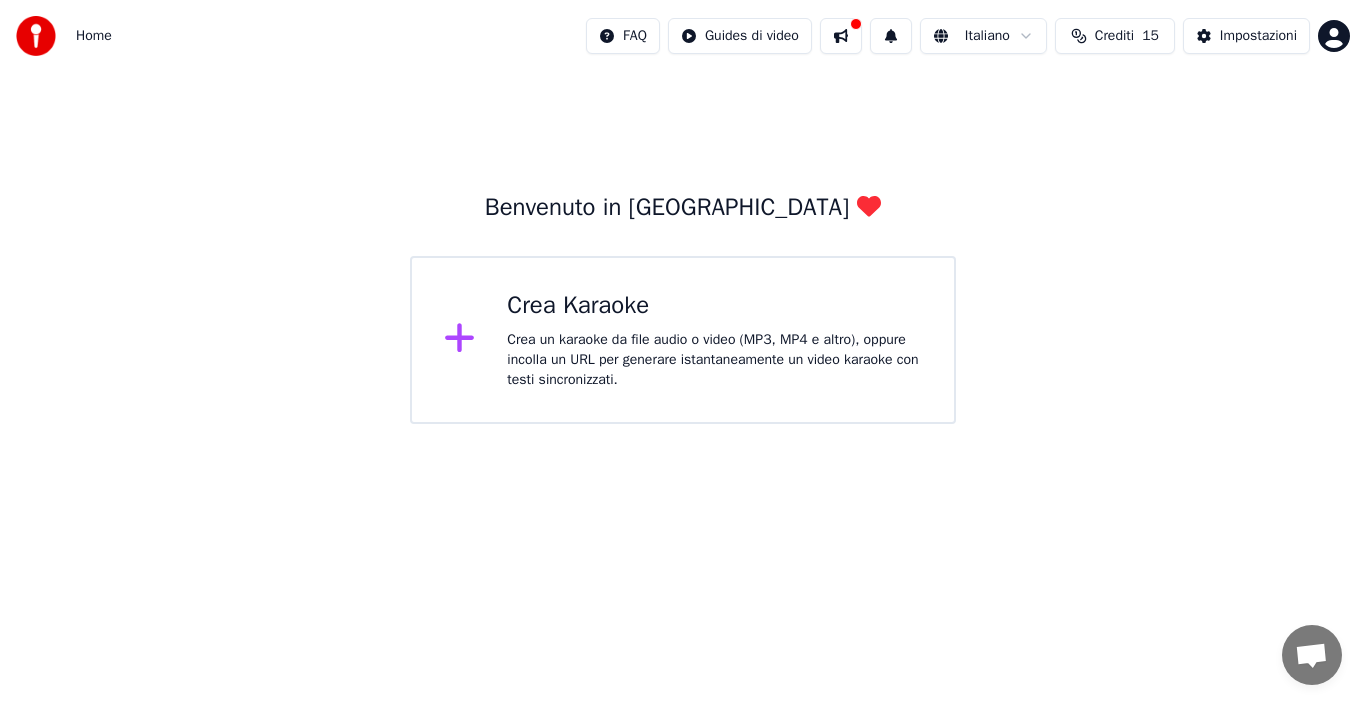 click on "Home FAQ Guides di video Italiano Crediti 15 Impostazioni Benvenuto in Youka Crea Karaoke Crea un karaoke da file audio o video (MP3, MP4 e altro), oppure incolla un URL per generare istantaneamente un video karaoke con testi sincronizzati." at bounding box center [683, 212] 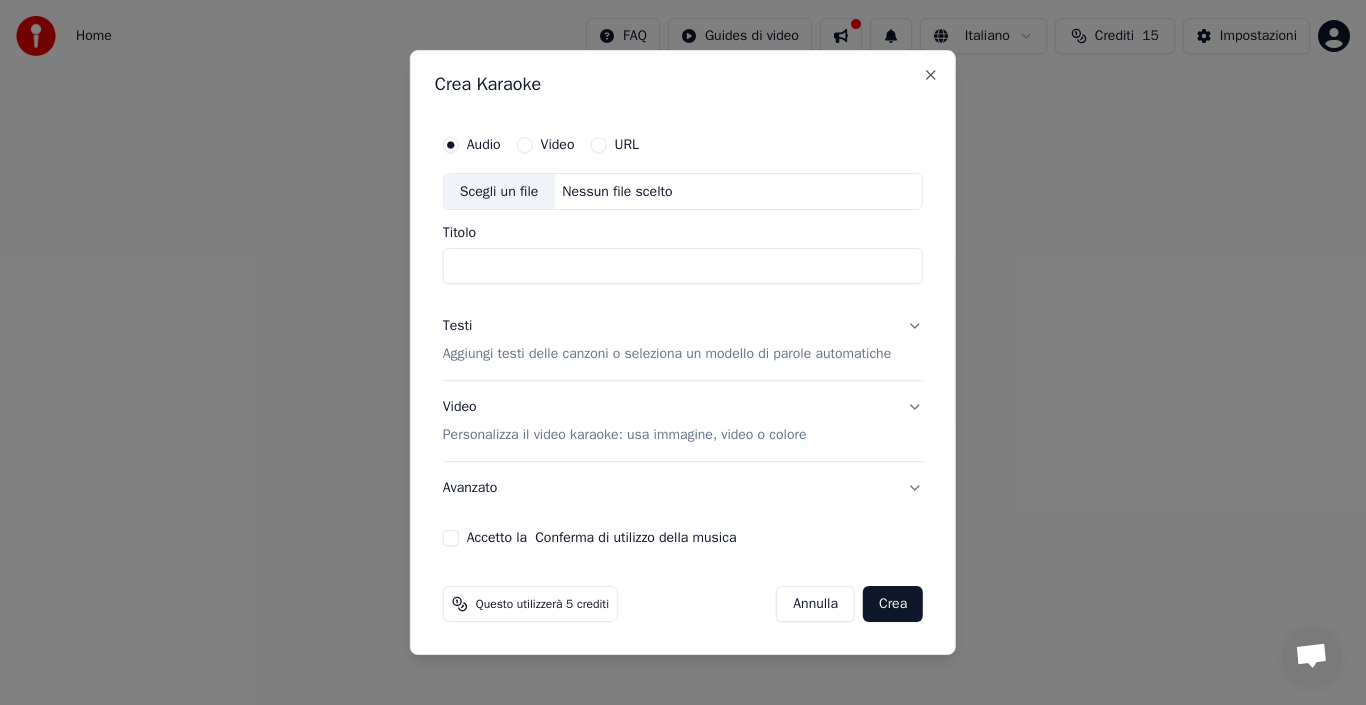 click on "Scegli un file" at bounding box center (499, 192) 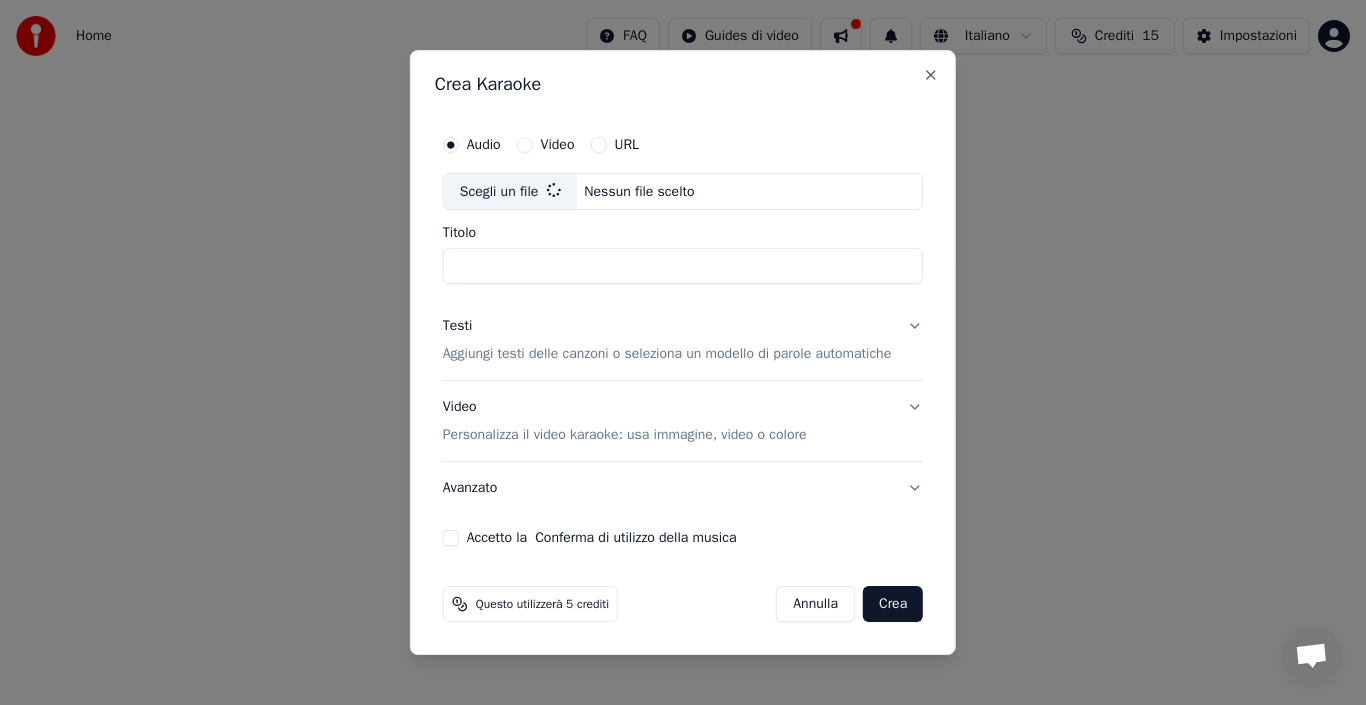 type on "****" 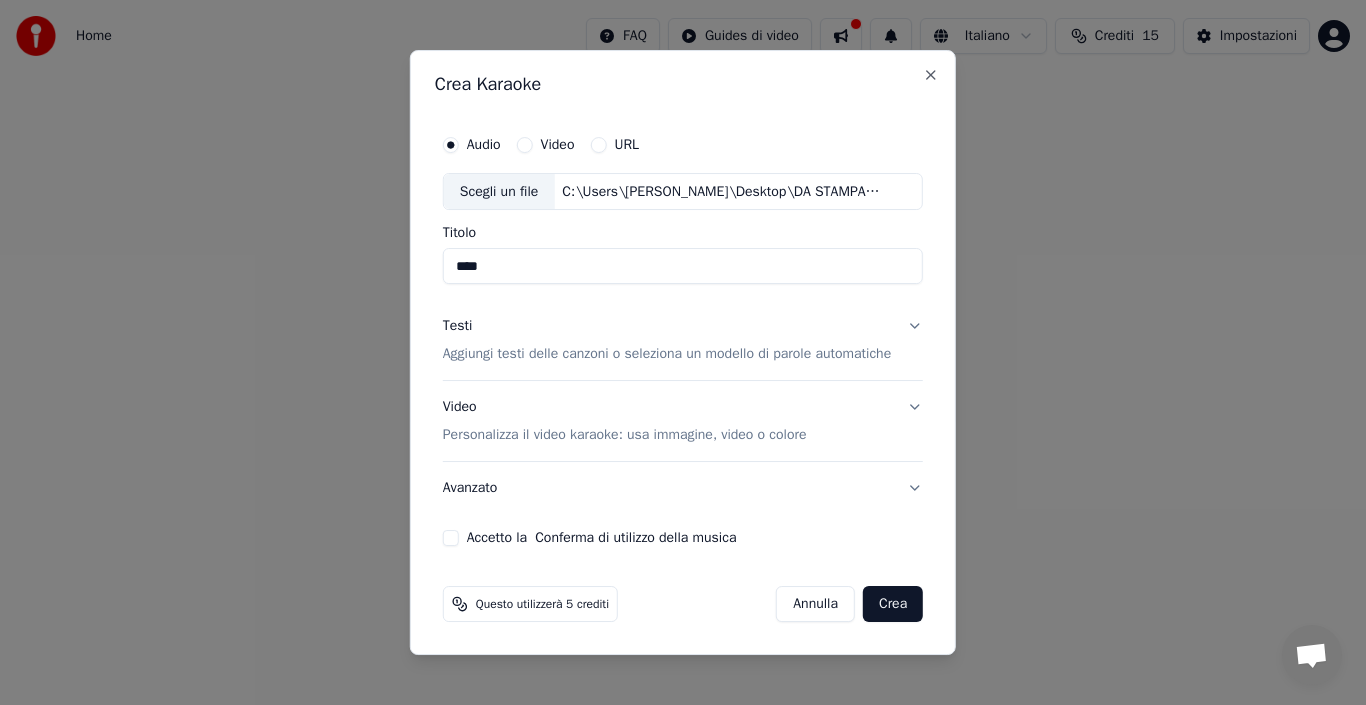 click on "Aggiungi testi delle canzoni o seleziona un modello di parole automatiche" at bounding box center [667, 355] 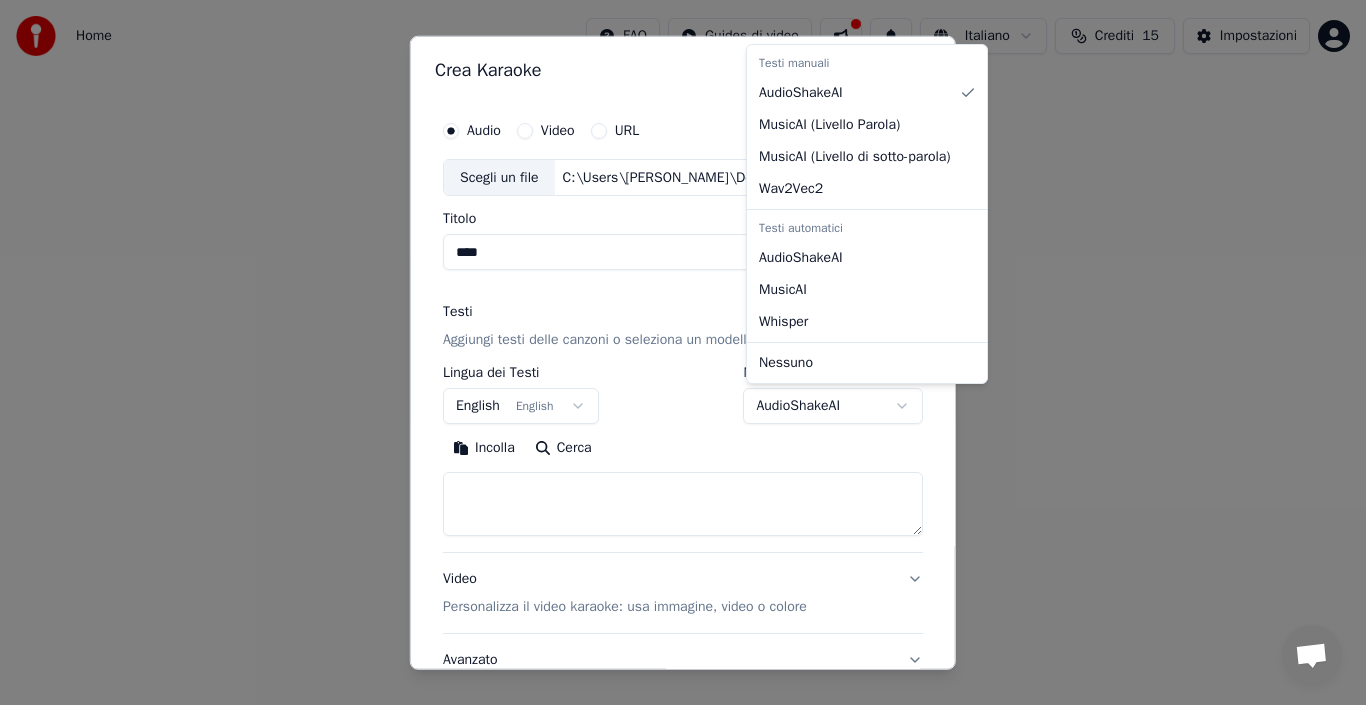 click on "**********" at bounding box center (683, 212) 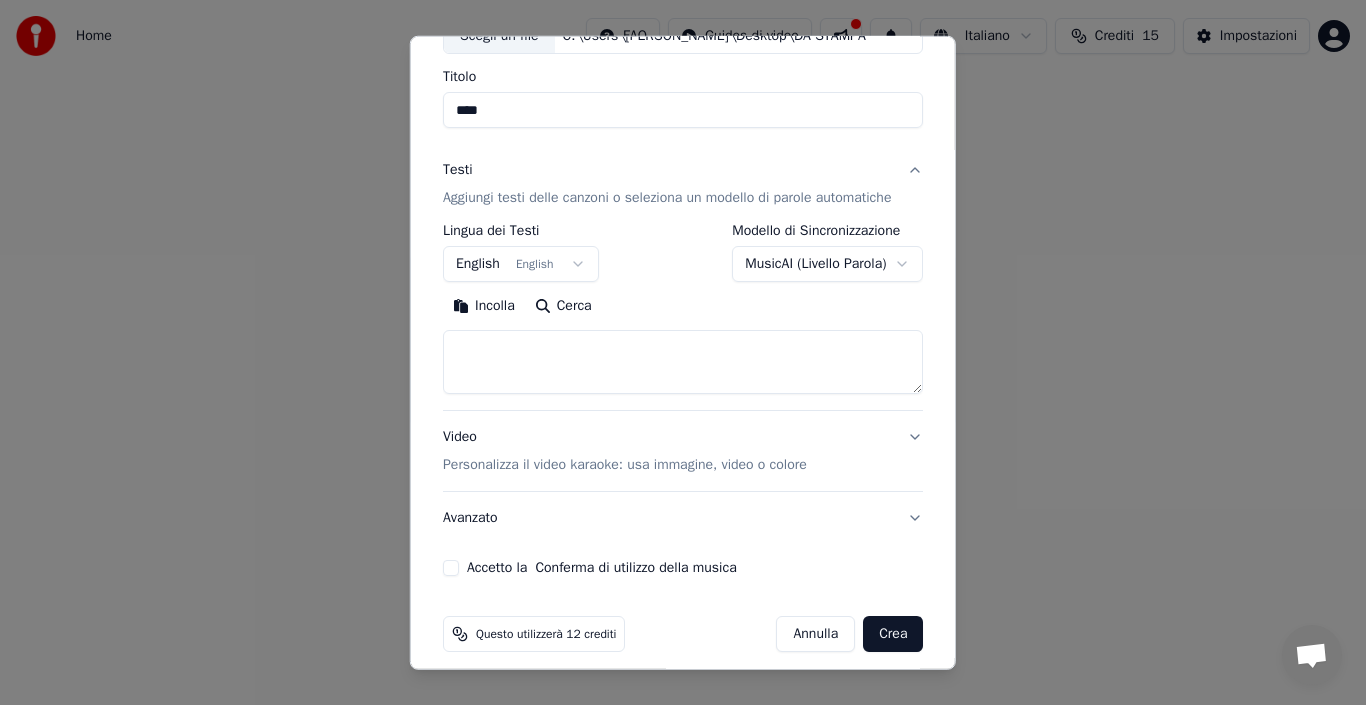 scroll, scrollTop: 157, scrollLeft: 0, axis: vertical 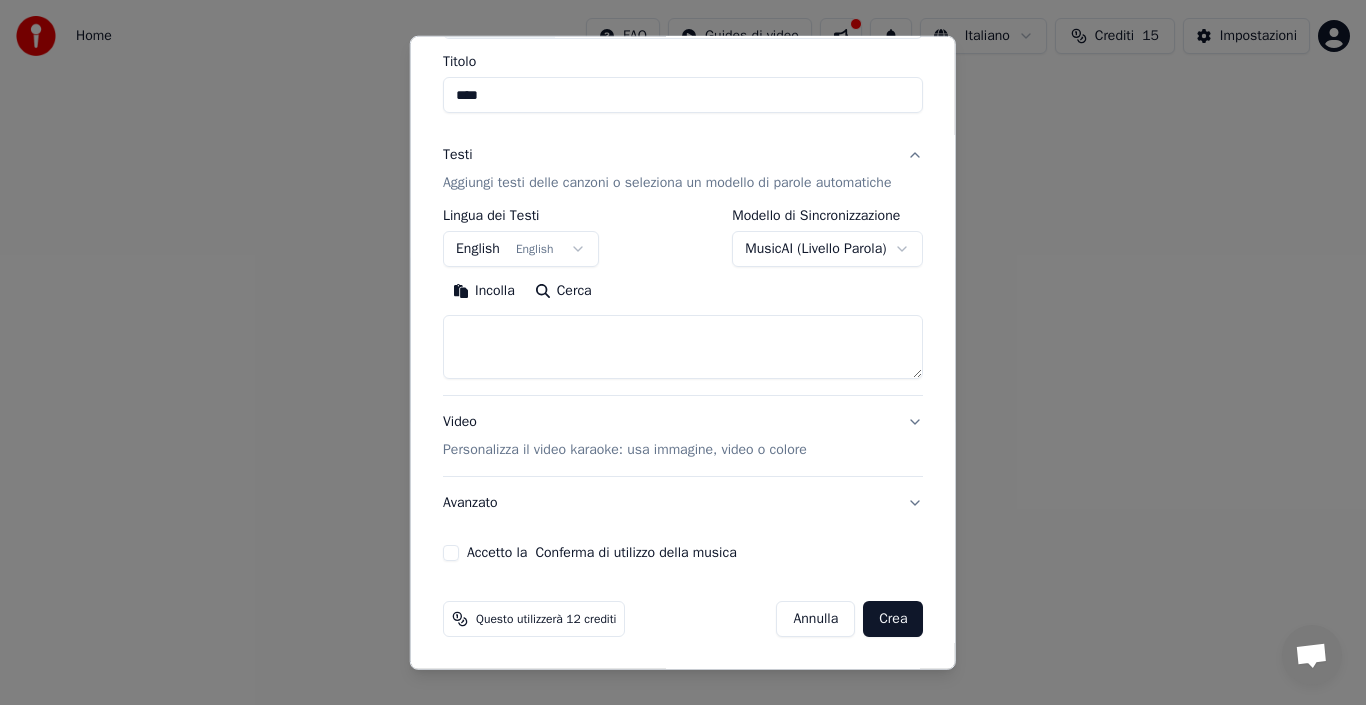click on "Accetto la   Conferma di utilizzo della musica" at bounding box center [451, 553] 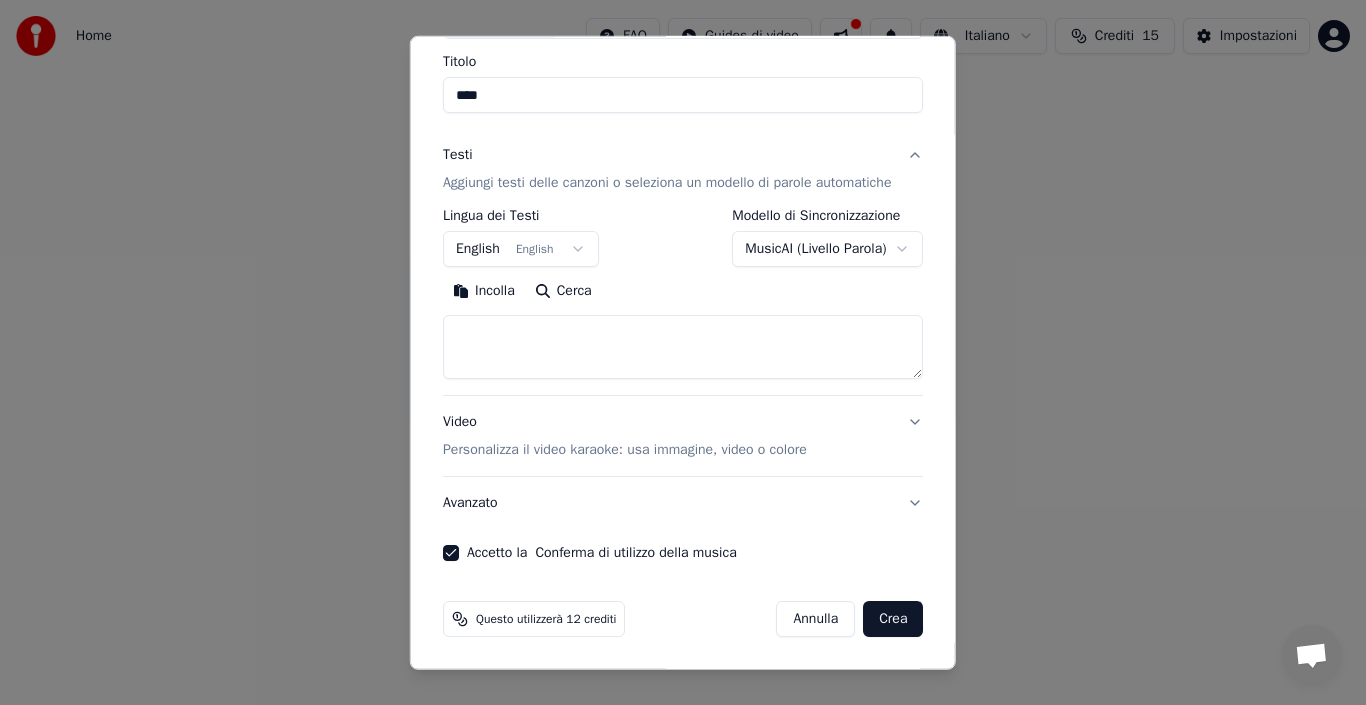 click on "Crea" at bounding box center [893, 619] 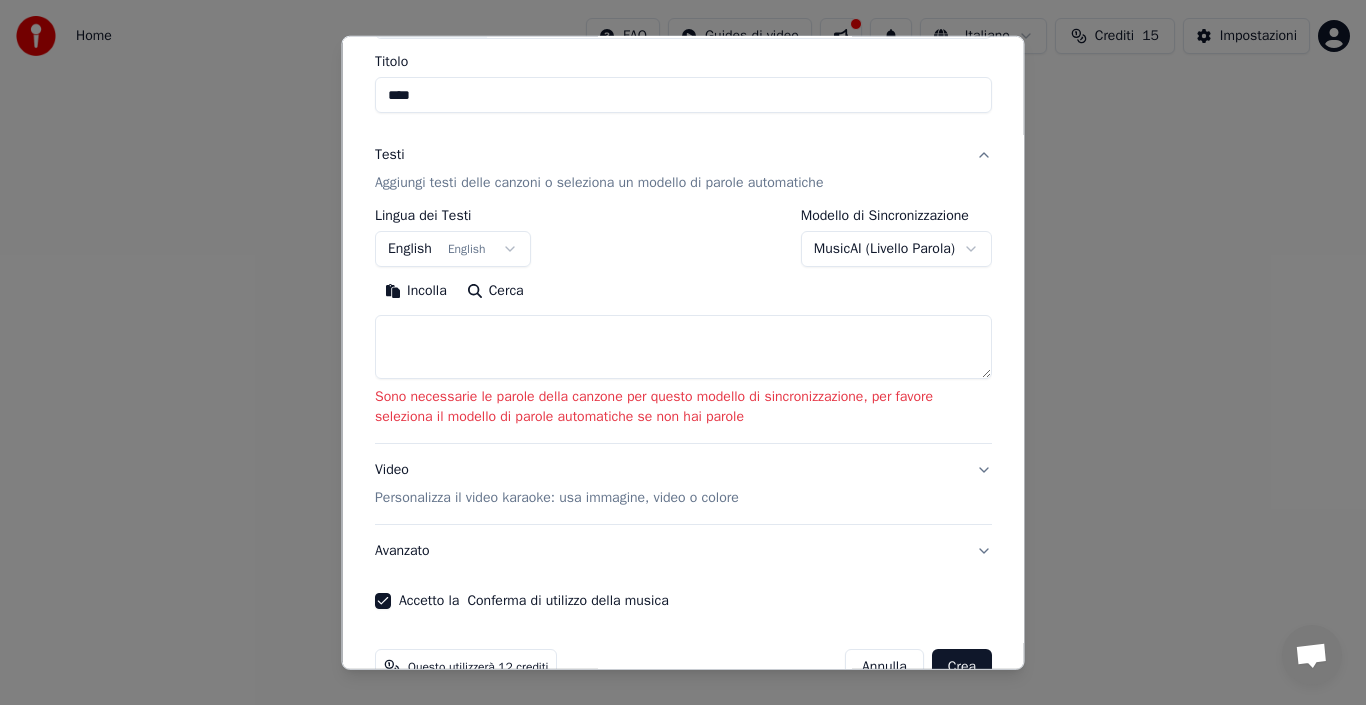 click on "**********" at bounding box center [683, 212] 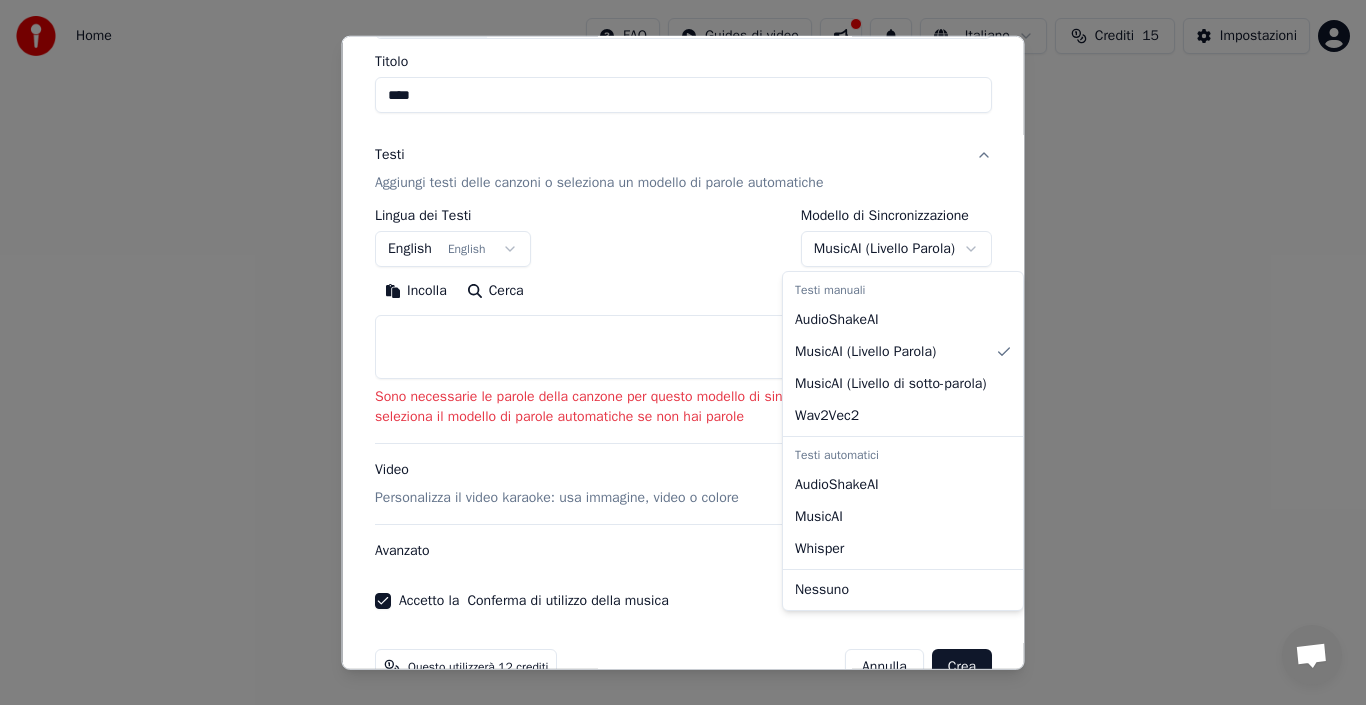 click on "**********" at bounding box center (683, 212) 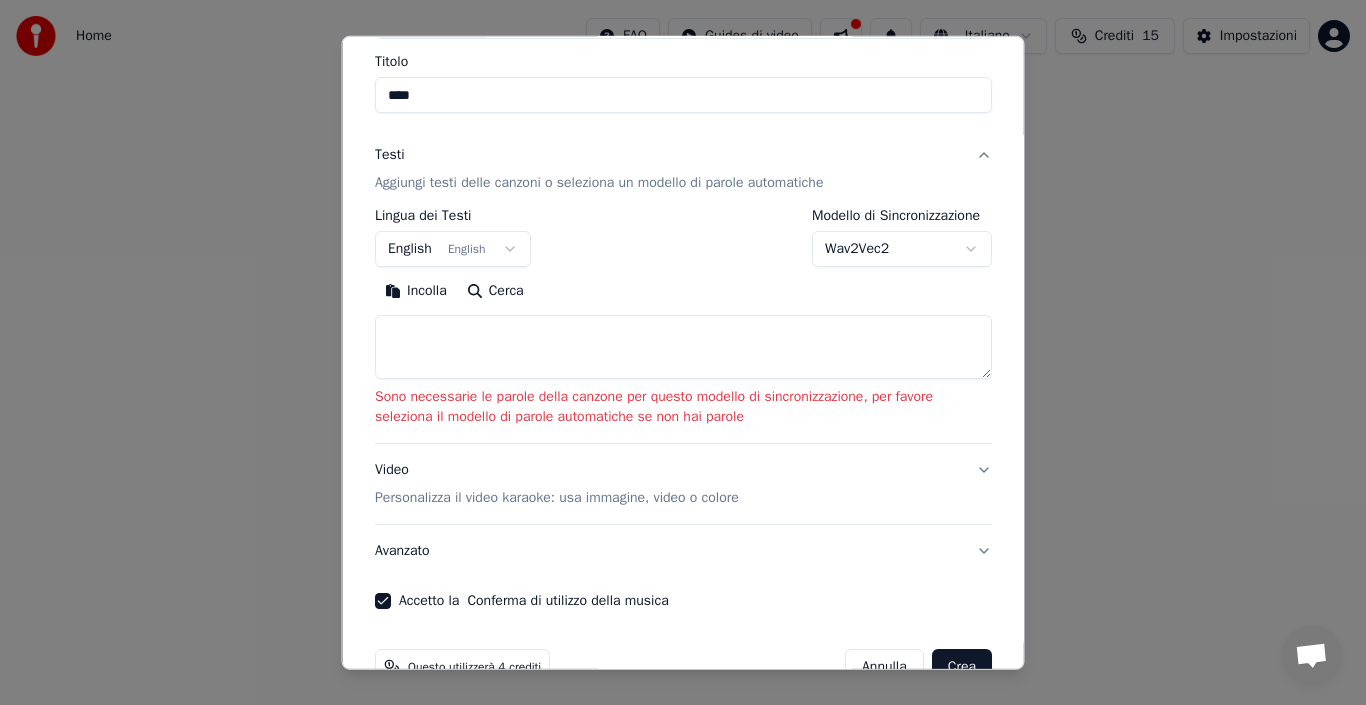 click on "**********" at bounding box center (683, 212) 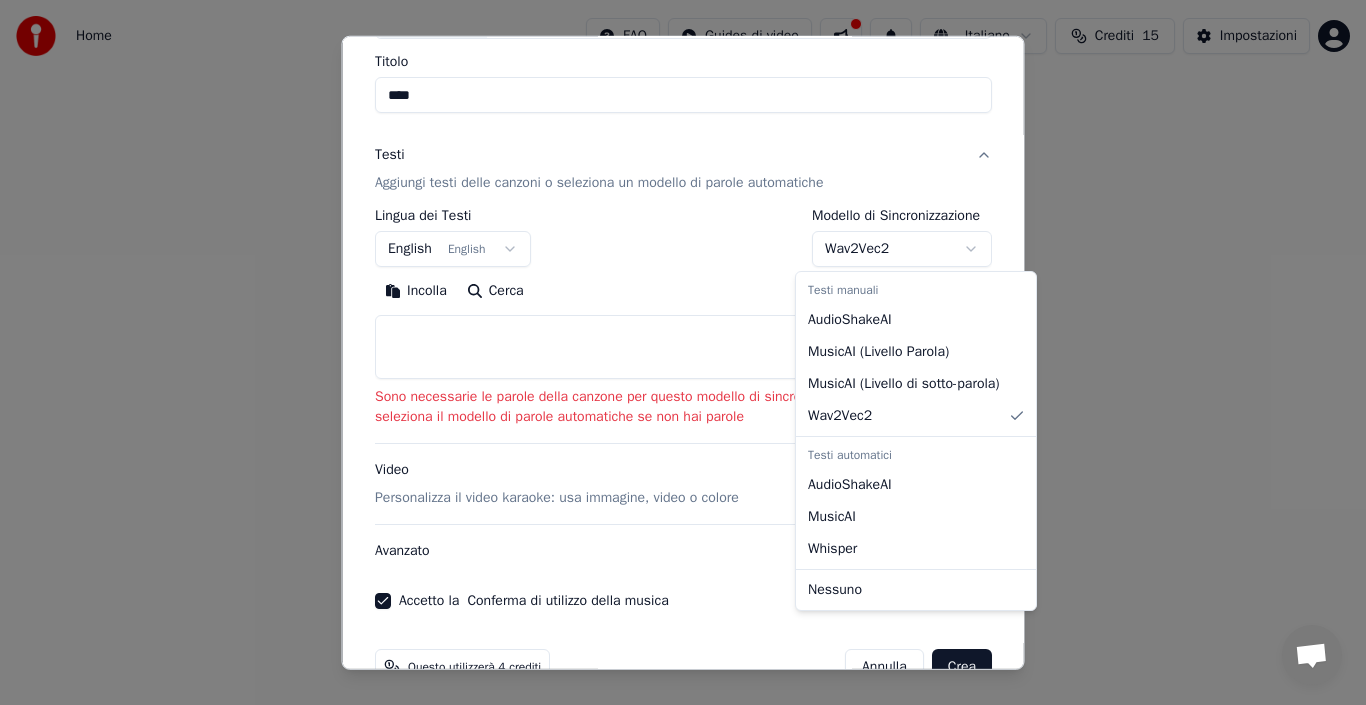 select on "**********" 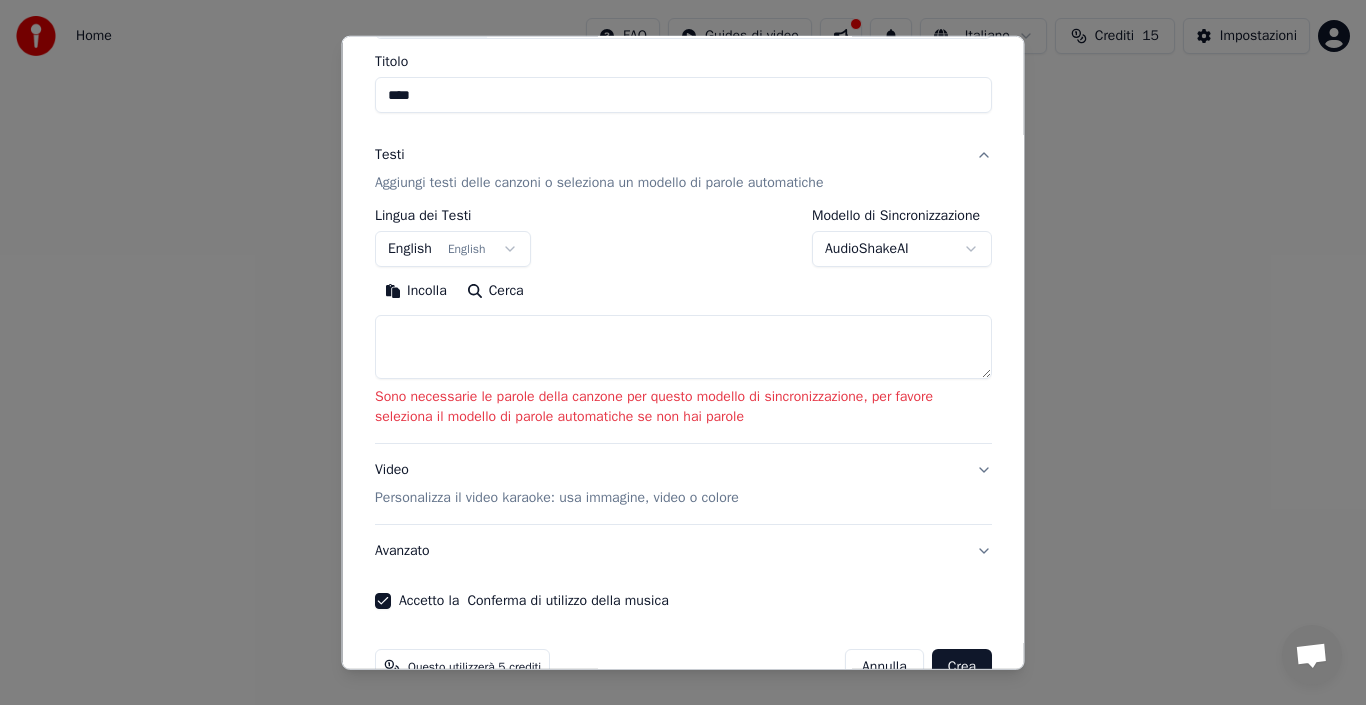 click on "Sono necessarie le parole della canzone per questo modello di sincronizzazione, per favore seleziona il modello di parole automatiche se non hai parole" at bounding box center (683, 407) 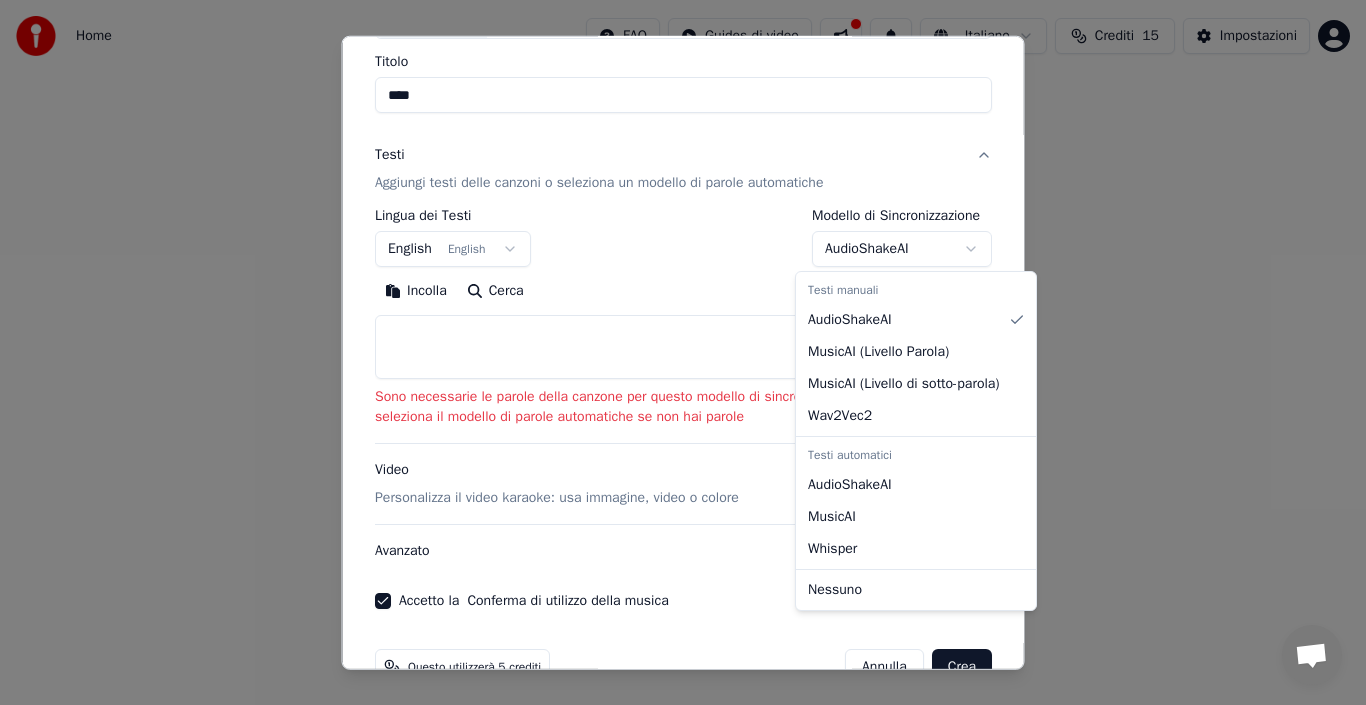 click on "**********" at bounding box center (683, 212) 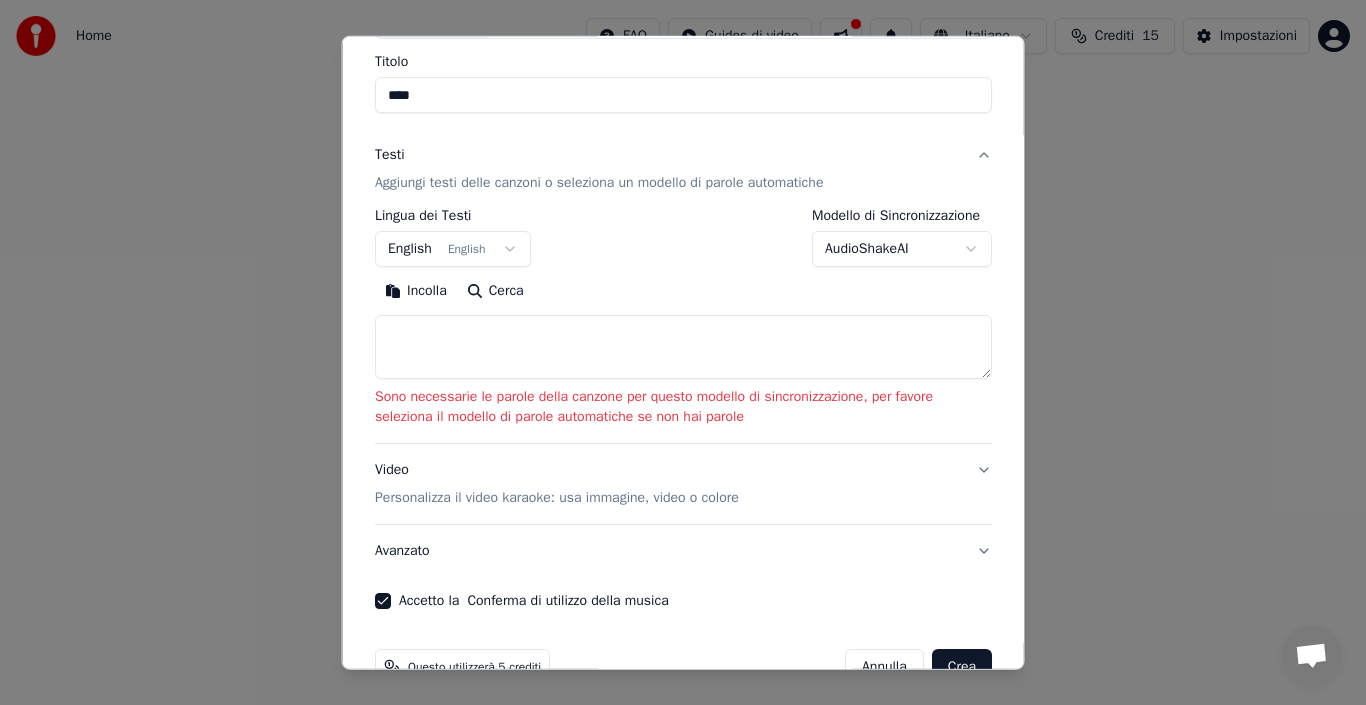 scroll, scrollTop: 205, scrollLeft: 0, axis: vertical 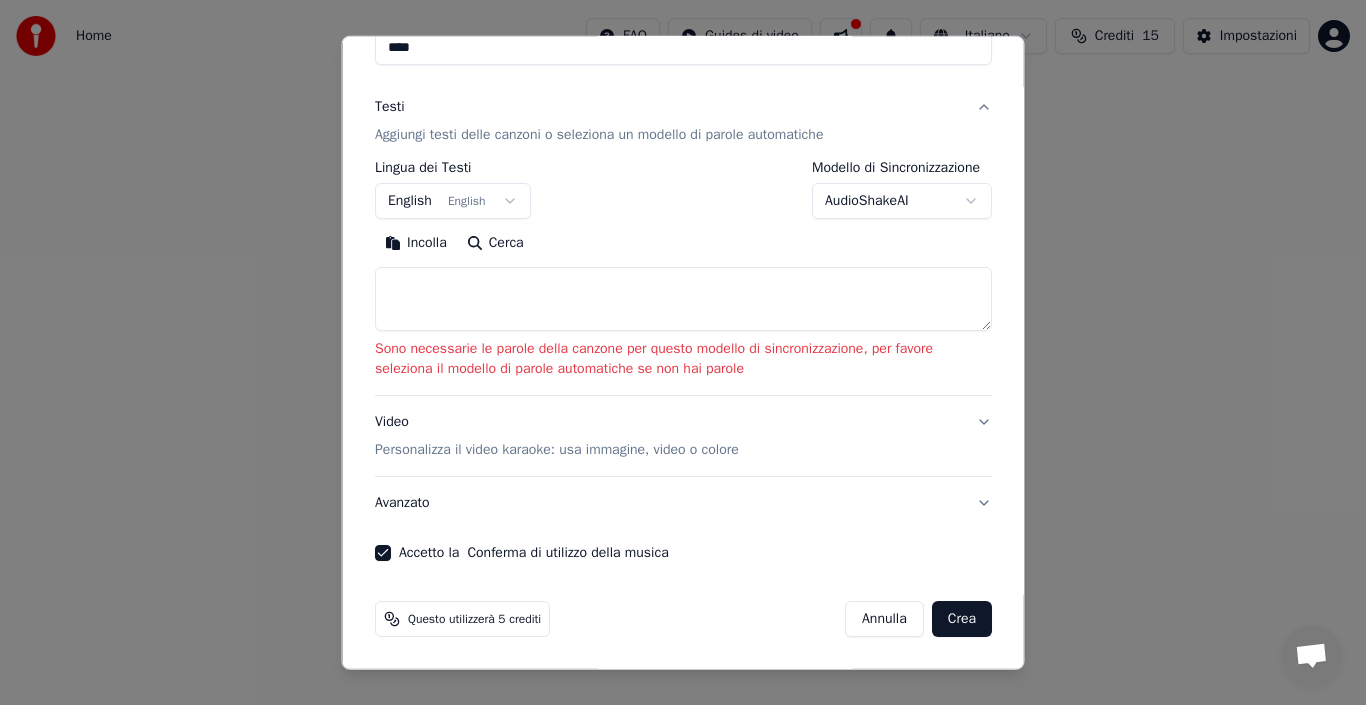 click on "Crea" at bounding box center [961, 619] 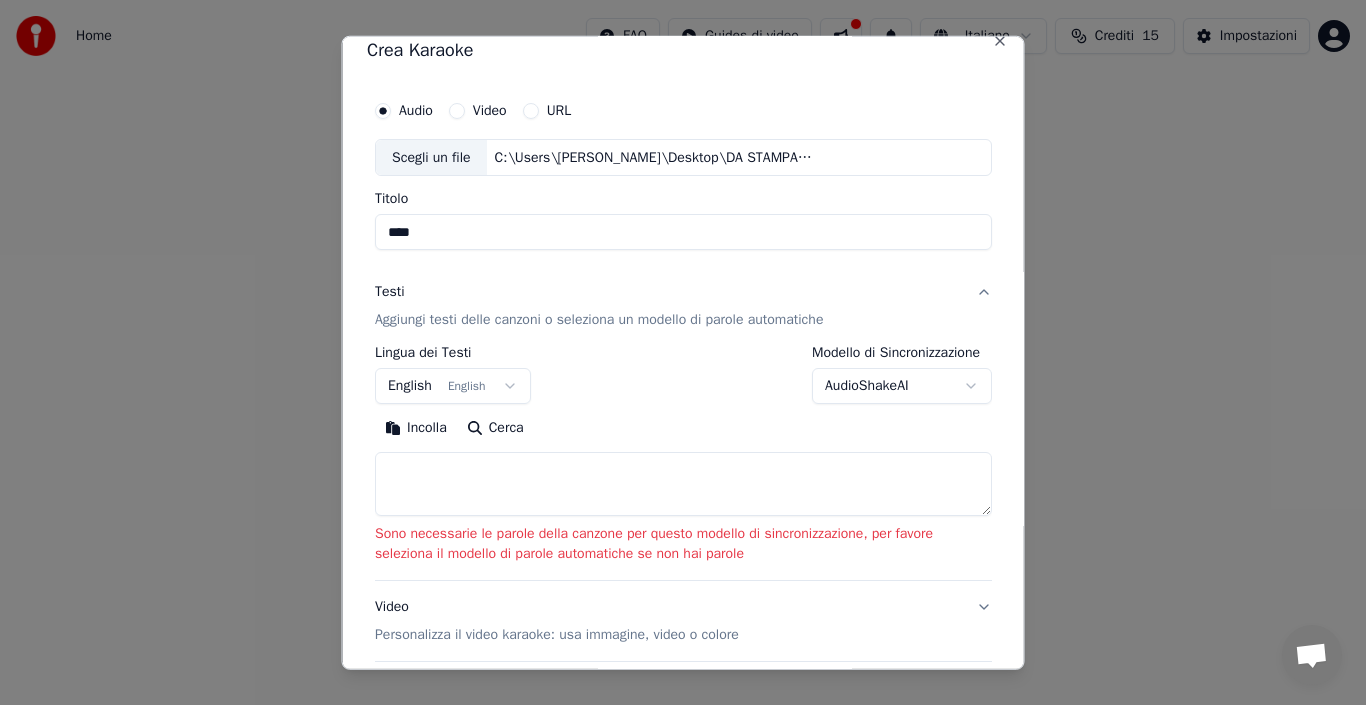 scroll, scrollTop: 0, scrollLeft: 0, axis: both 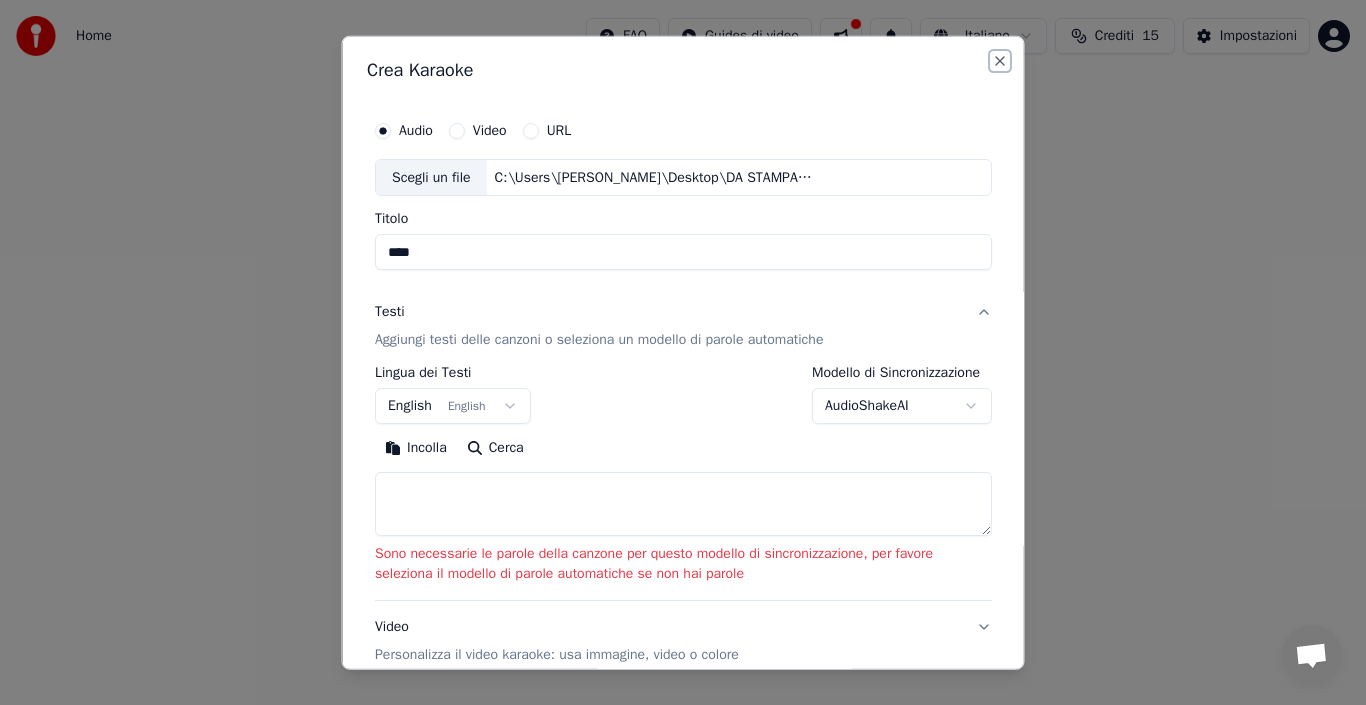 click on "Close" at bounding box center [1000, 60] 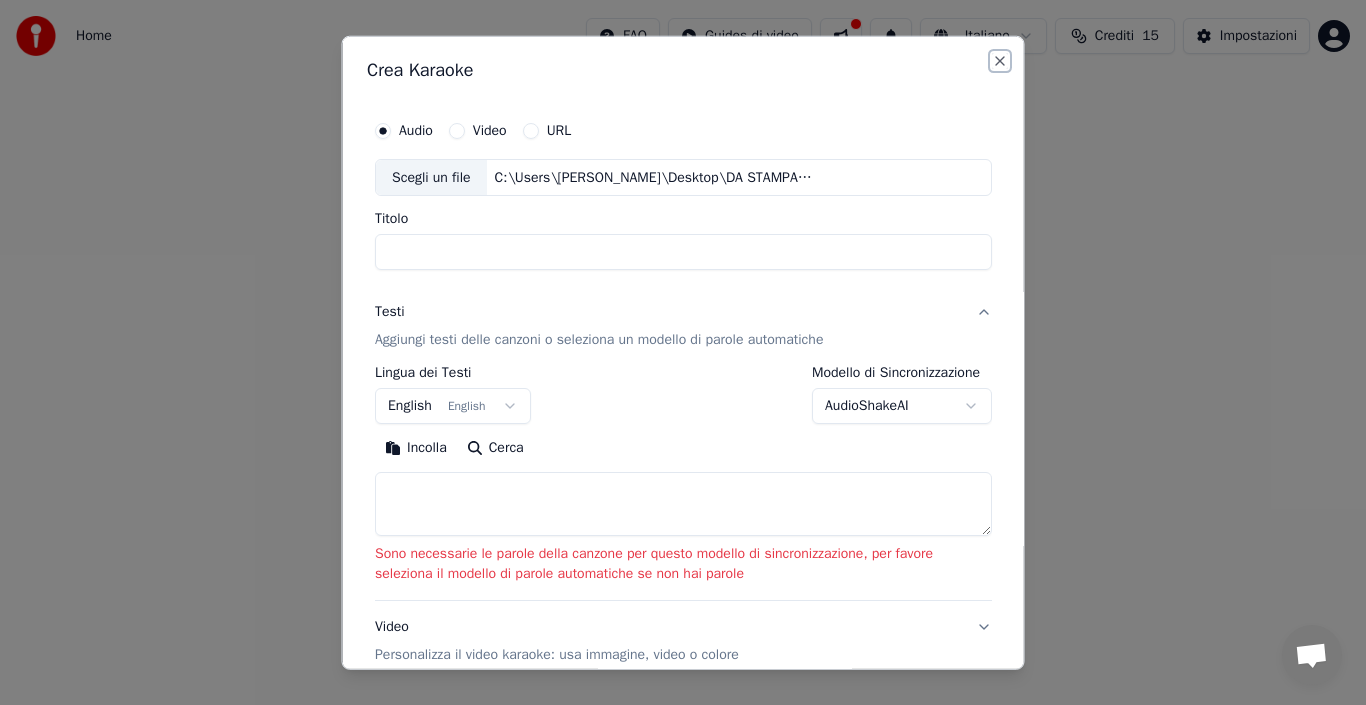 select 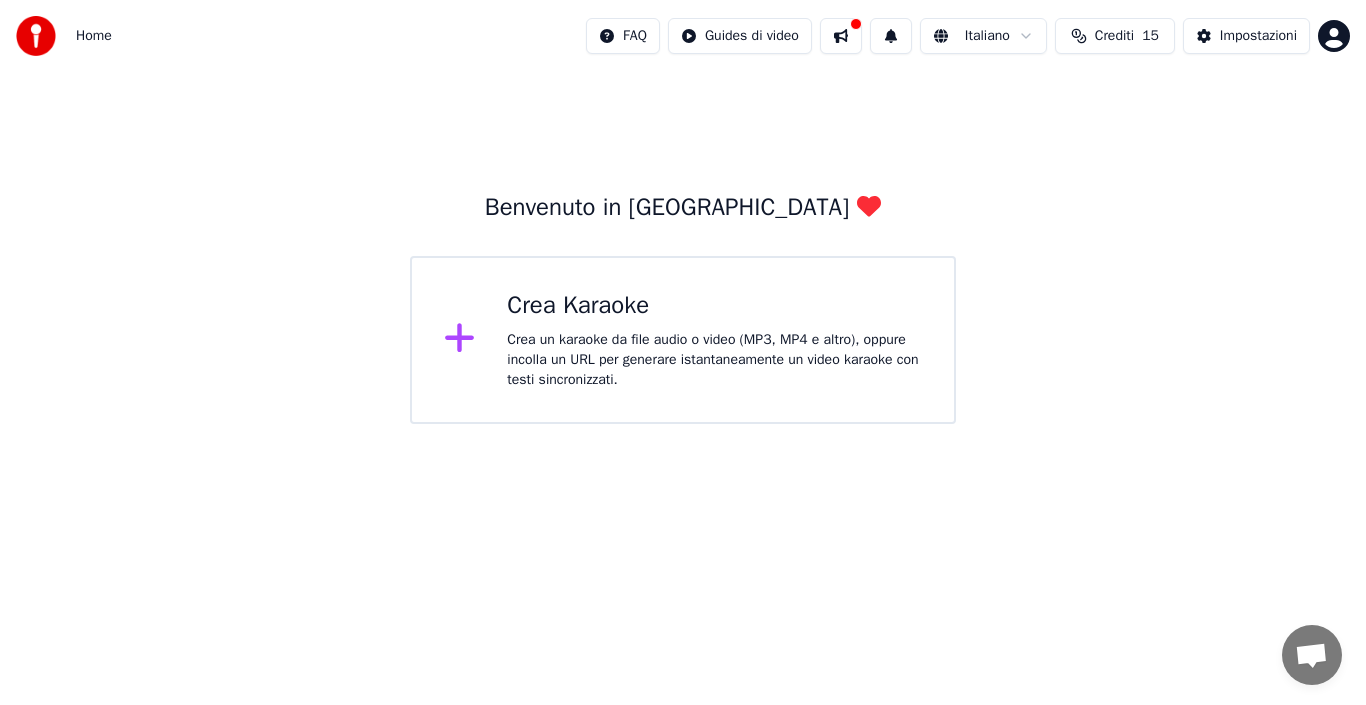 click on "Crea un karaoke da file audio o video (MP3, MP4 e altro), oppure incolla un URL per generare istantaneamente un video karaoke con testi sincronizzati." at bounding box center (714, 360) 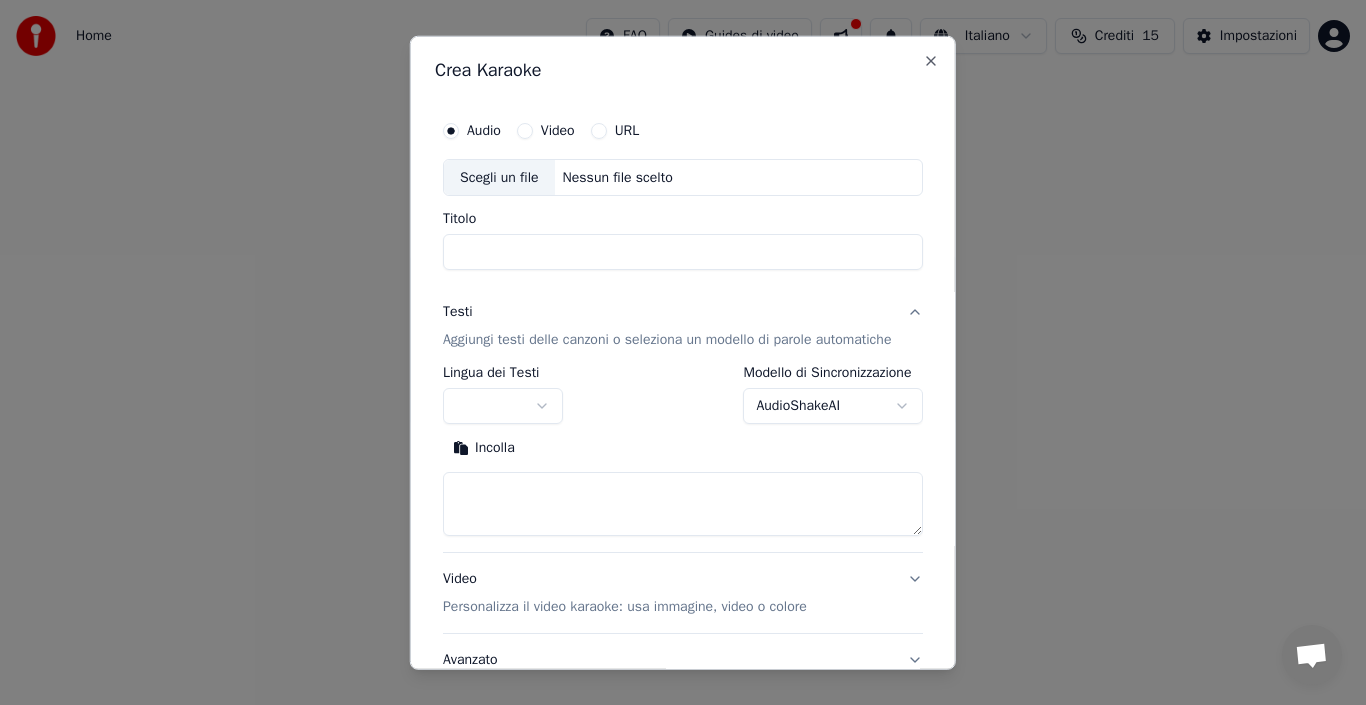 click on "Aggiungi testi delle canzoni o seleziona un modello di parole automatiche" at bounding box center [667, 340] 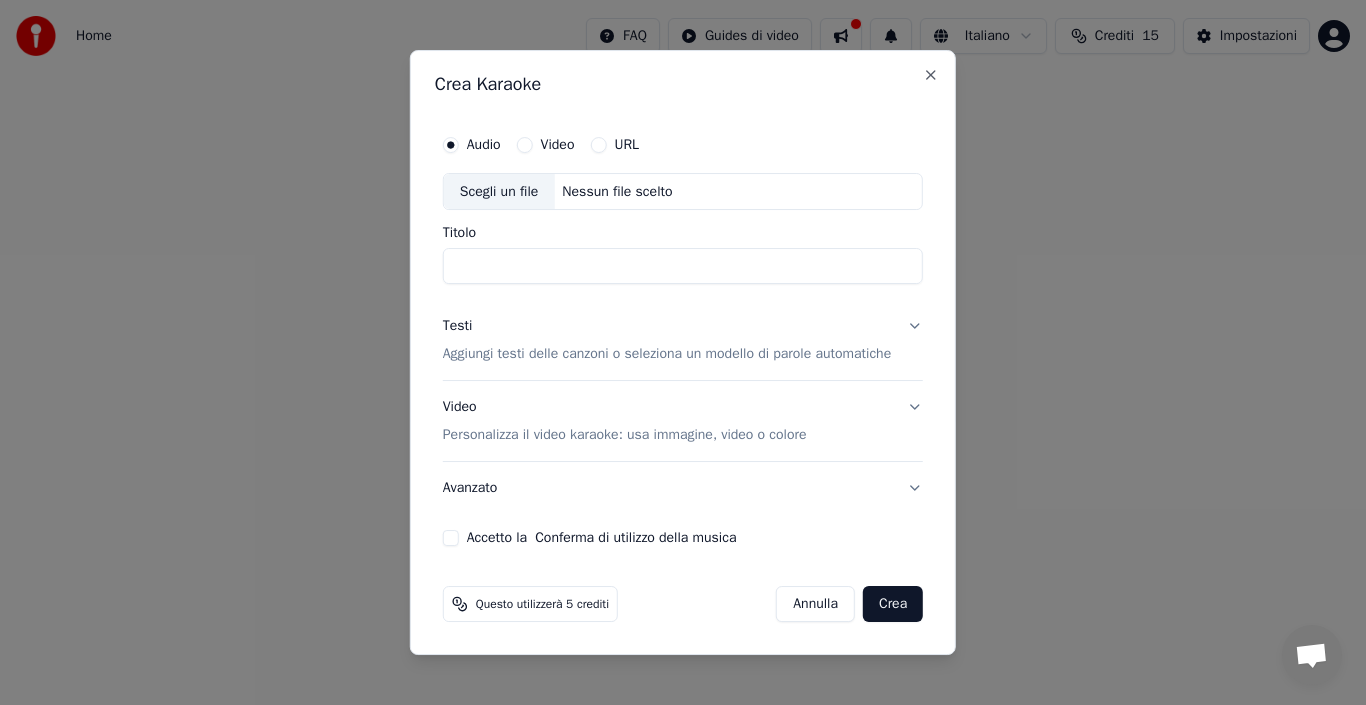 click on "Aggiungi testi delle canzoni o seleziona un modello di parole automatiche" at bounding box center (667, 355) 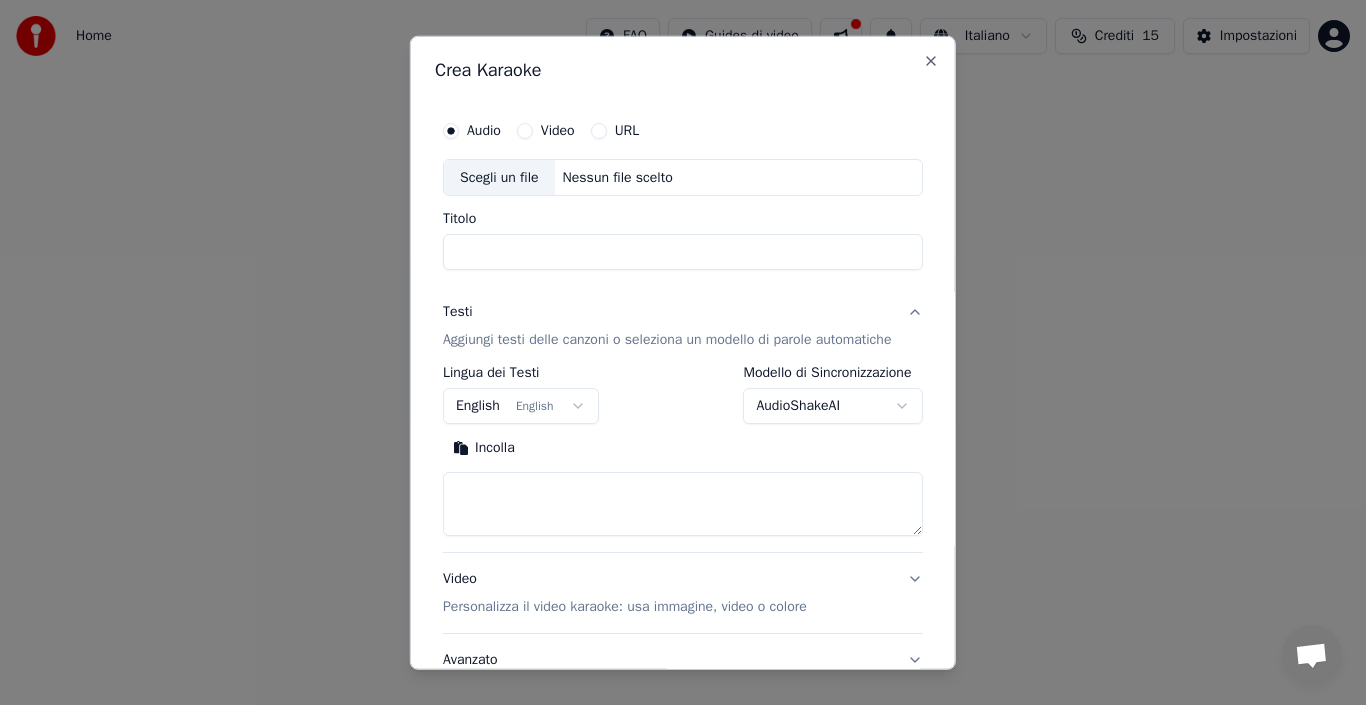 click at bounding box center [683, 504] 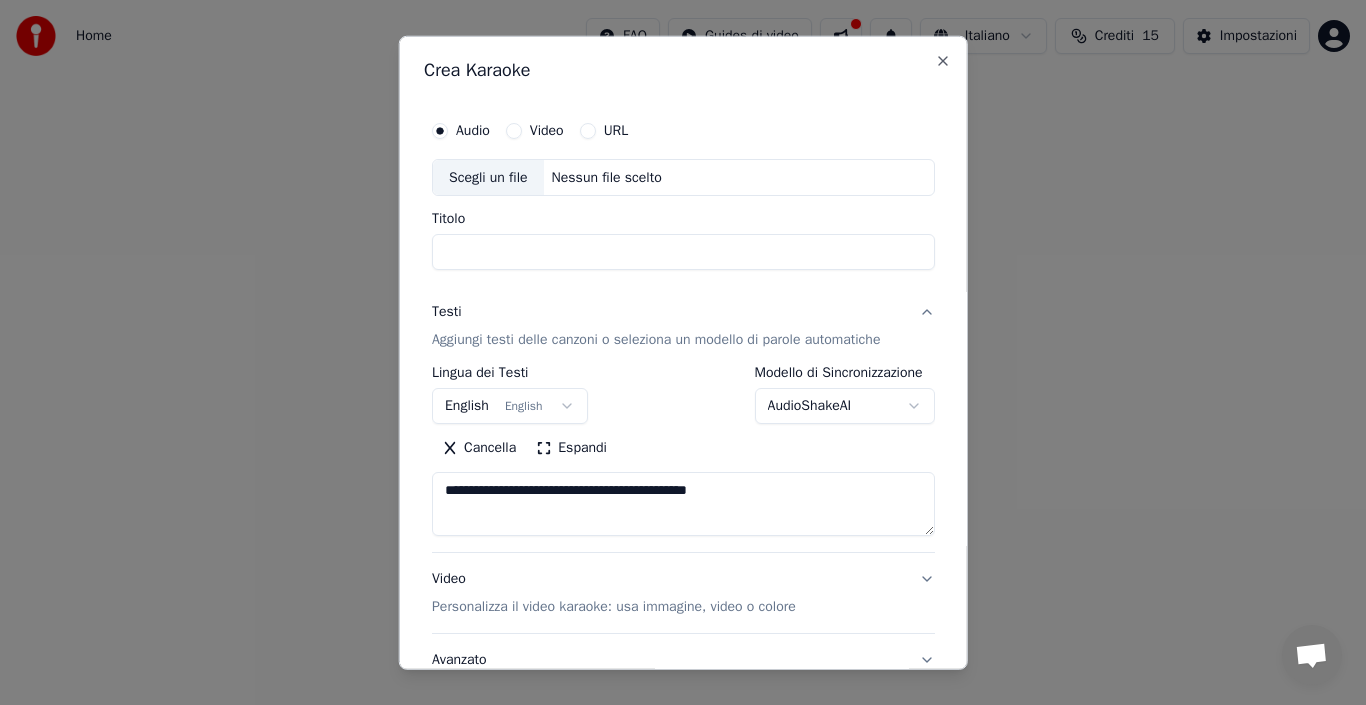 click on "Scegli un file" at bounding box center (488, 177) 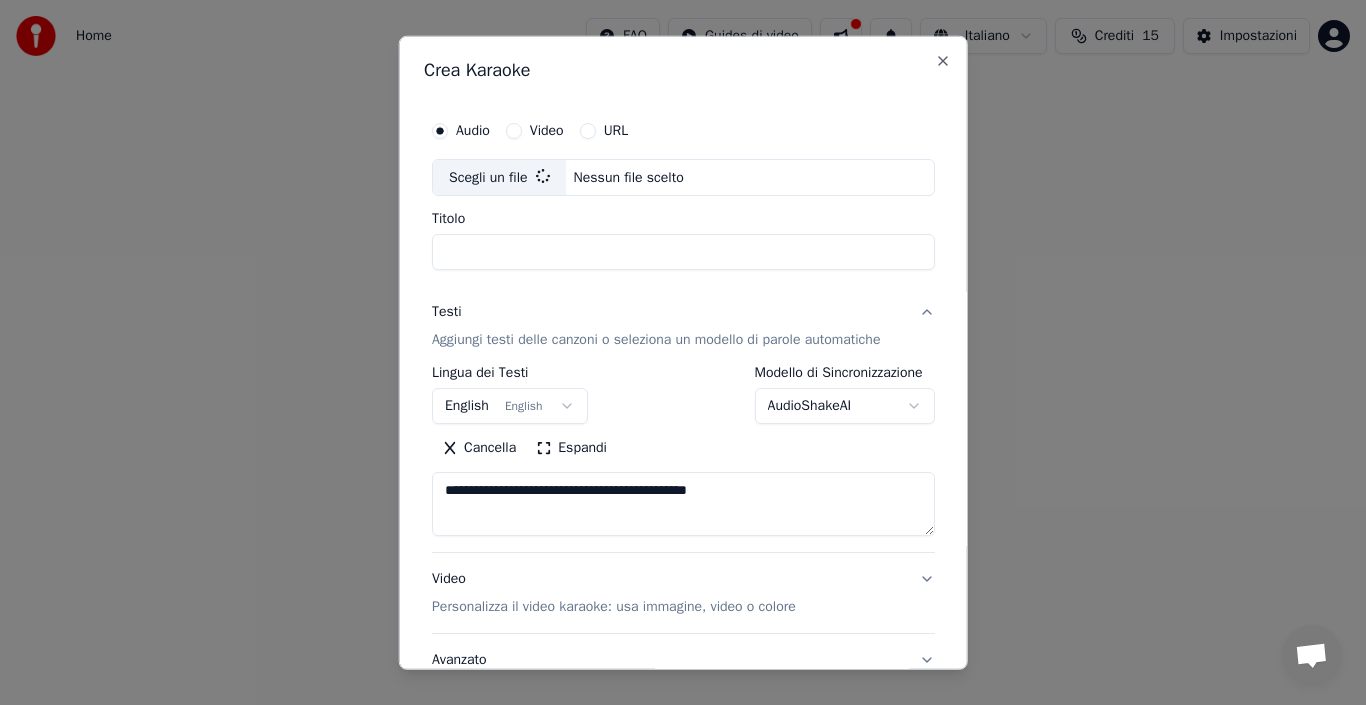 type on "****" 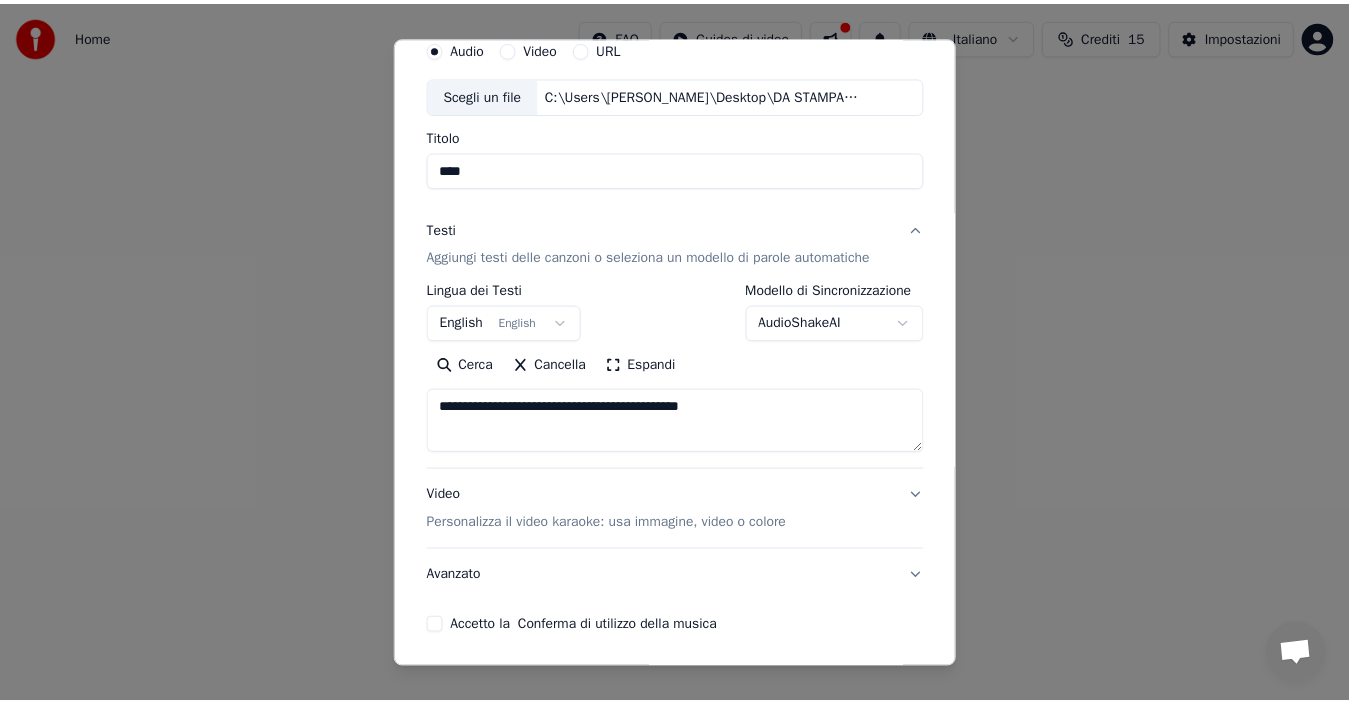 scroll, scrollTop: 157, scrollLeft: 0, axis: vertical 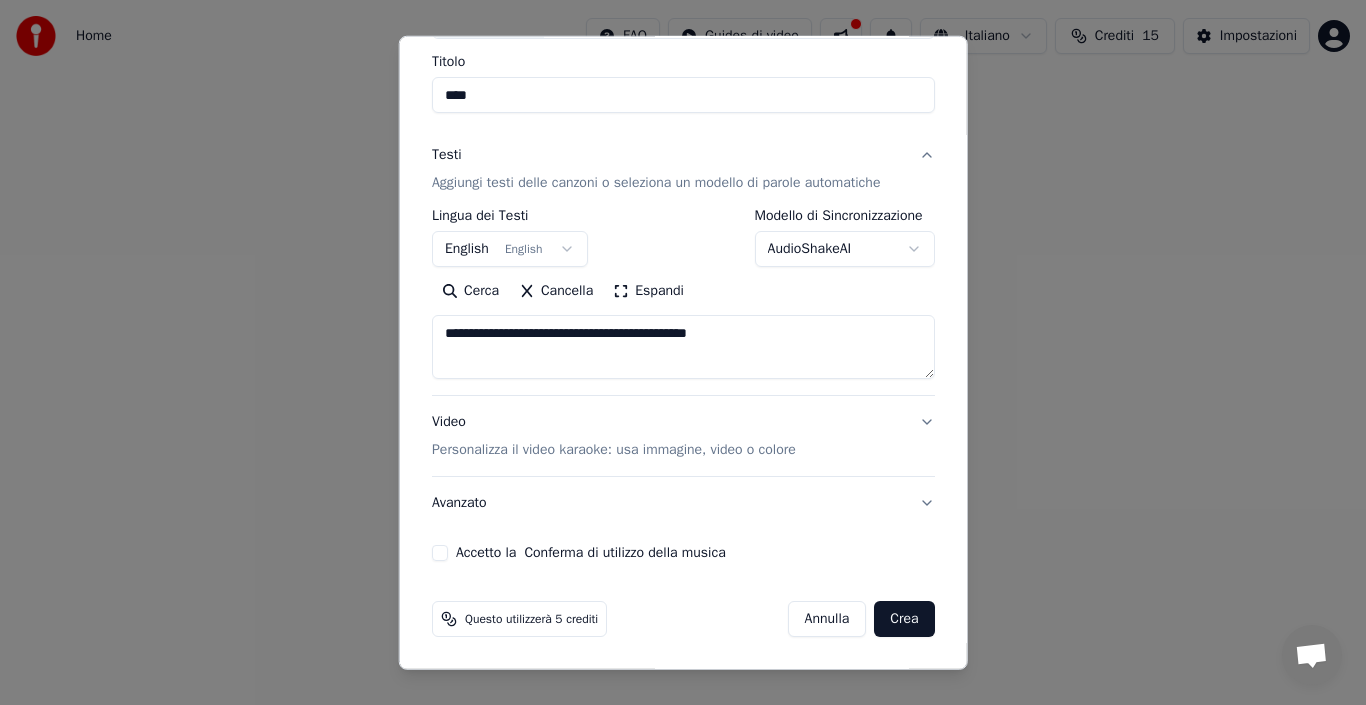 click on "Accetto la   Conferma di utilizzo della musica" at bounding box center (440, 553) 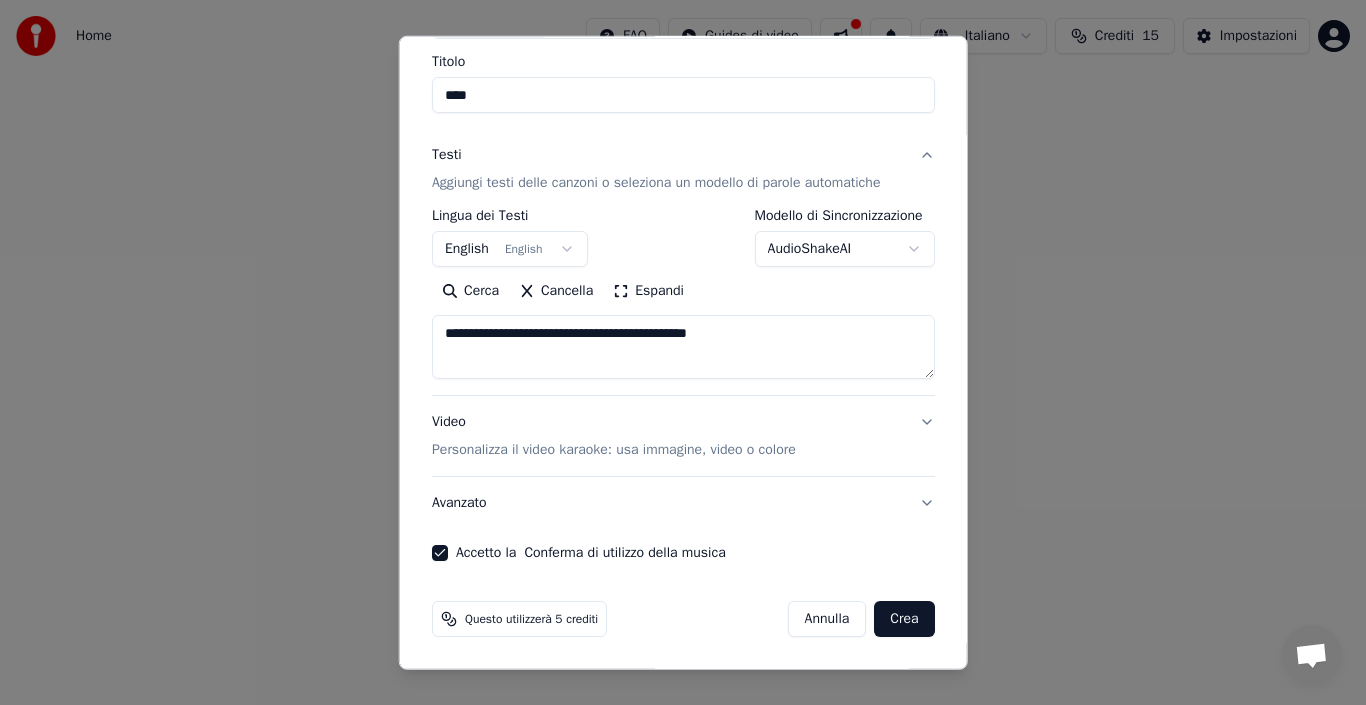 click on "Crea" at bounding box center (904, 619) 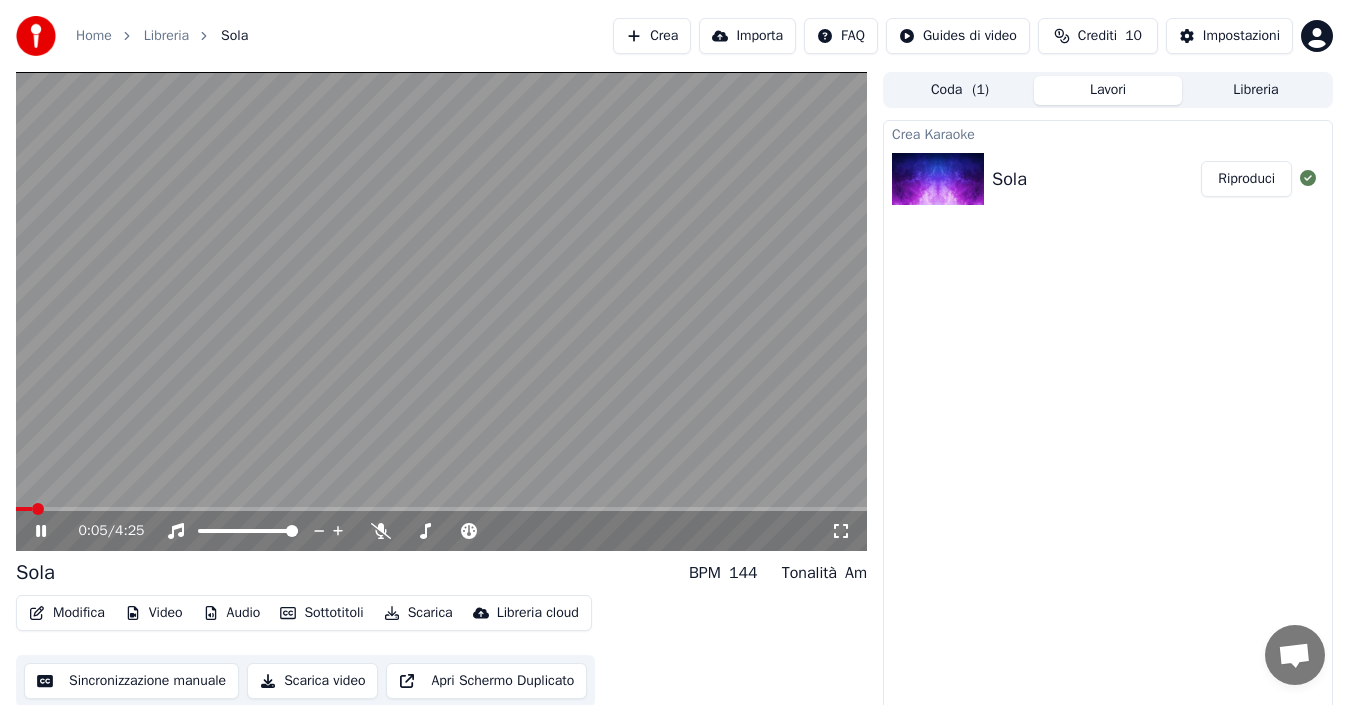 click at bounding box center (24, 509) 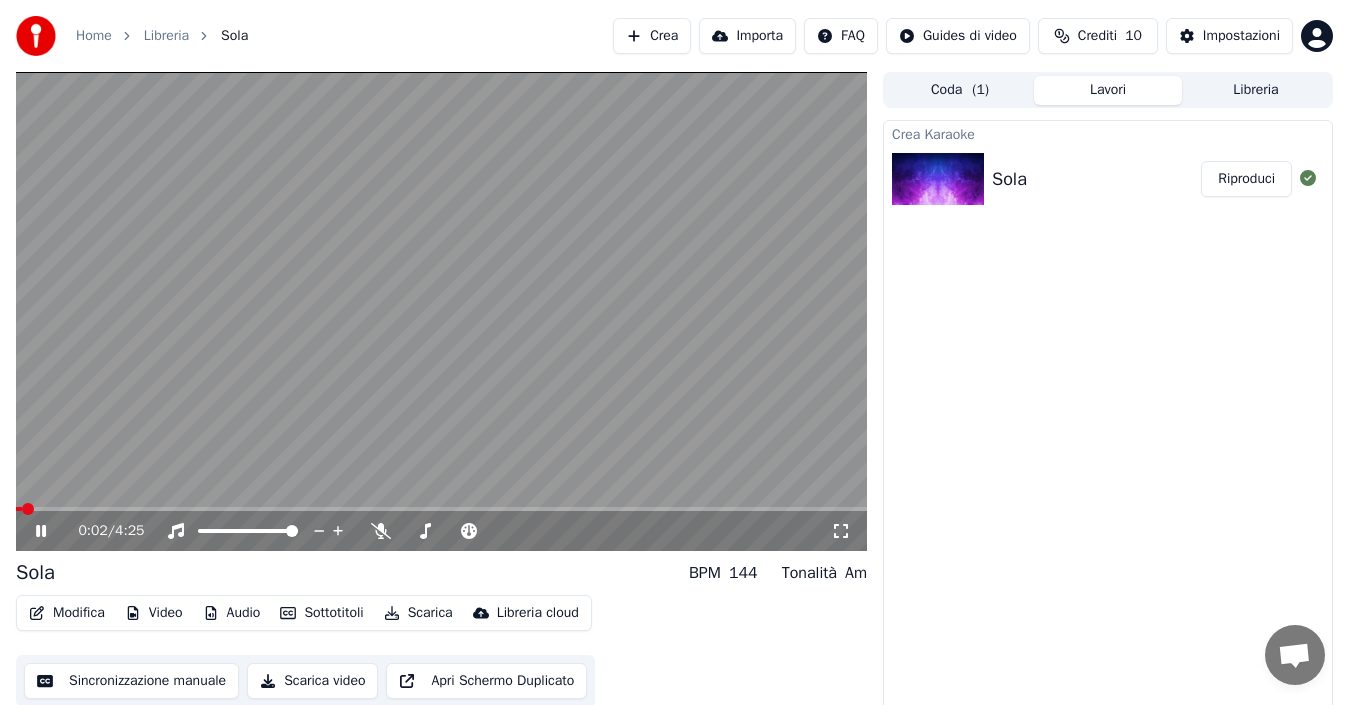 click at bounding box center [19, 509] 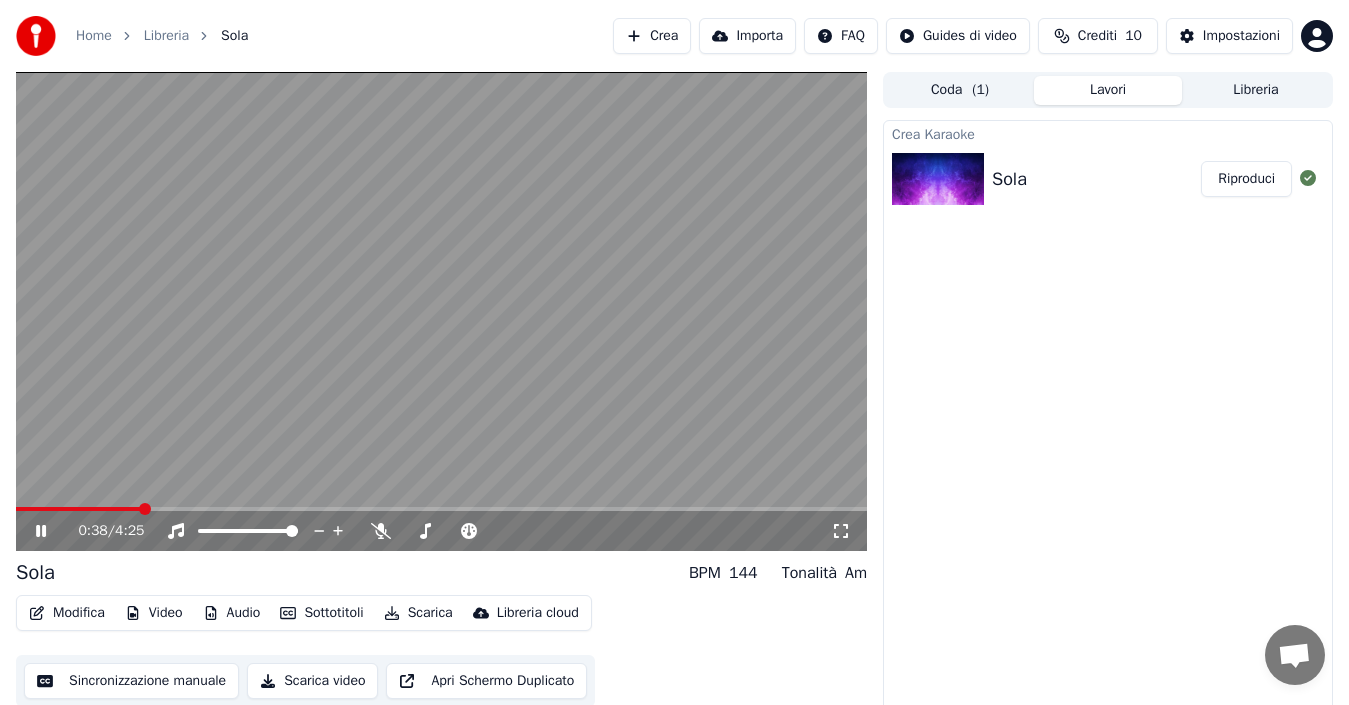 click at bounding box center [441, 311] 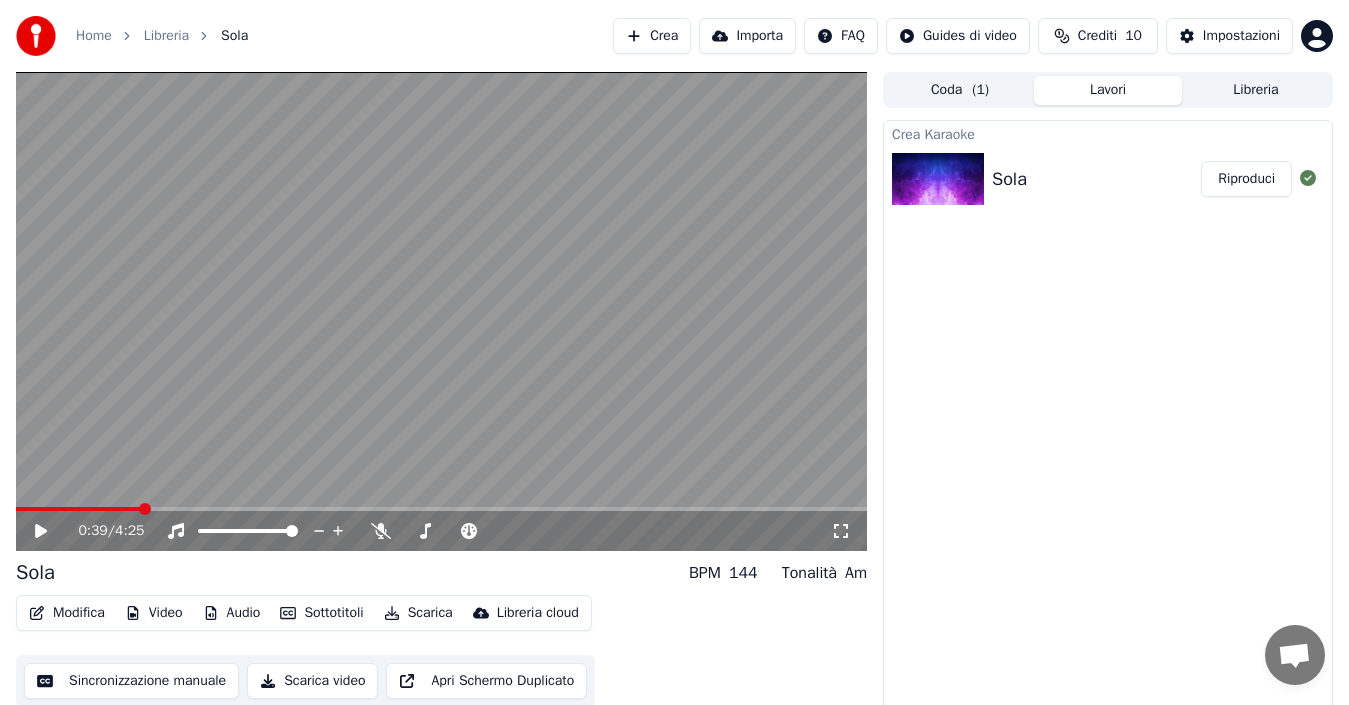 click 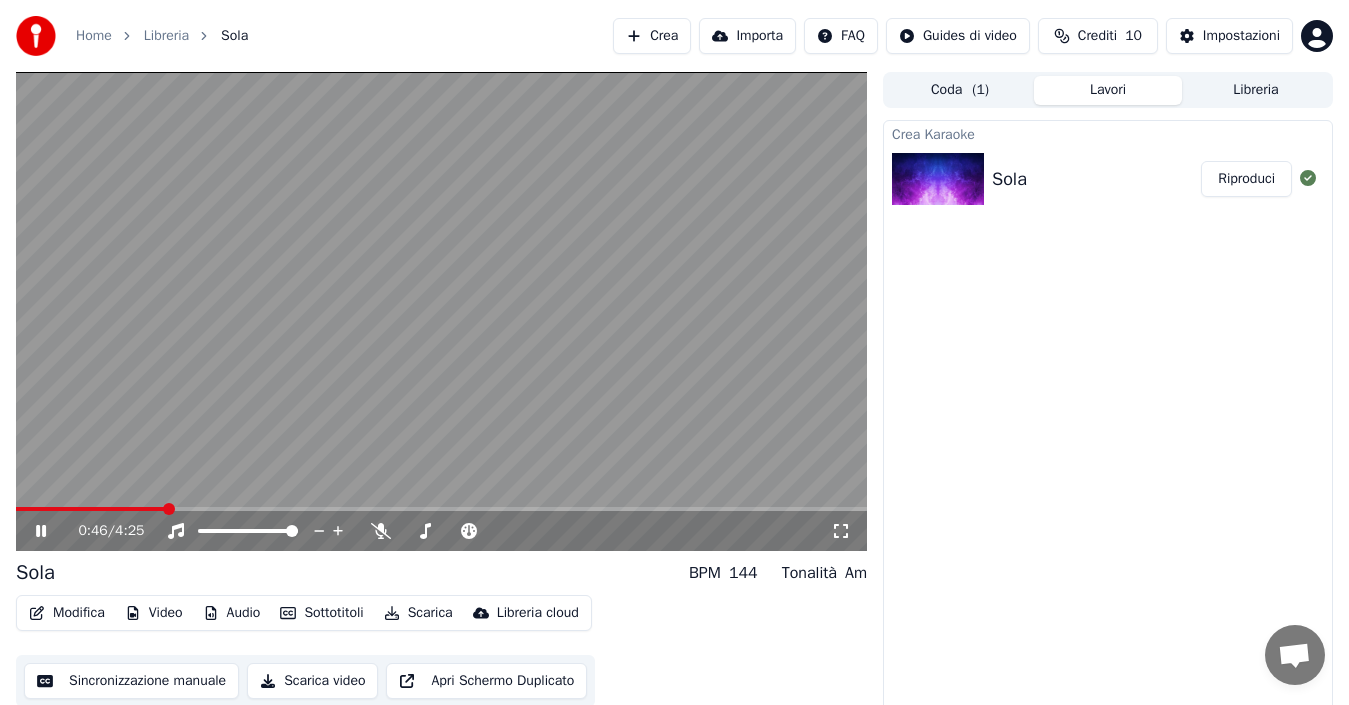 click at bounding box center [441, 509] 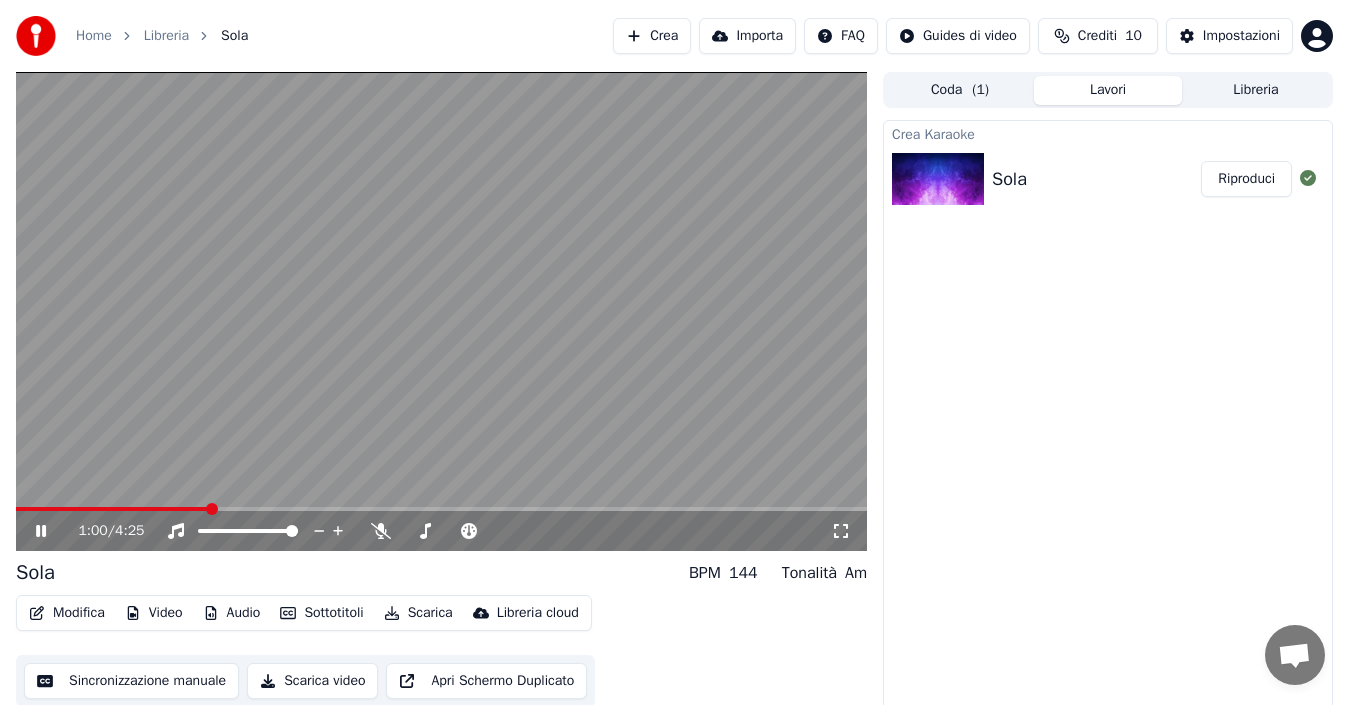 click at bounding box center (441, 311) 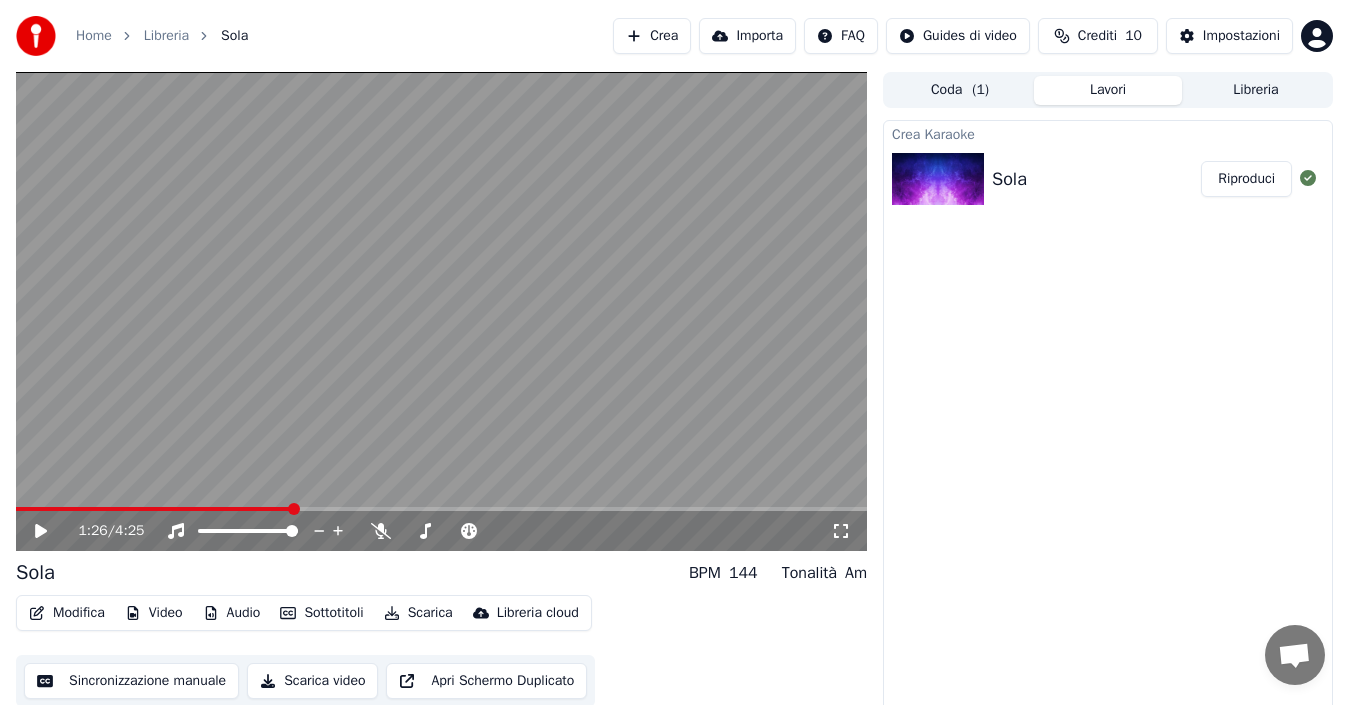 click at bounding box center [441, 509] 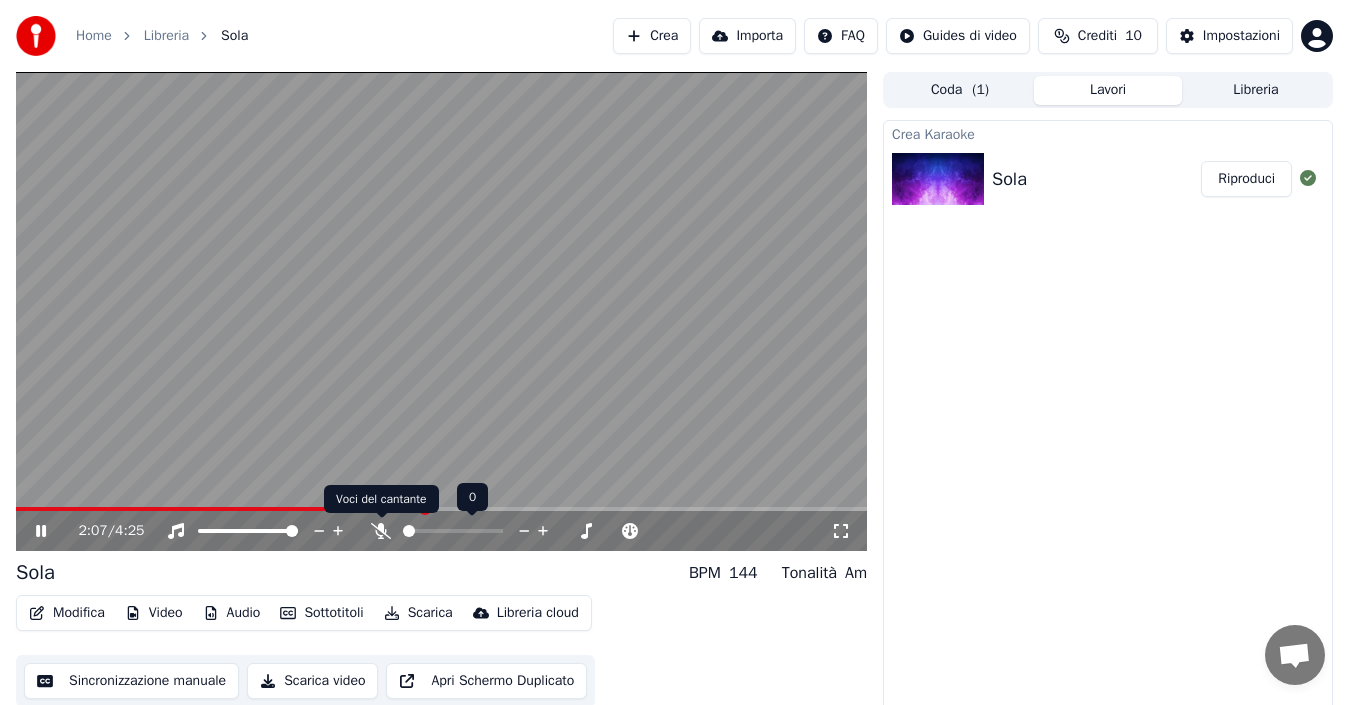 click 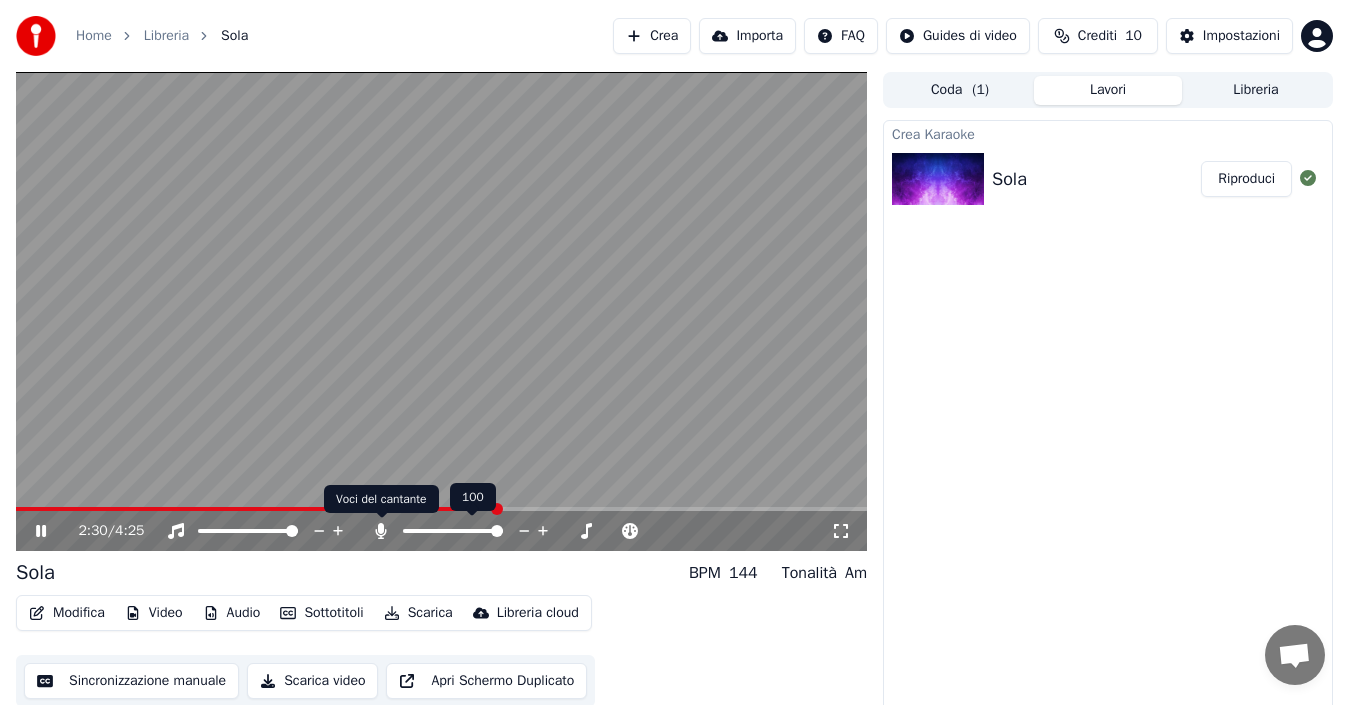 click 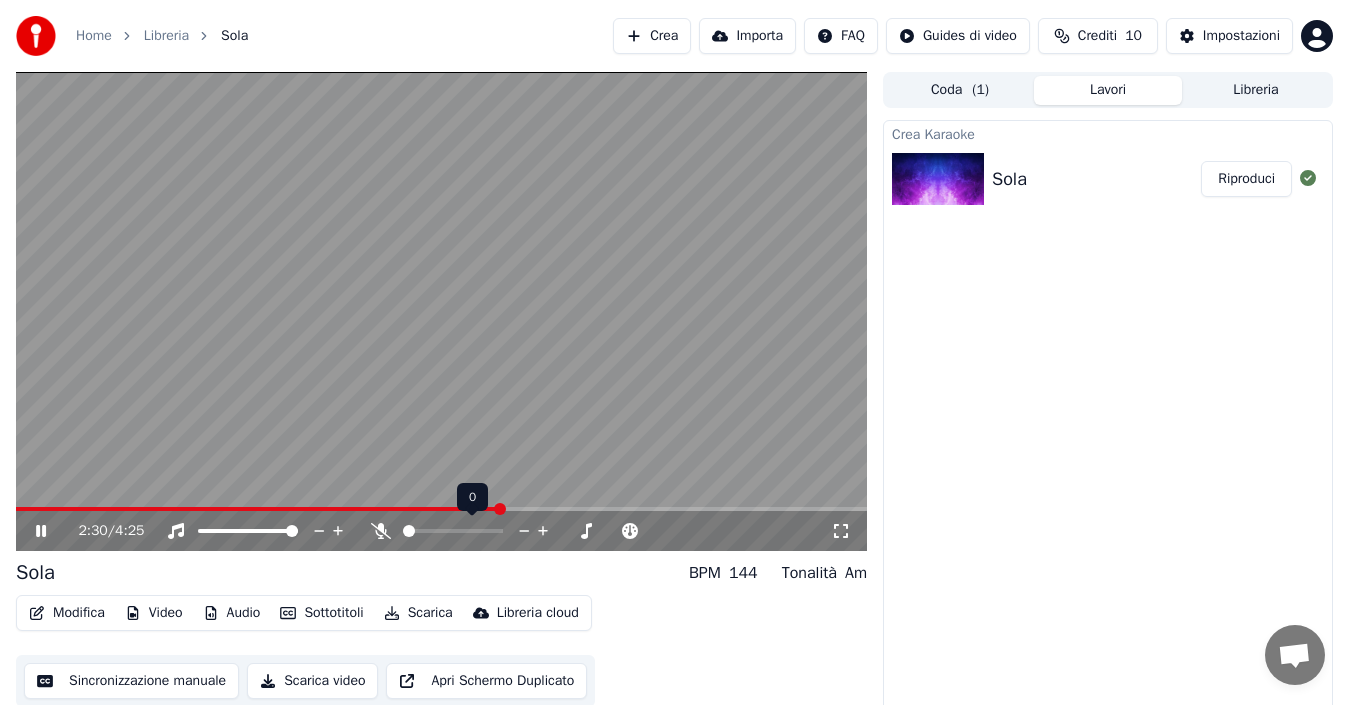 click 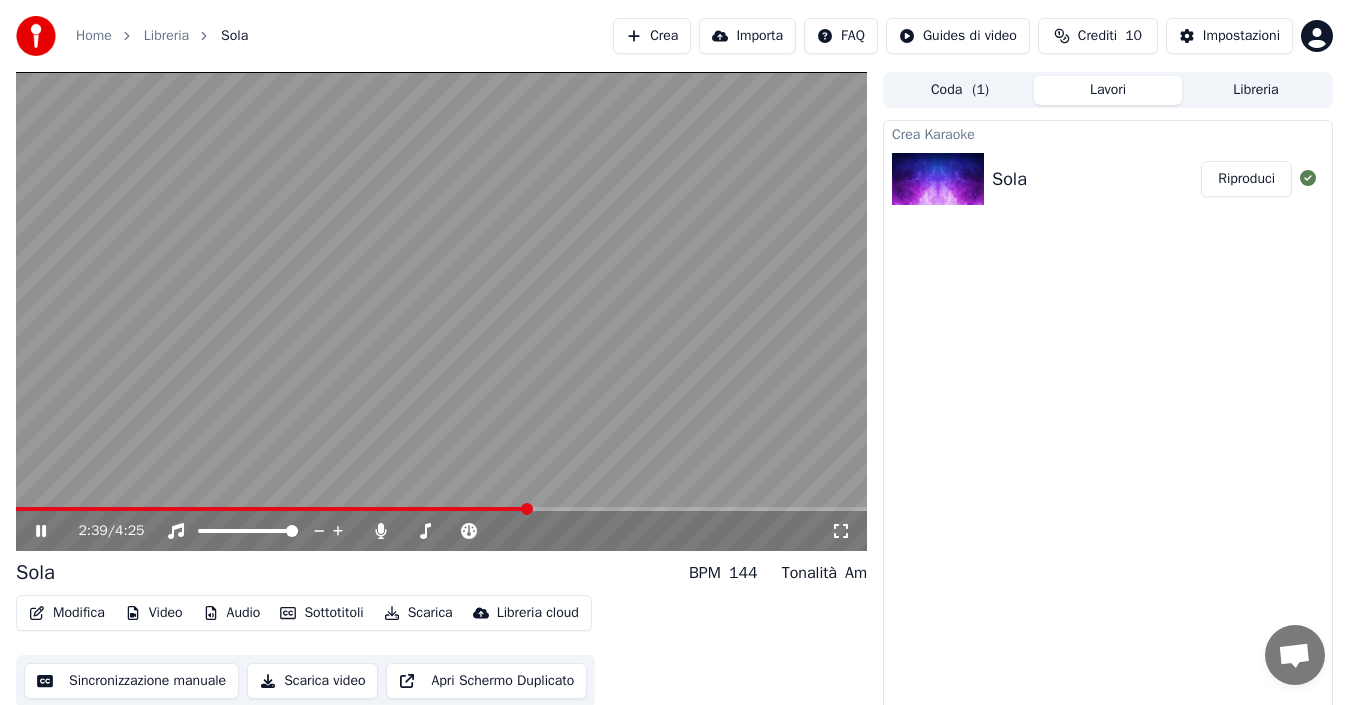 click at bounding box center (272, 509) 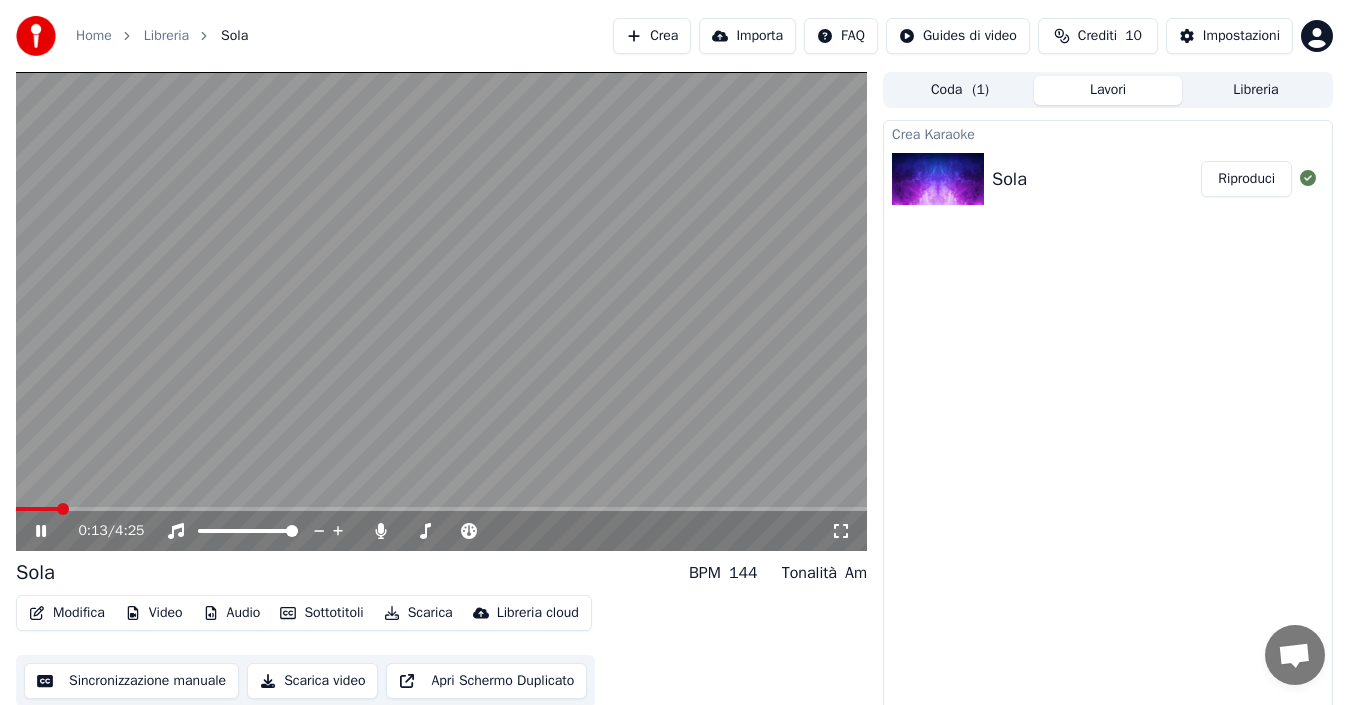 click at bounding box center [441, 509] 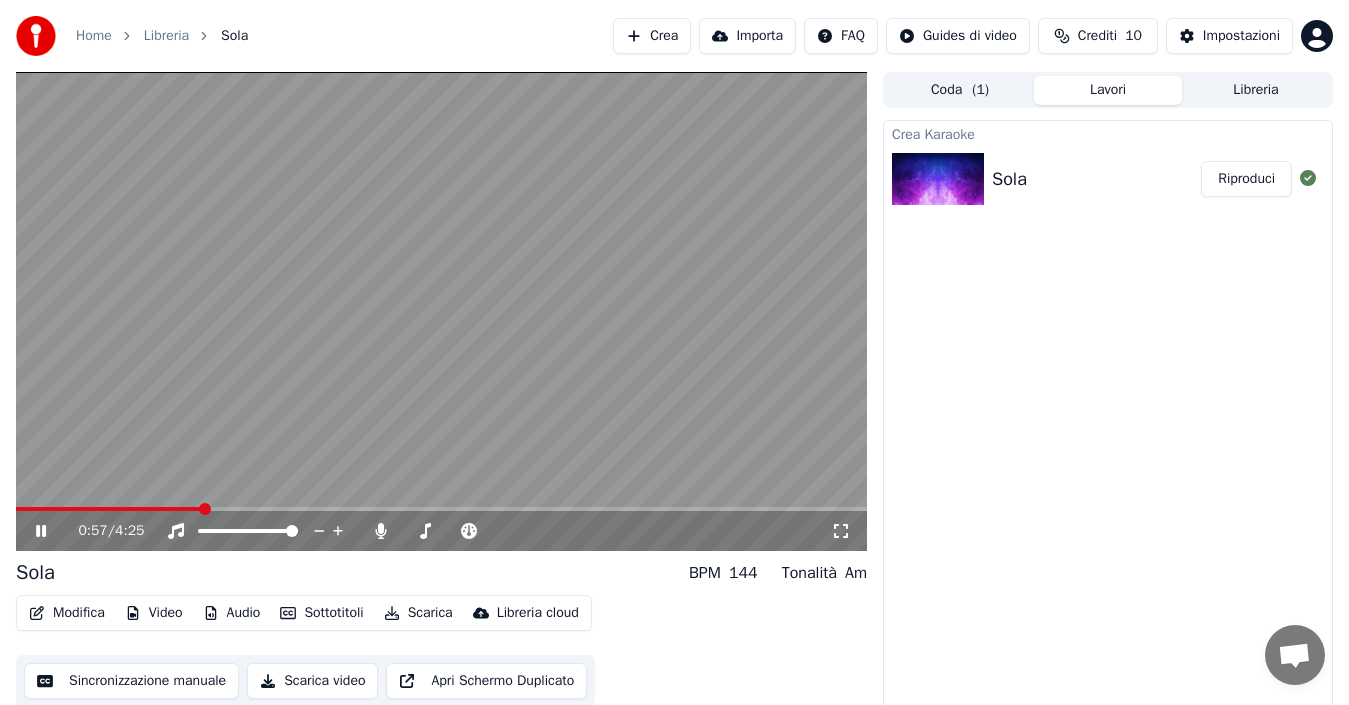 click 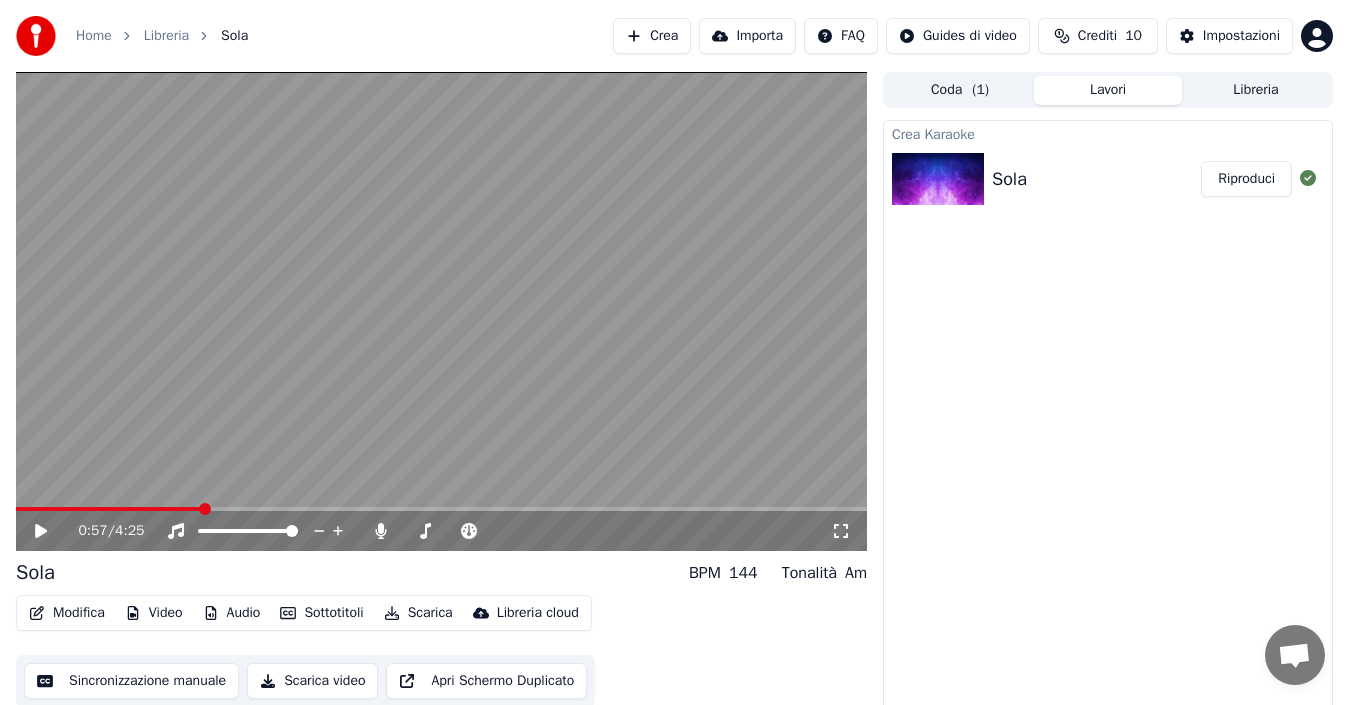 click 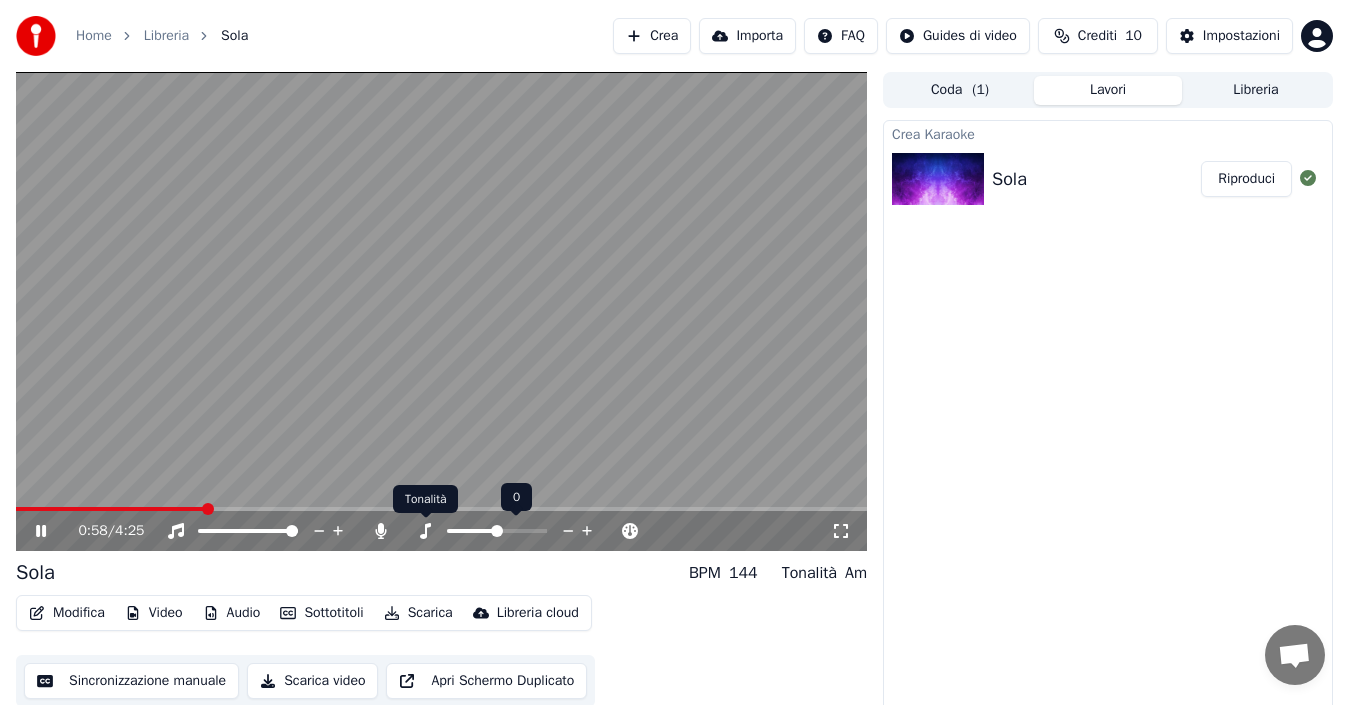 click 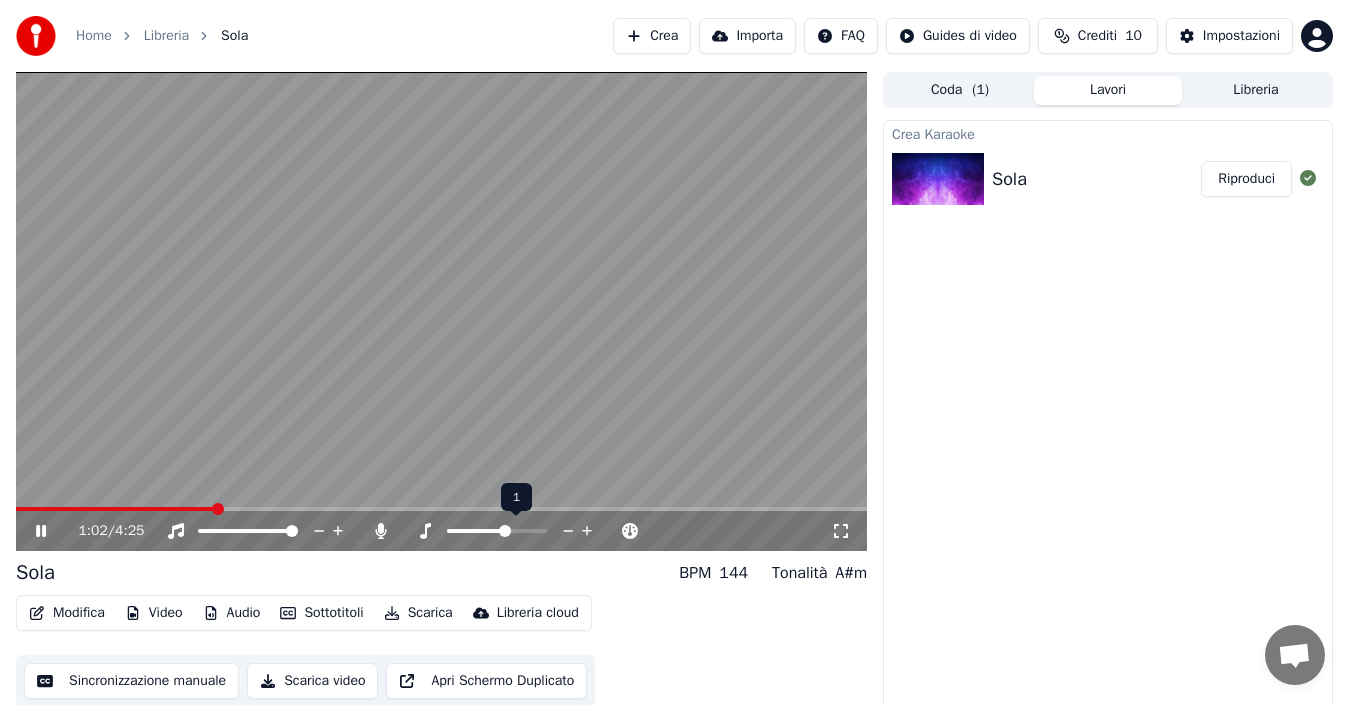 click at bounding box center [505, 531] 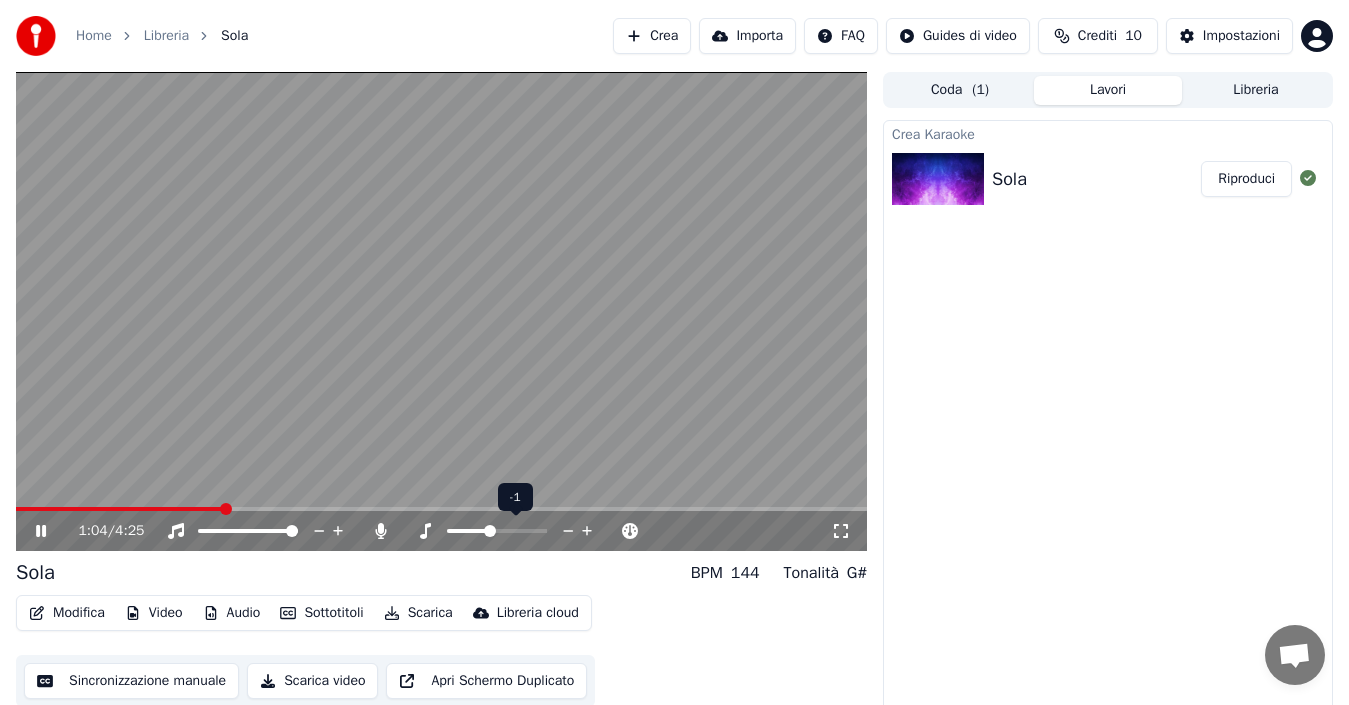 click at bounding box center (490, 531) 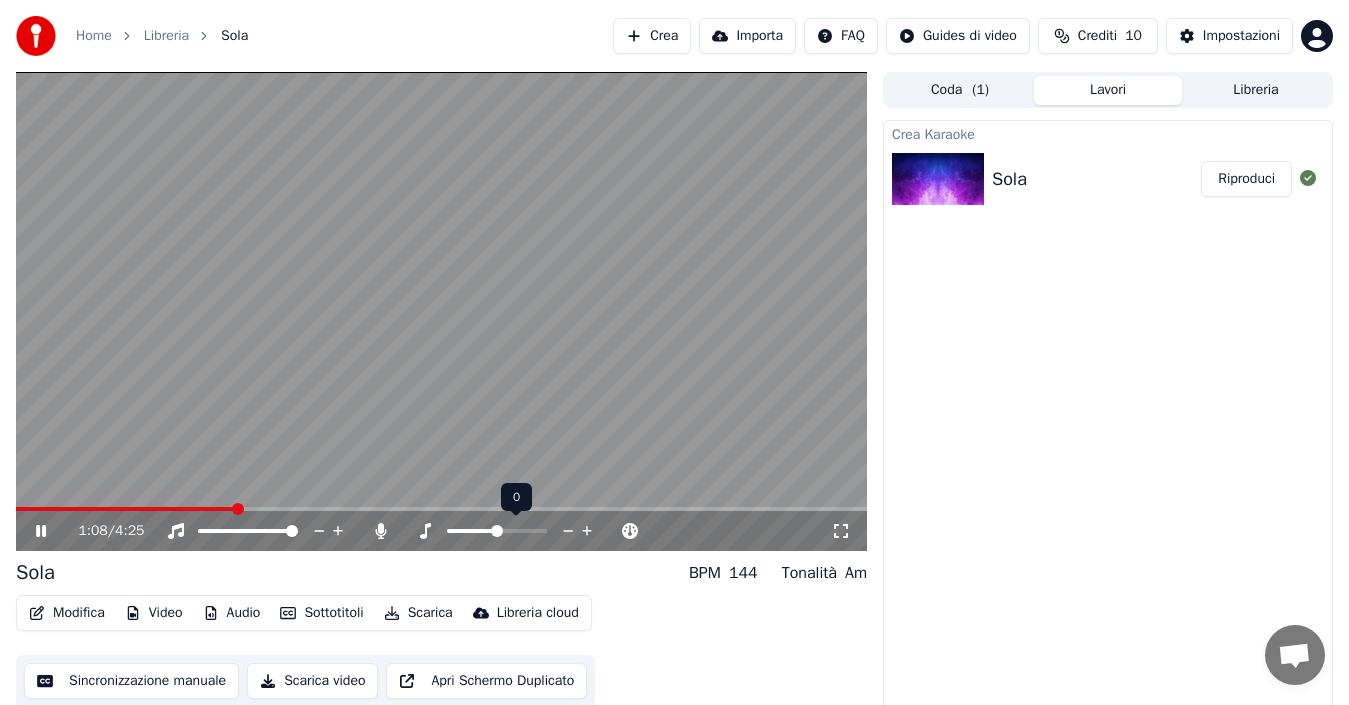 click at bounding box center (497, 531) 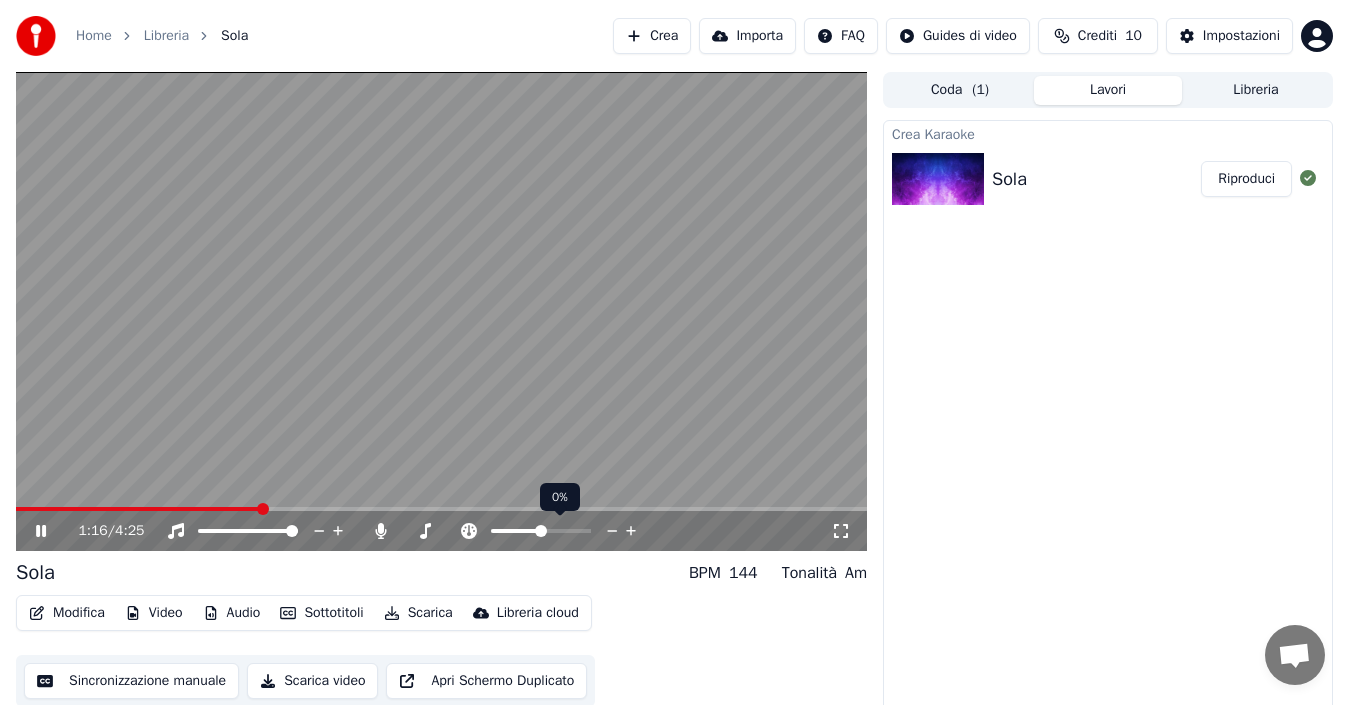 click at bounding box center [541, 531] 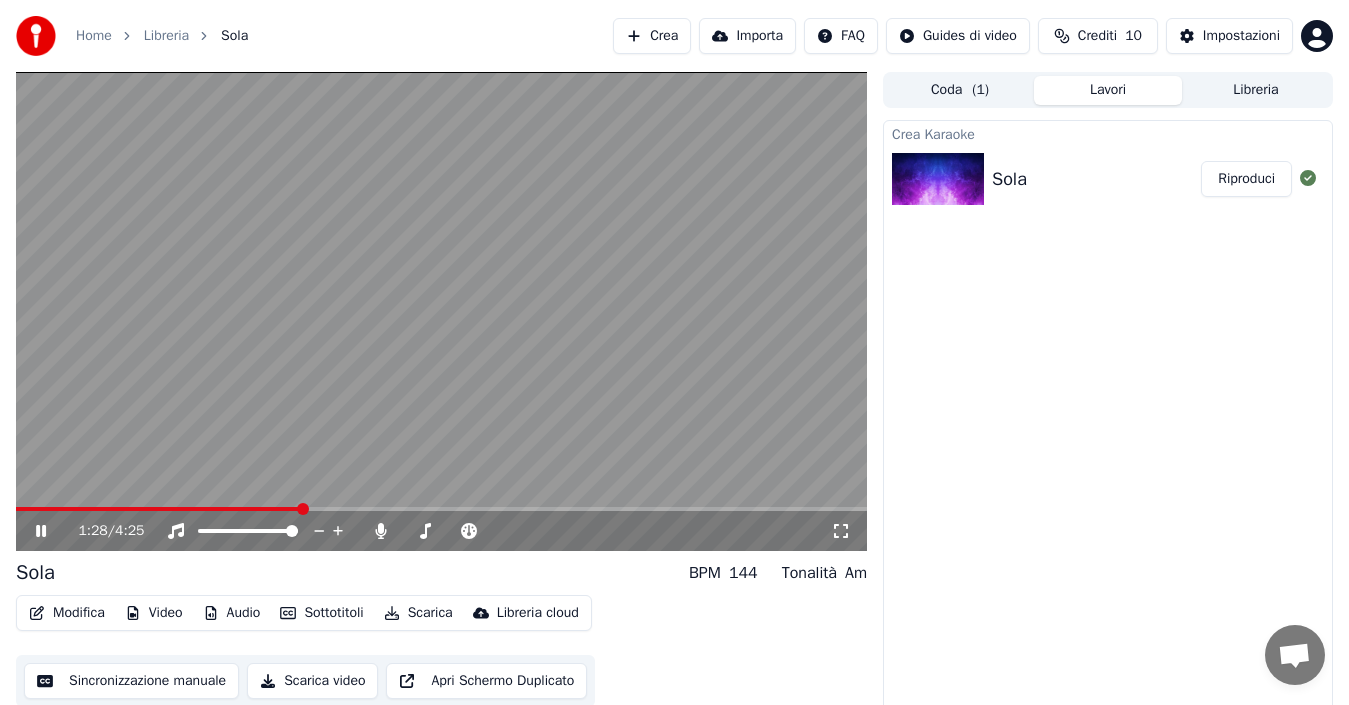 click 